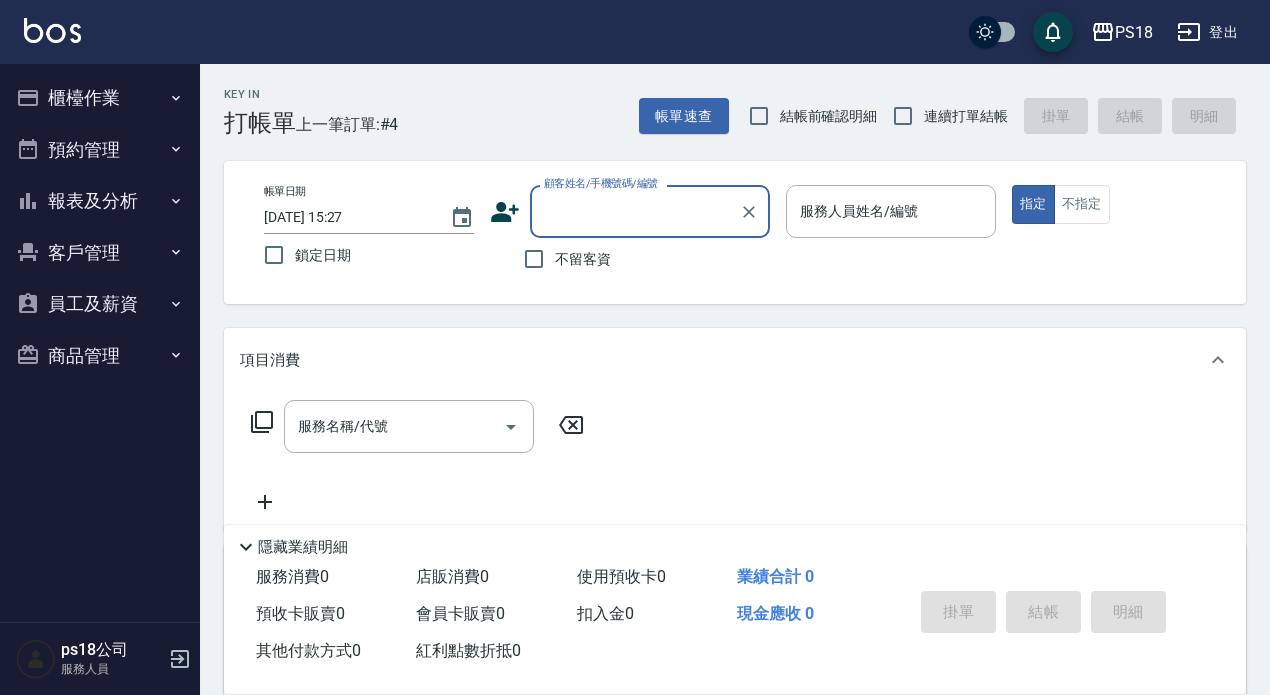 scroll, scrollTop: 0, scrollLeft: 0, axis: both 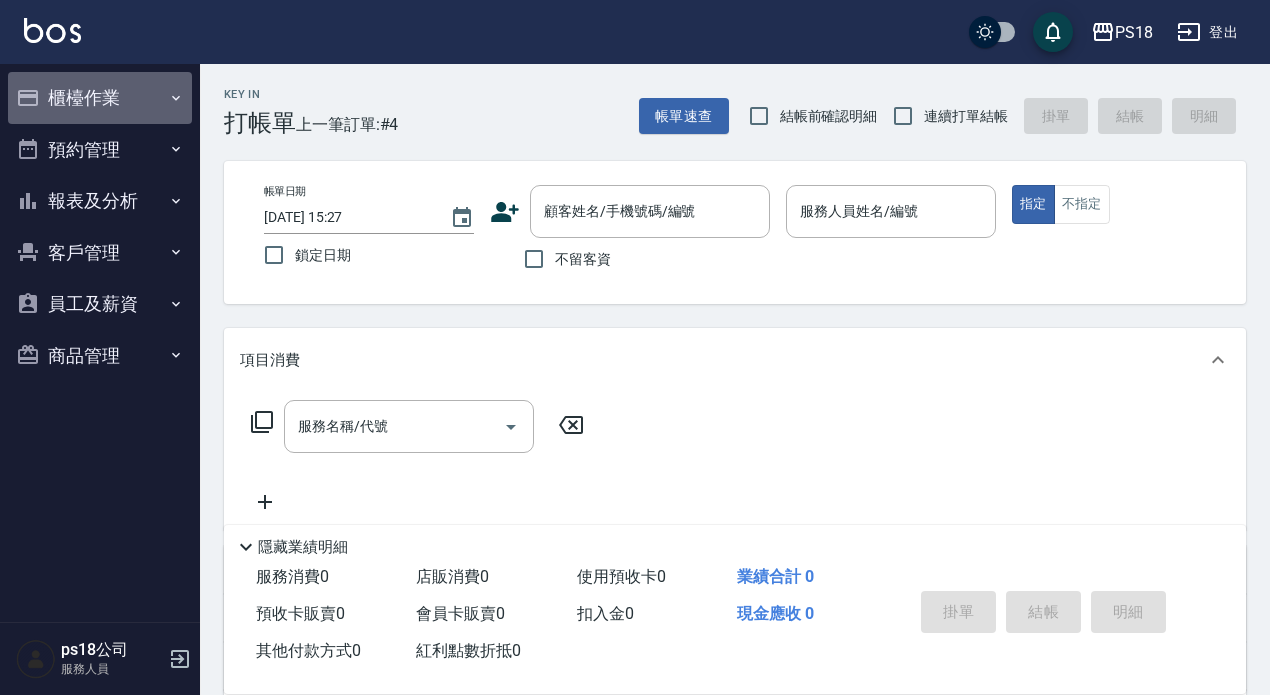 click on "櫃檯作業" at bounding box center (100, 98) 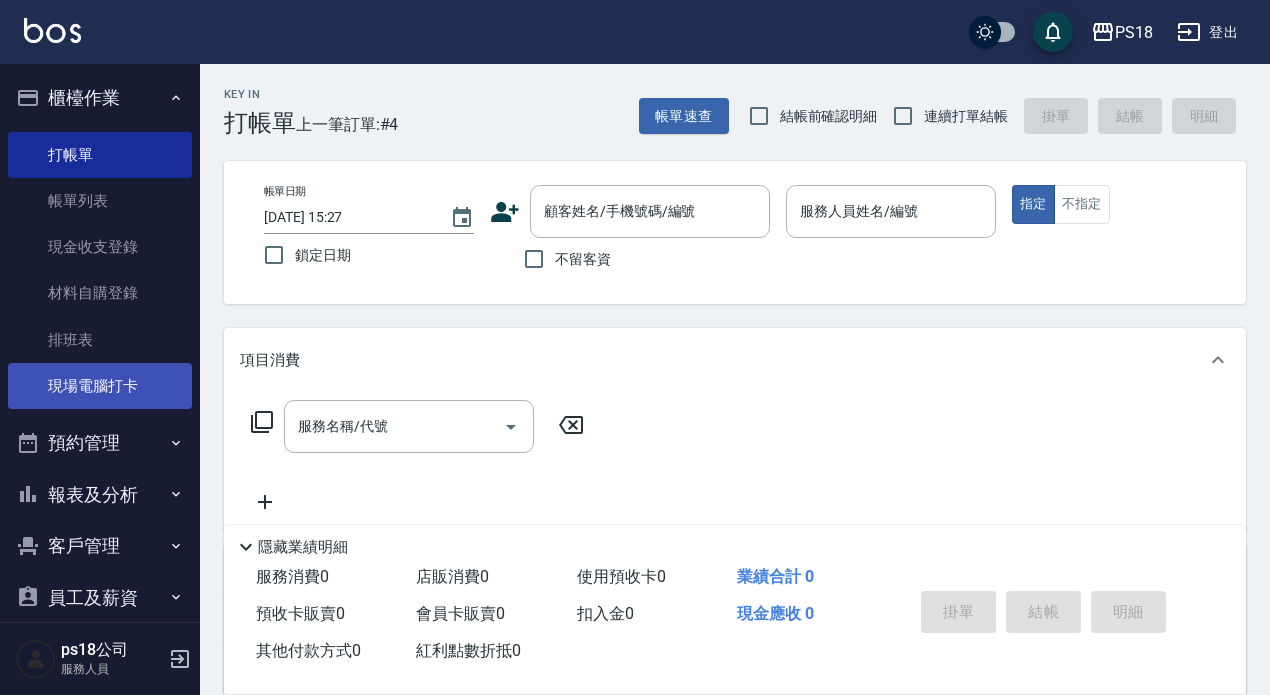 click on "現場電腦打卡" at bounding box center (100, 386) 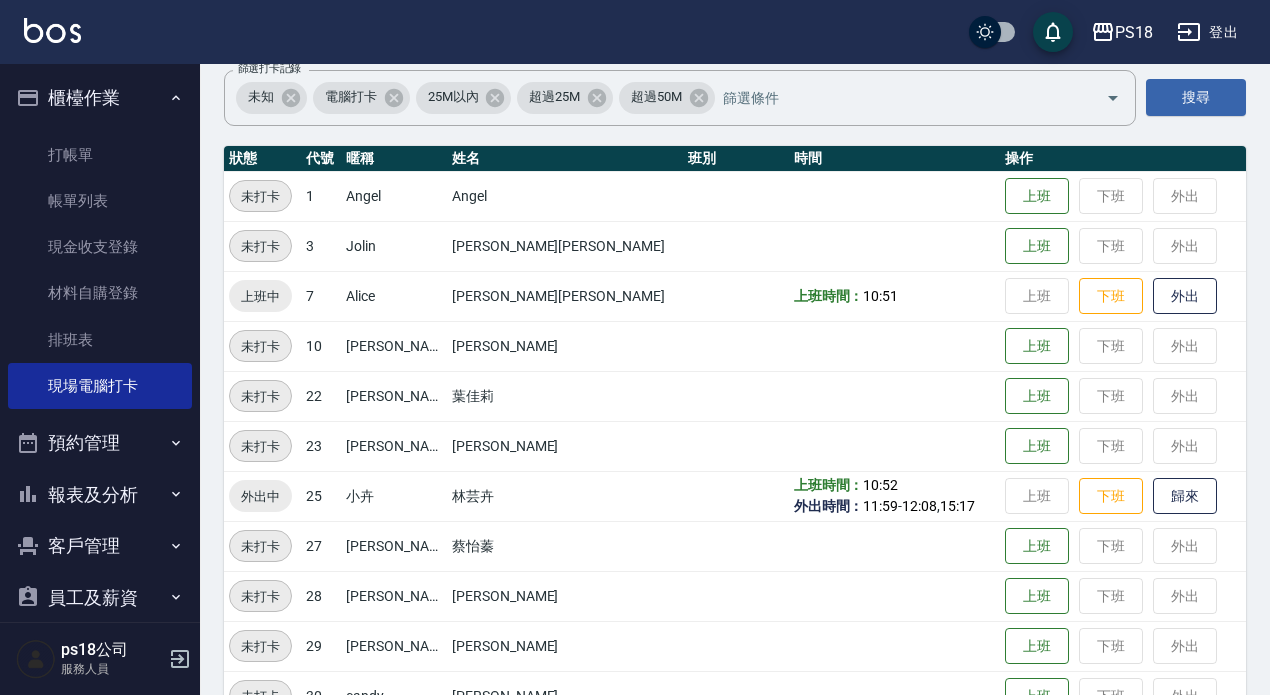 scroll, scrollTop: 300, scrollLeft: 0, axis: vertical 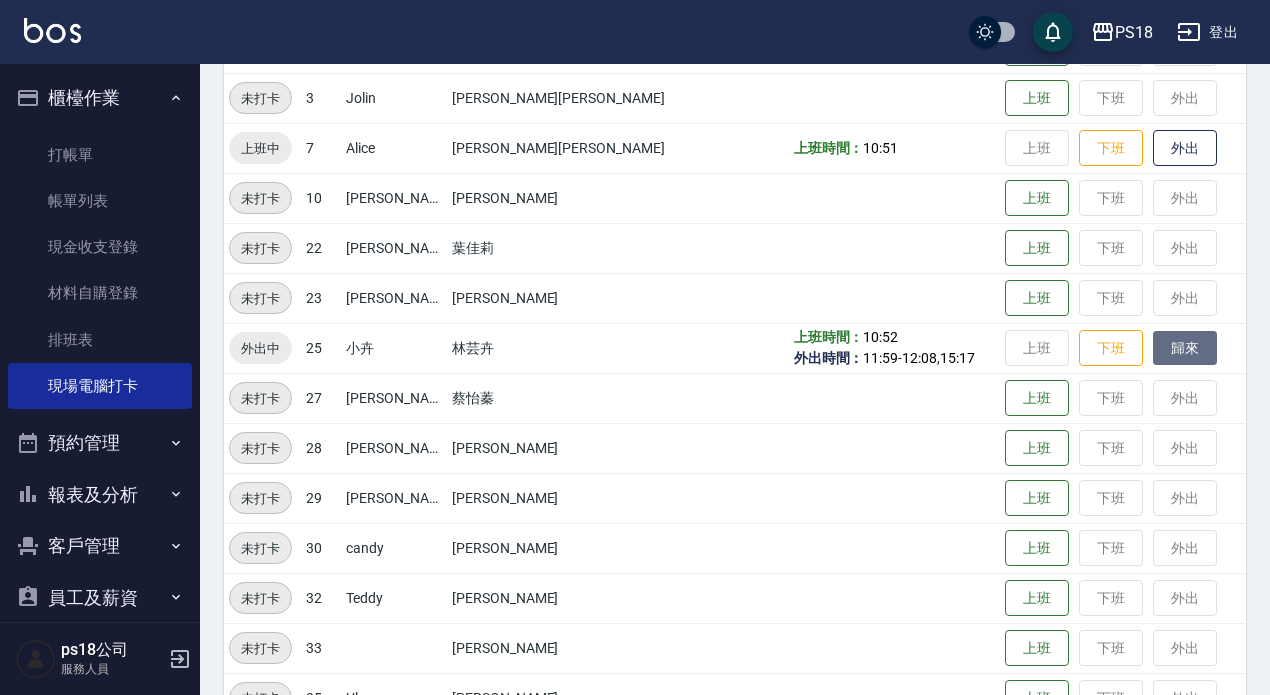 click on "歸來" at bounding box center (1185, 348) 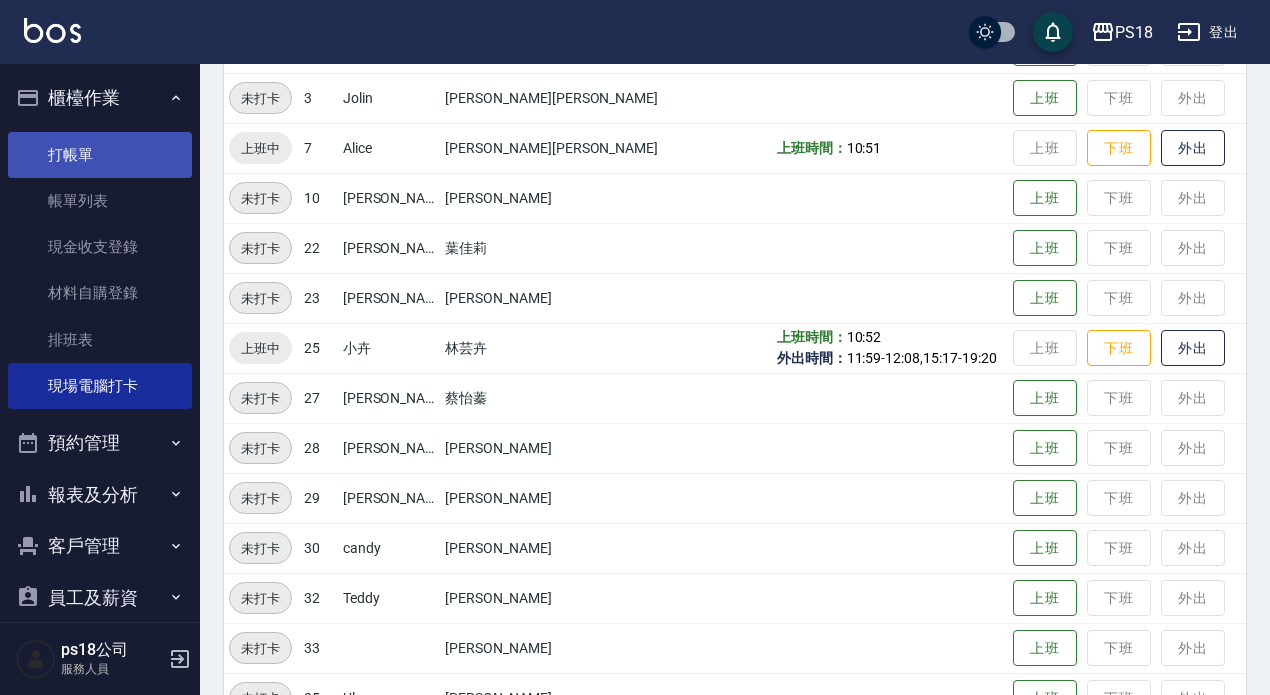 click on "打帳單" at bounding box center [100, 155] 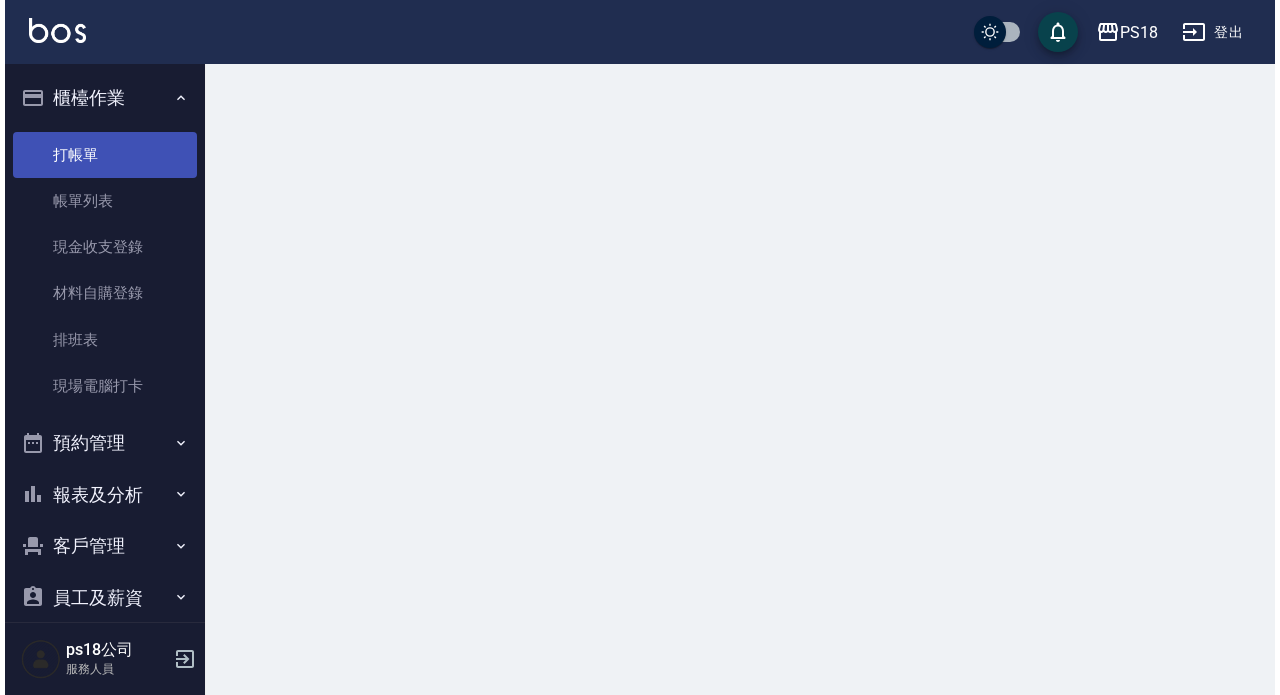 scroll, scrollTop: 0, scrollLeft: 0, axis: both 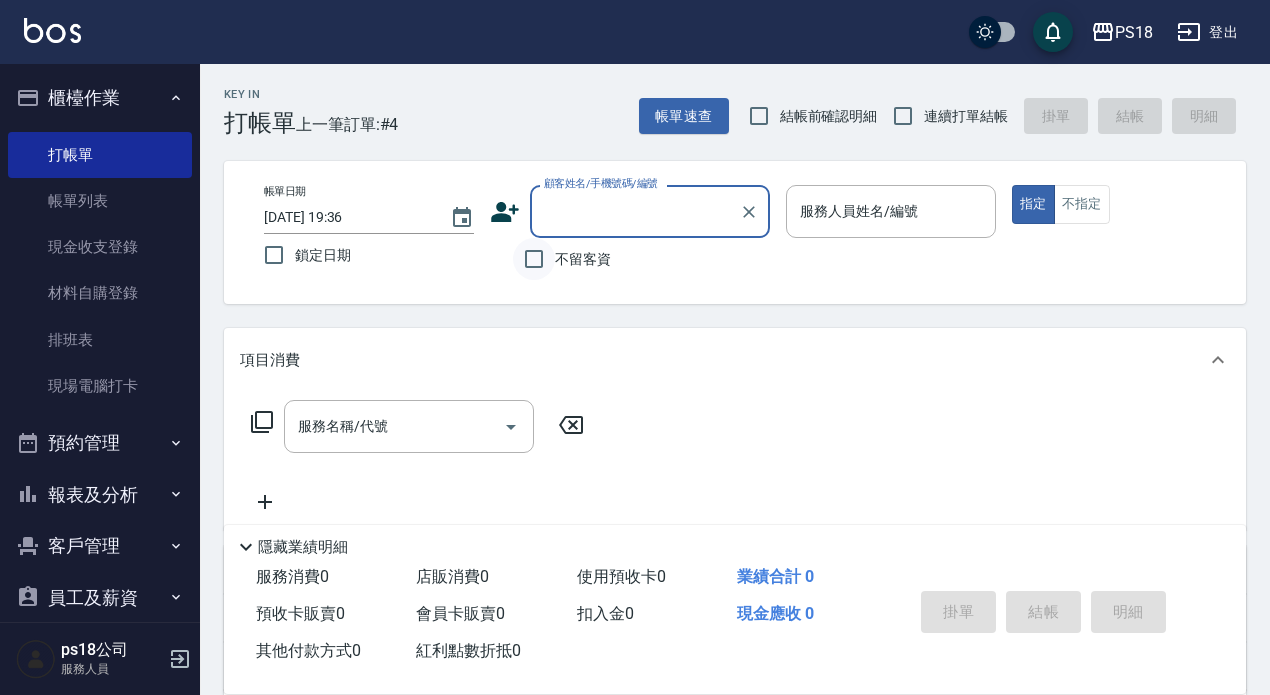 click on "不留客資" at bounding box center (534, 259) 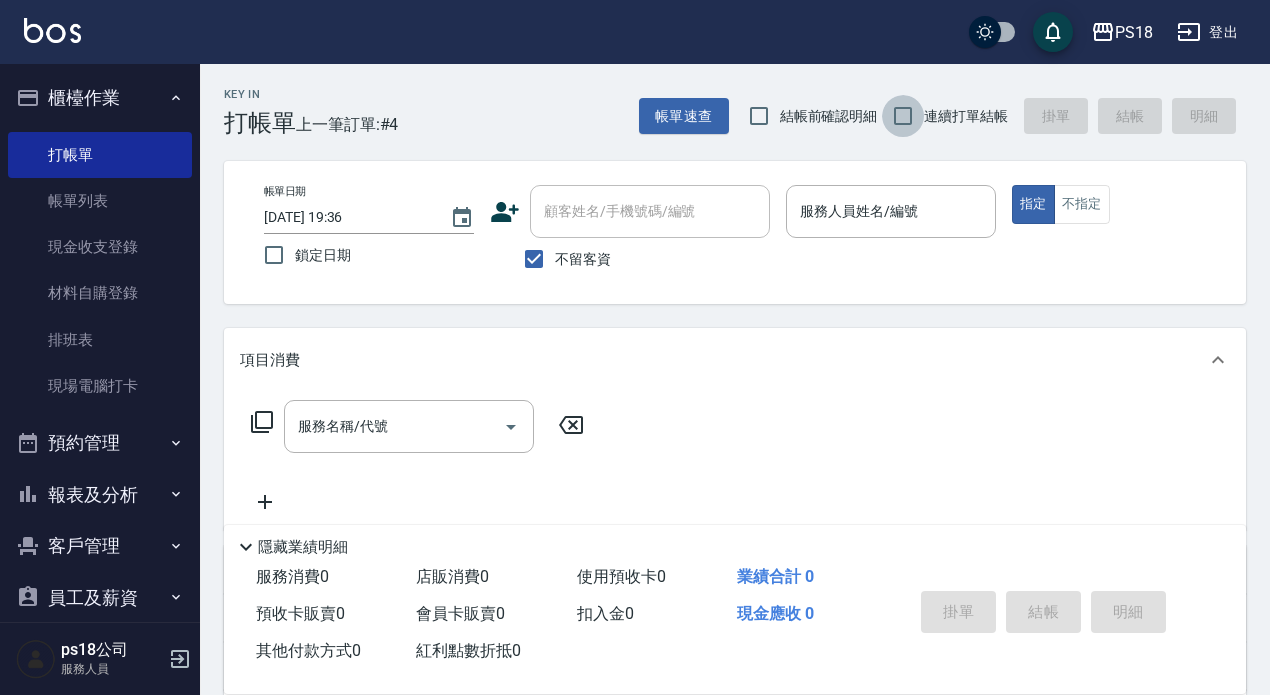 click on "連續打單結帳" at bounding box center (903, 116) 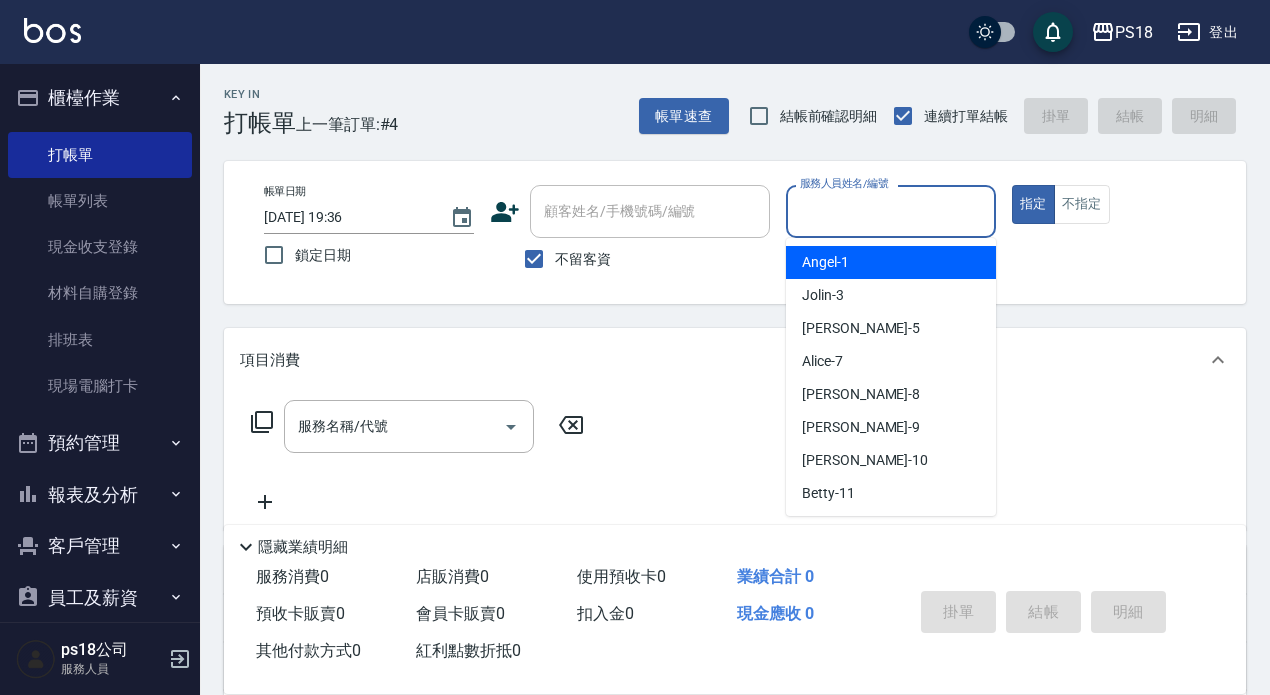 click on "服務人員姓名/編號" at bounding box center (891, 211) 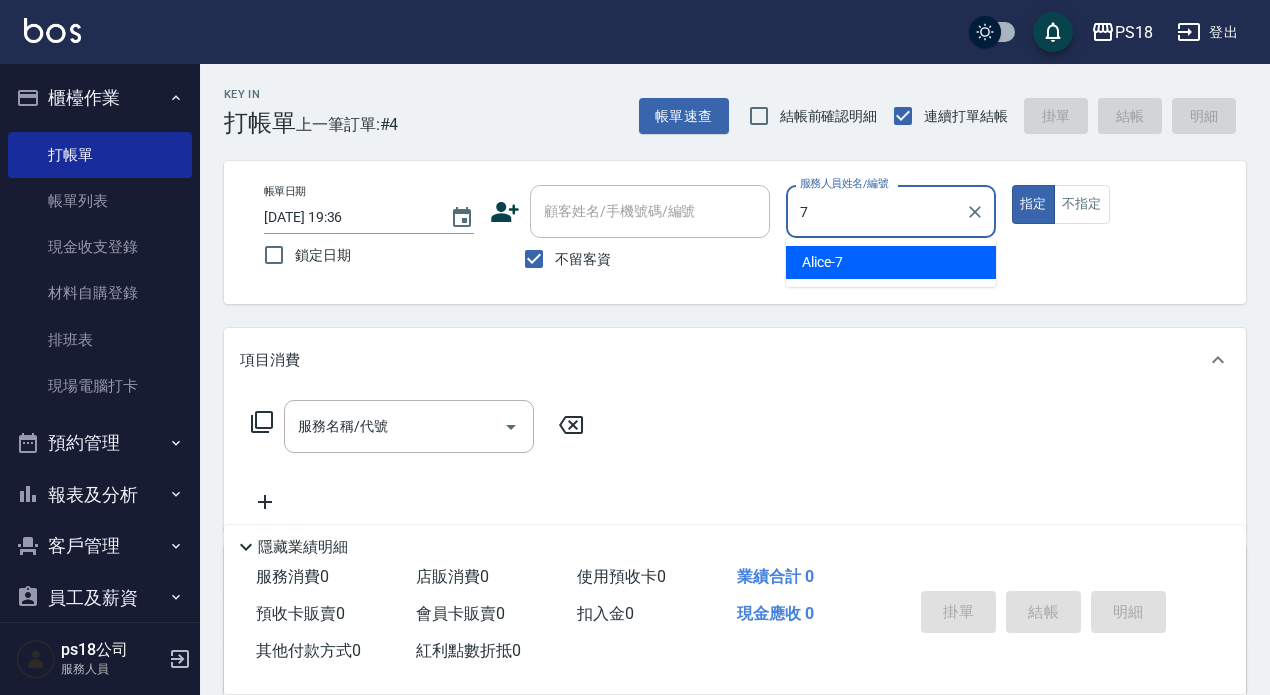 type on "7" 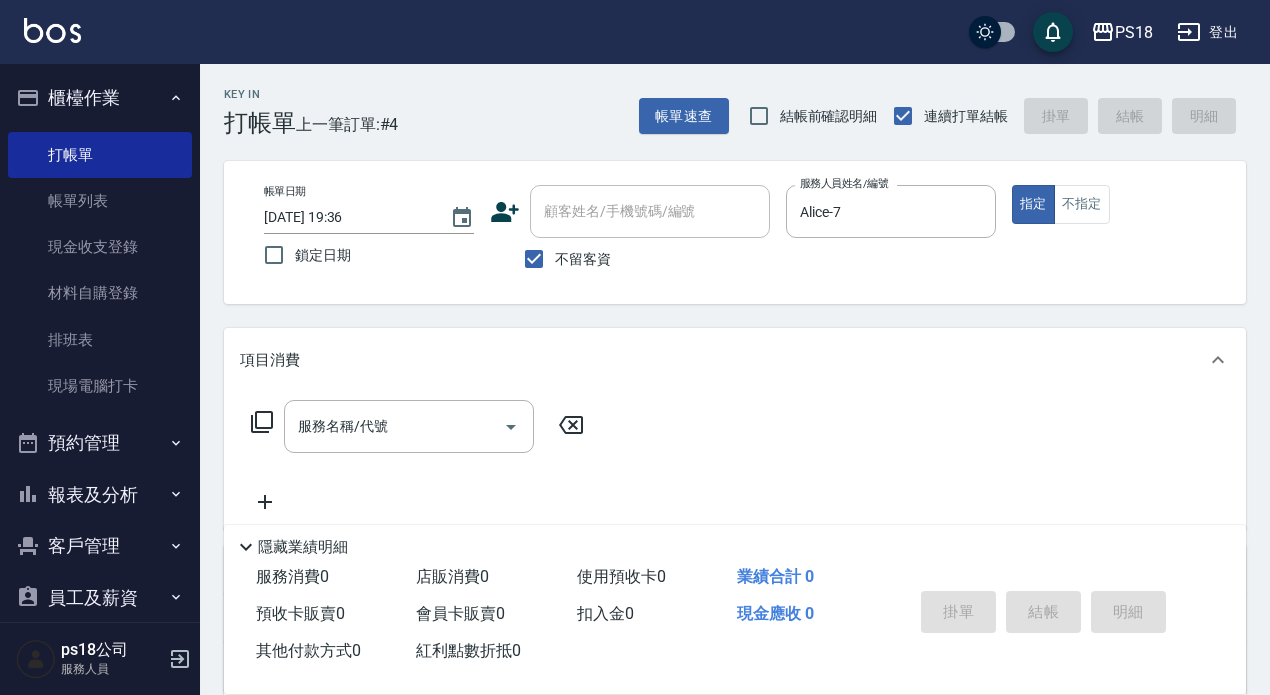 click 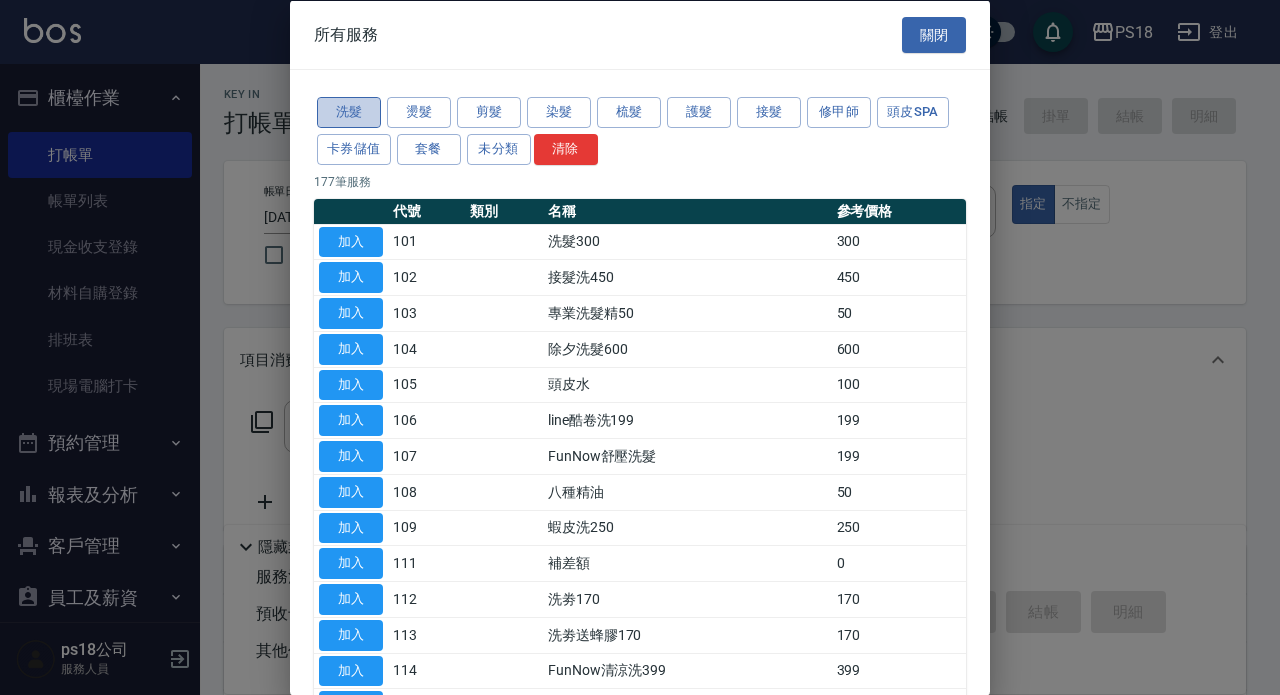 click on "洗髮" at bounding box center (349, 112) 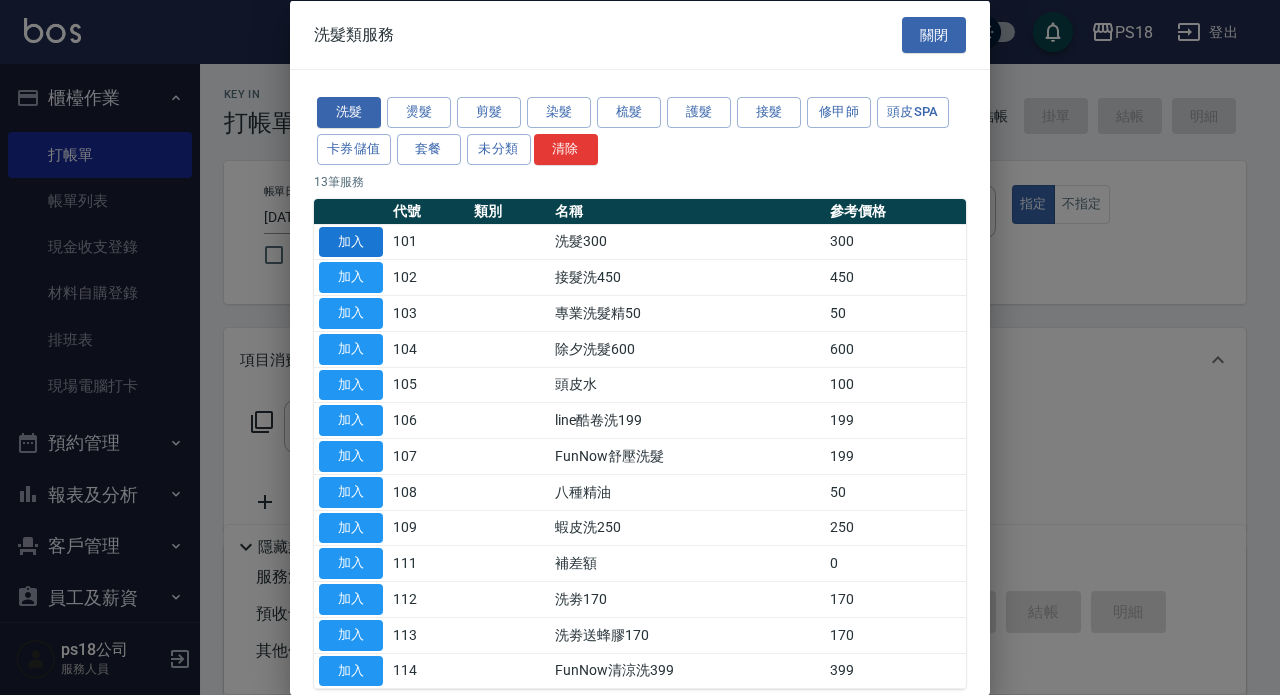 click on "加入" at bounding box center (351, 241) 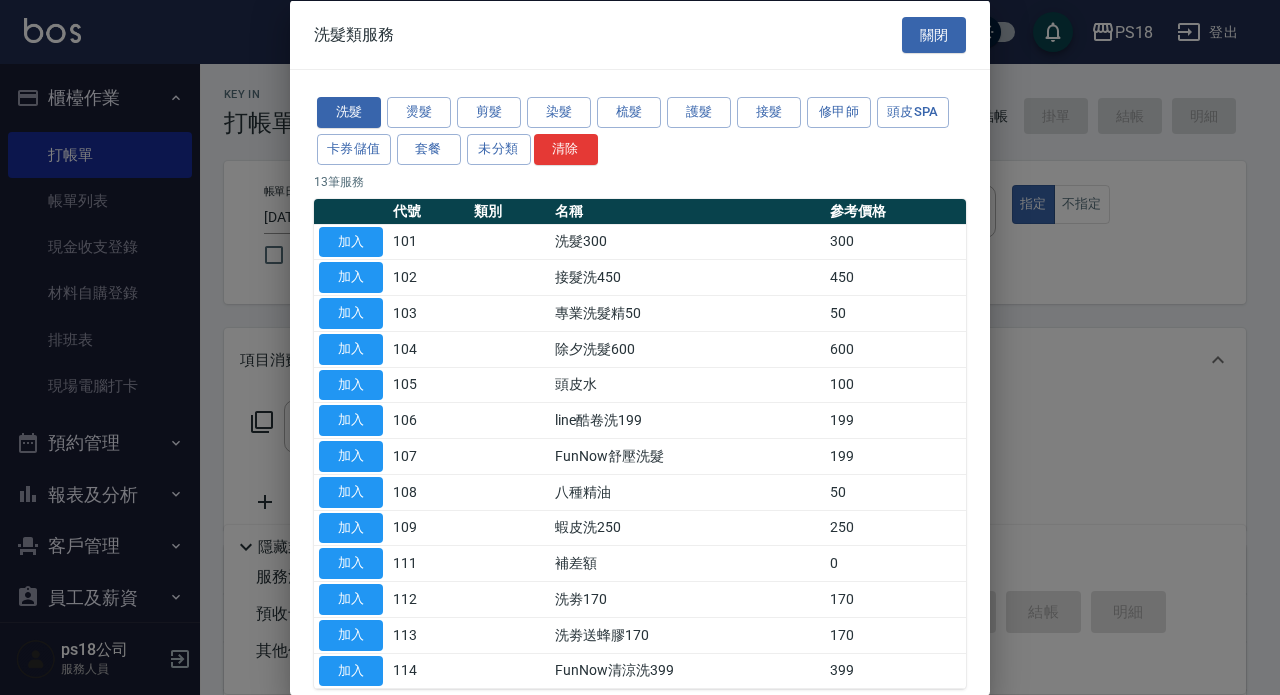 type on "洗髮300(101)" 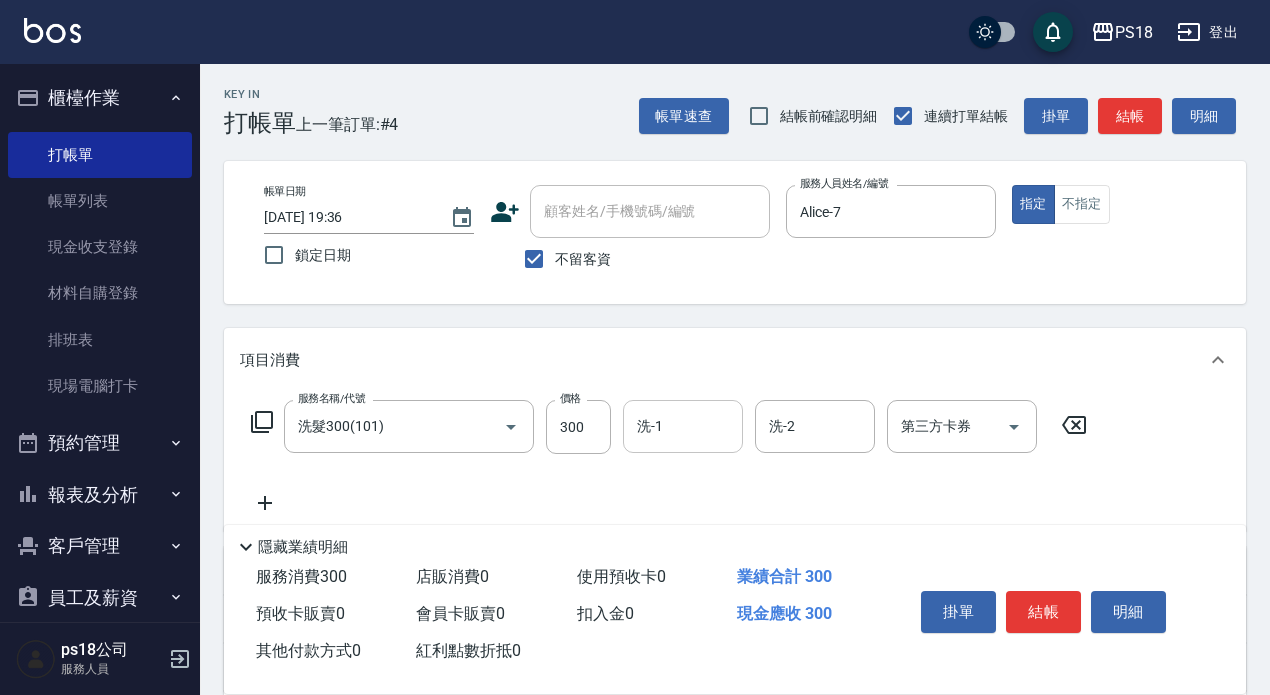 click on "洗-1" at bounding box center [683, 426] 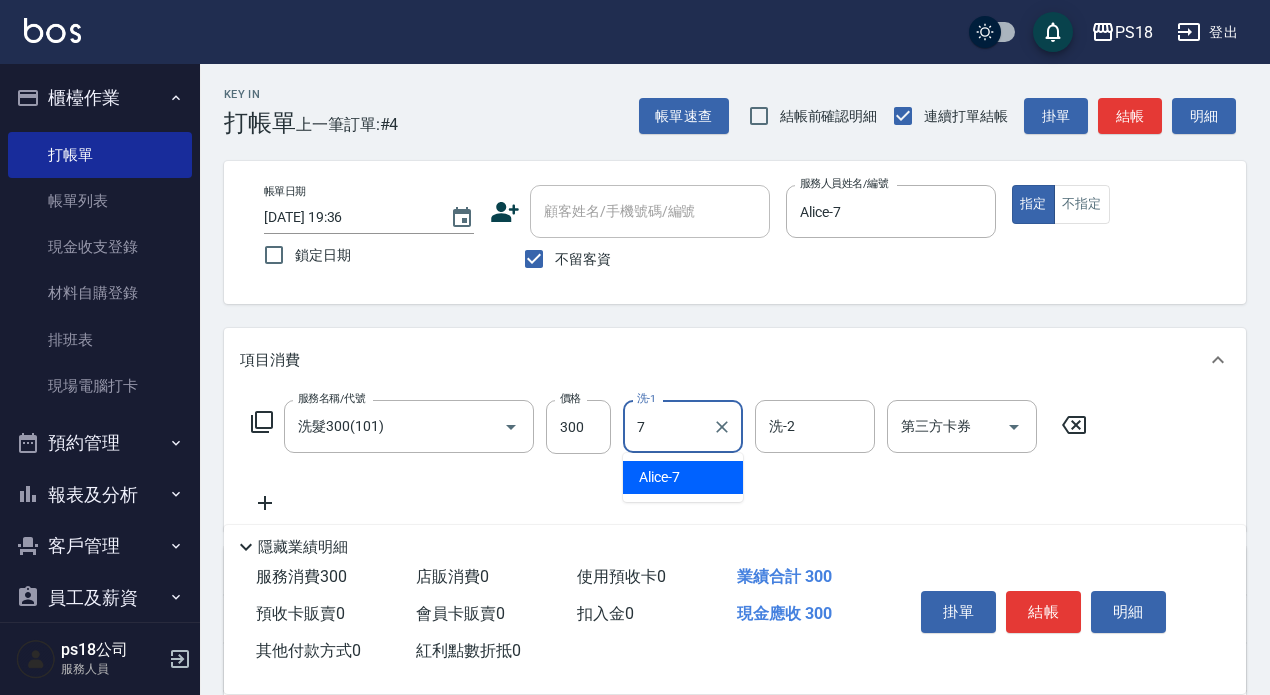 type on "Alice-7" 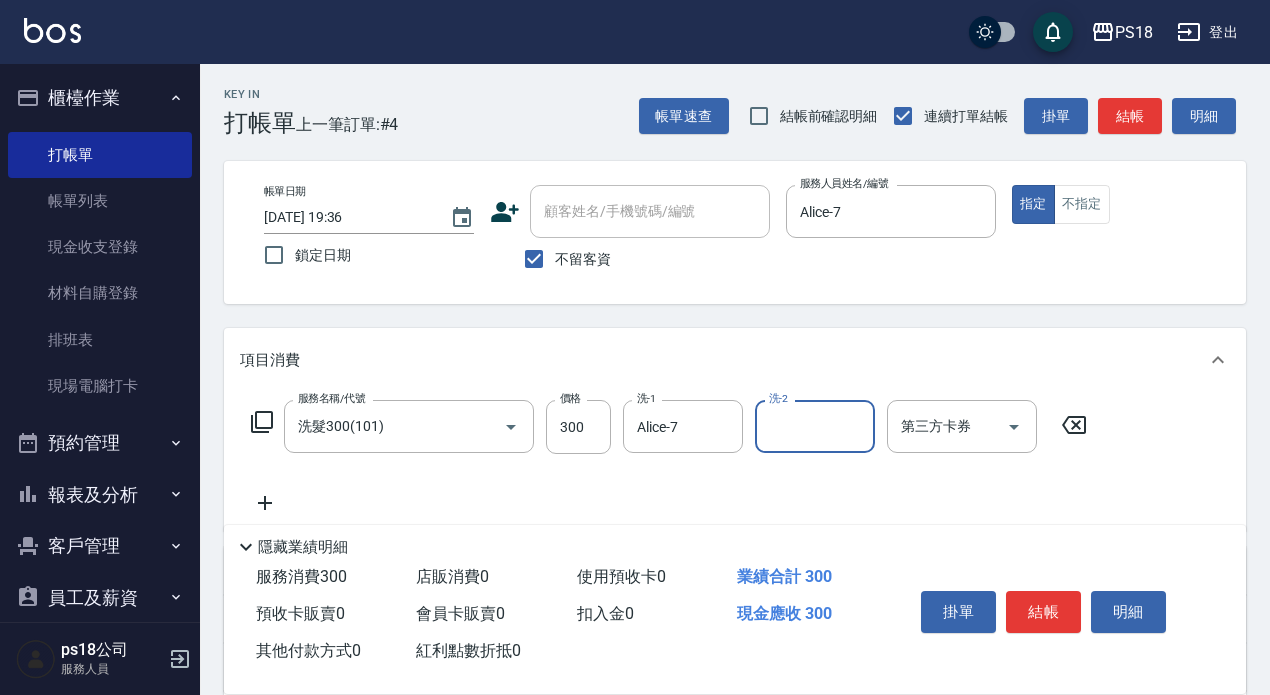 click 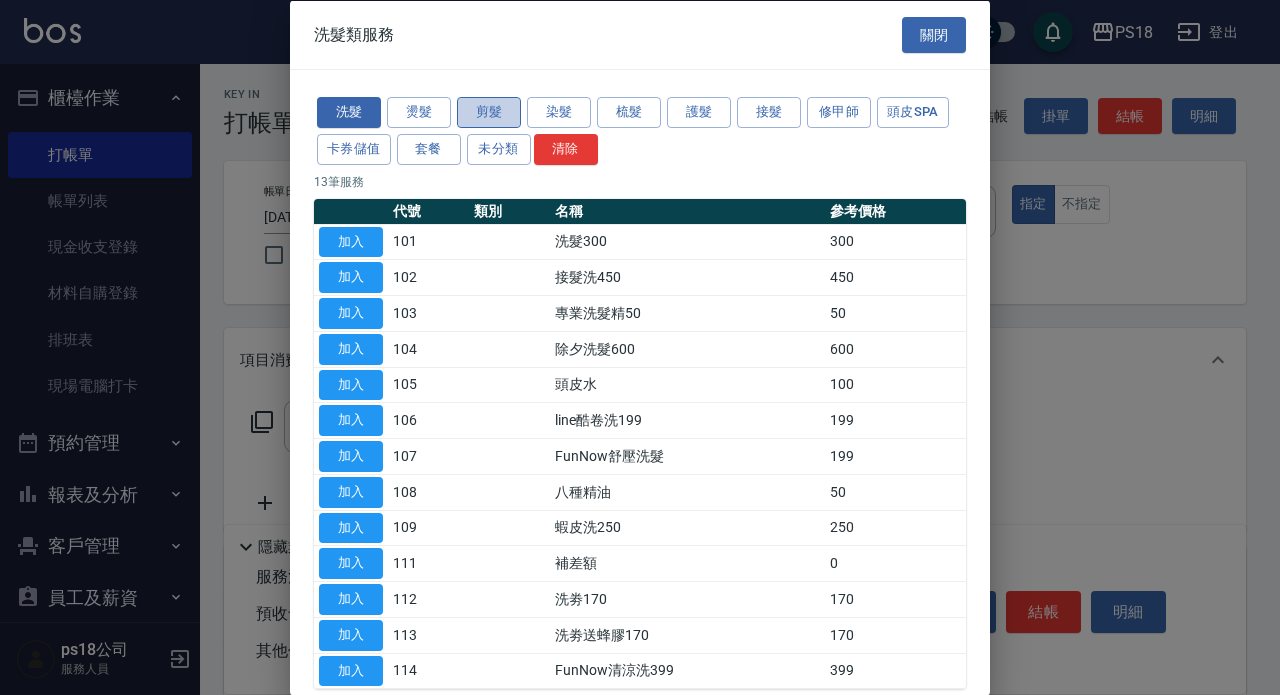 click on "剪髮" at bounding box center [489, 112] 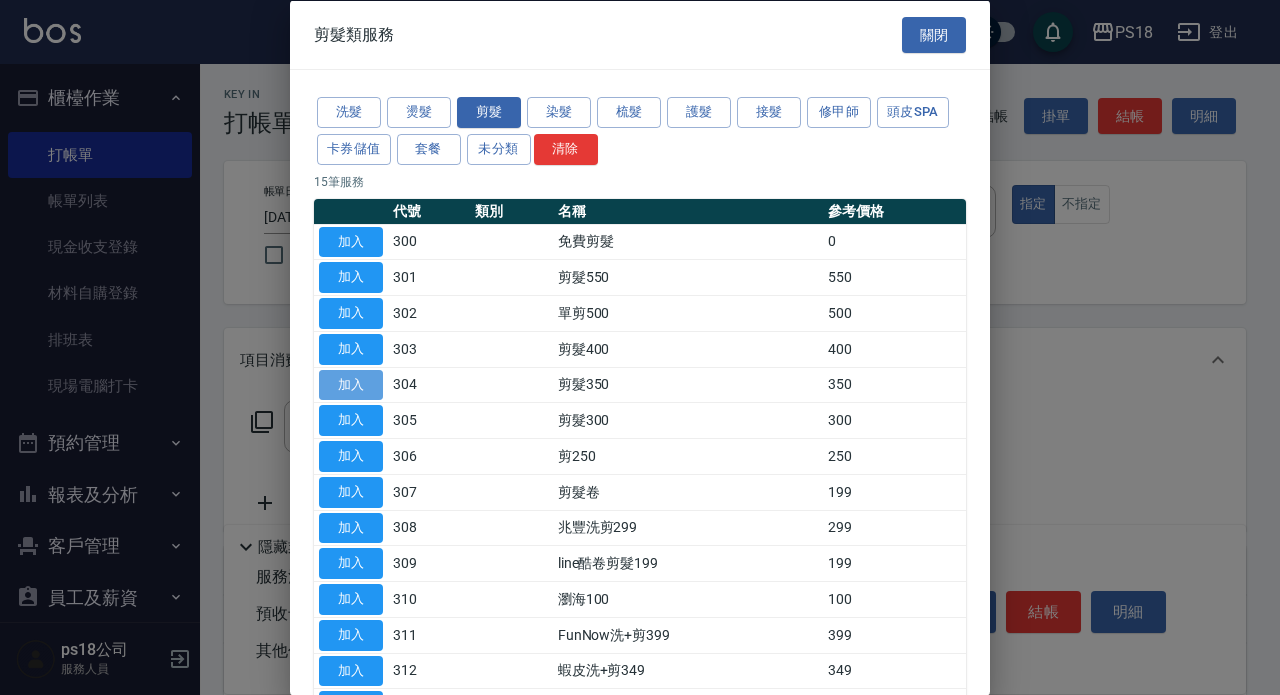 click on "加入" at bounding box center (351, 384) 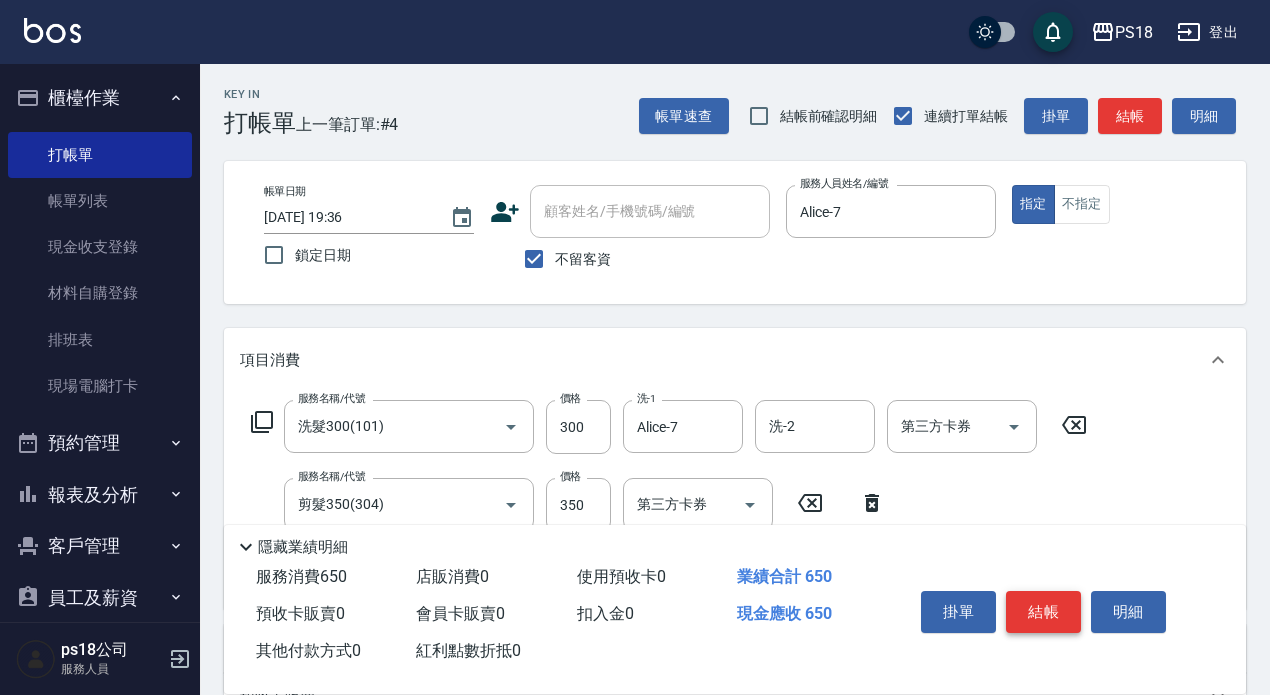 click on "結帳" at bounding box center [1043, 612] 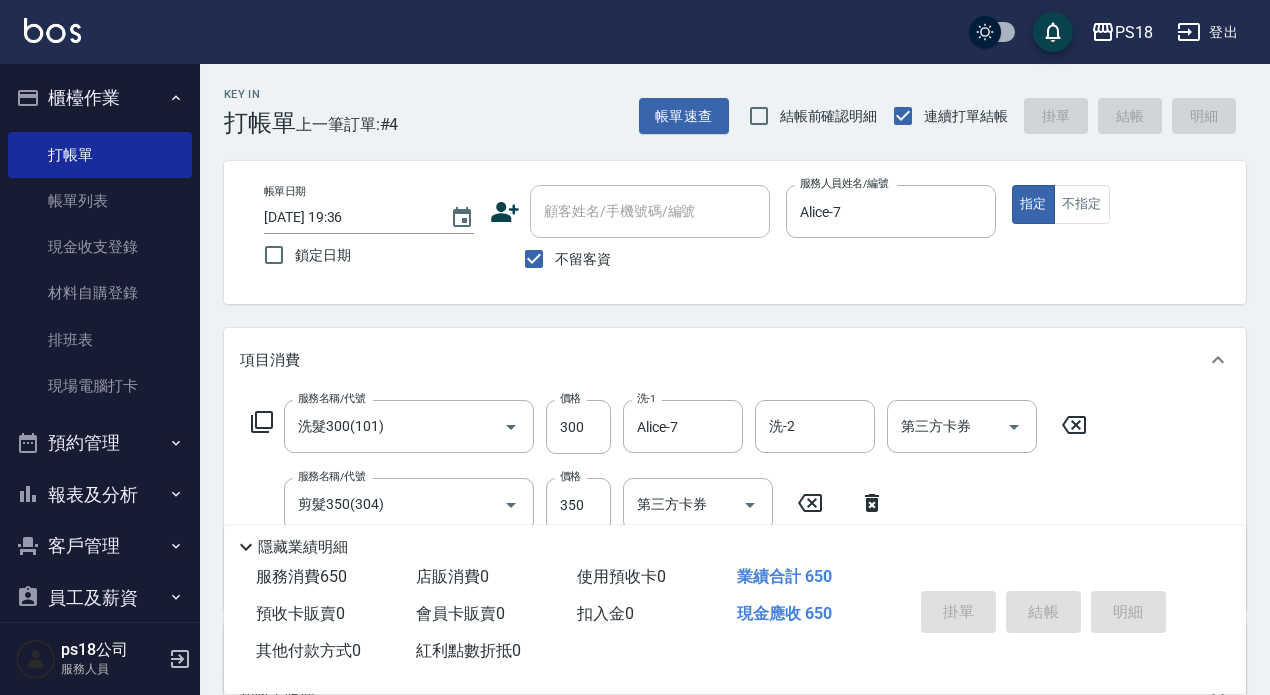 type 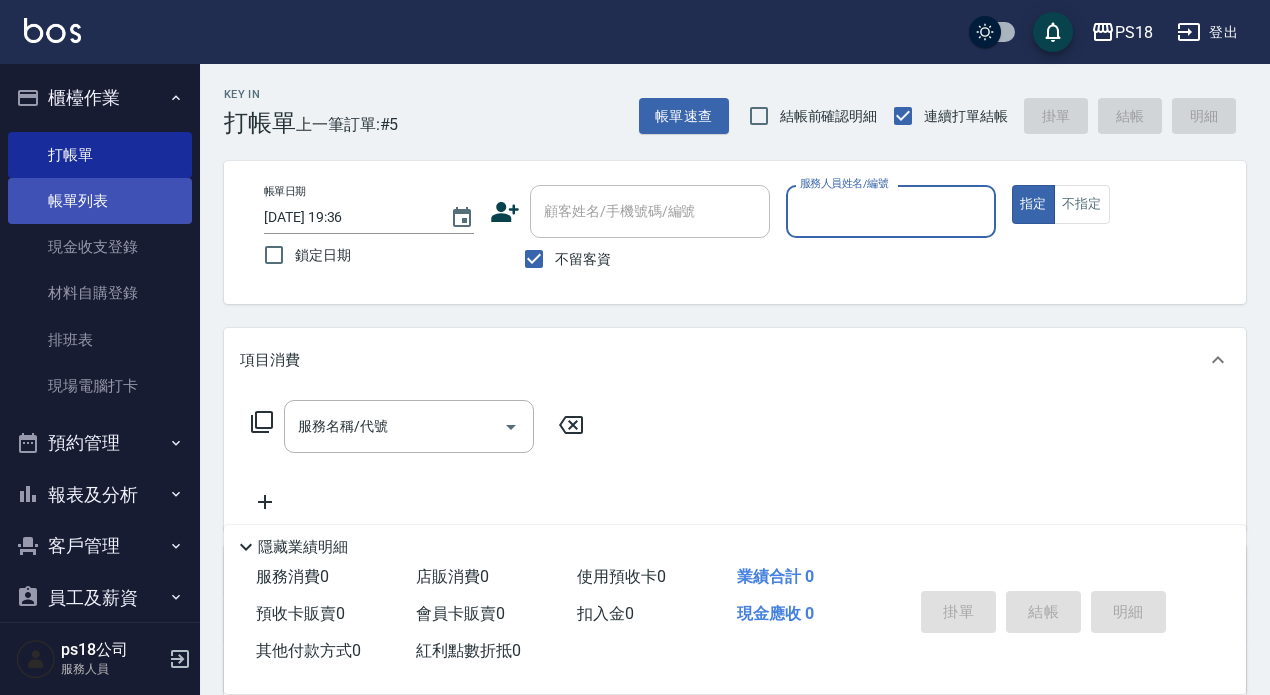 click on "帳單列表" at bounding box center [100, 201] 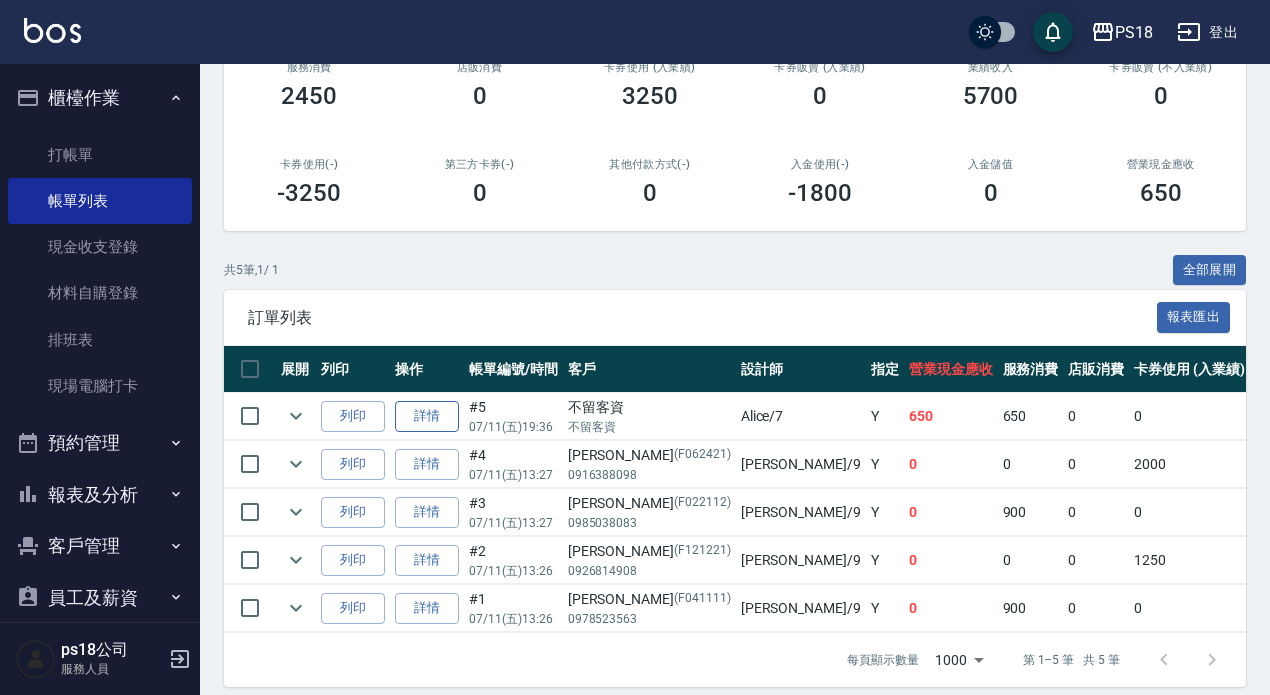 scroll, scrollTop: 305, scrollLeft: 0, axis: vertical 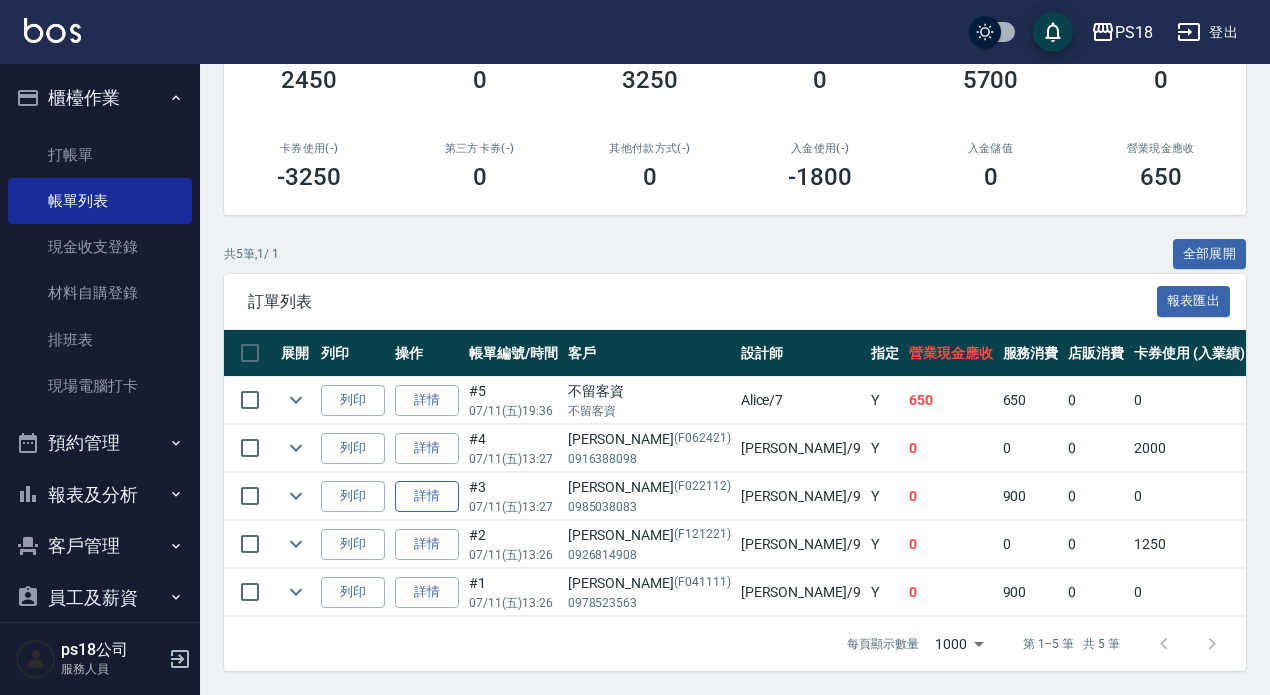 click on "詳情" at bounding box center (427, 496) 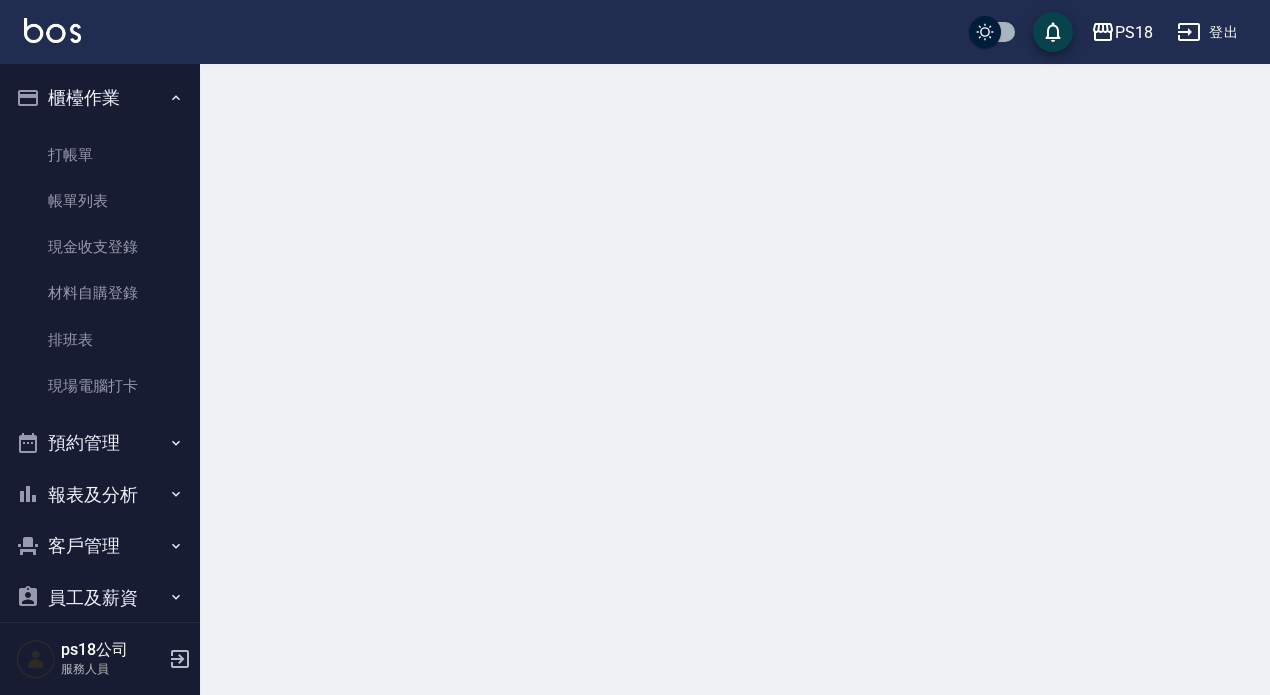 scroll, scrollTop: 0, scrollLeft: 0, axis: both 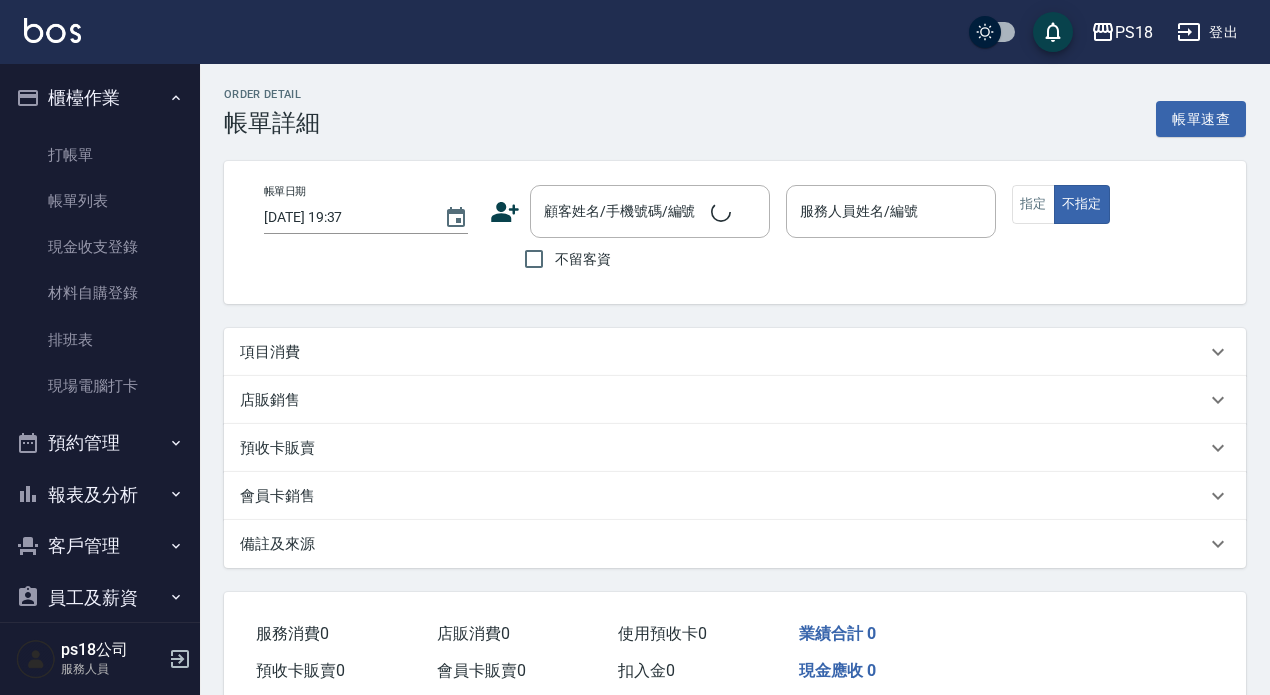 type on "[DATE] 13:27" 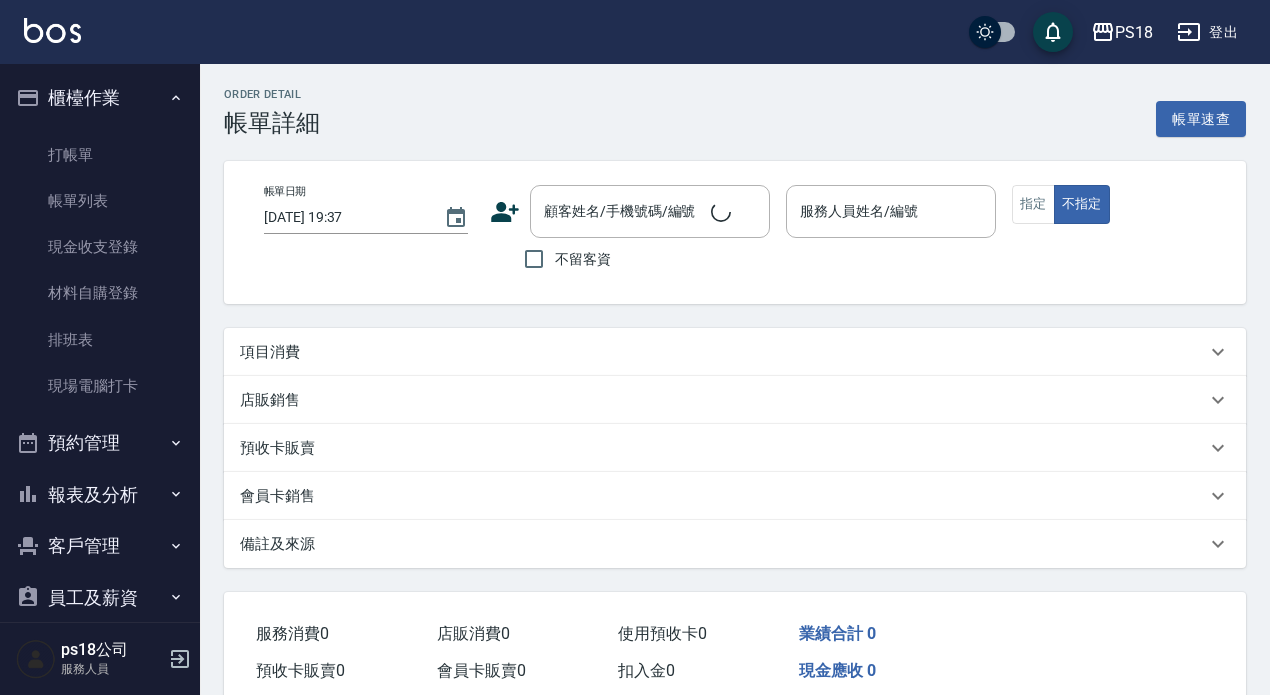 type on "[PERSON_NAME]-9" 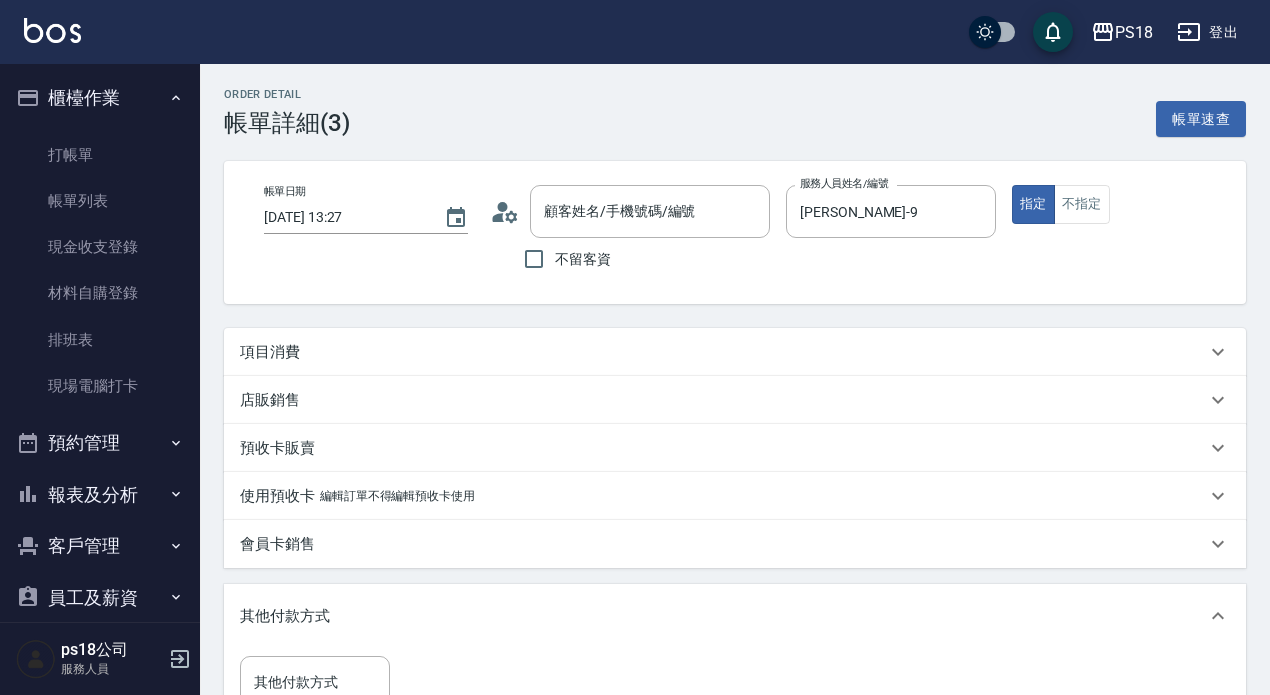 type on "[PERSON_NAME]/0985038083/F022112" 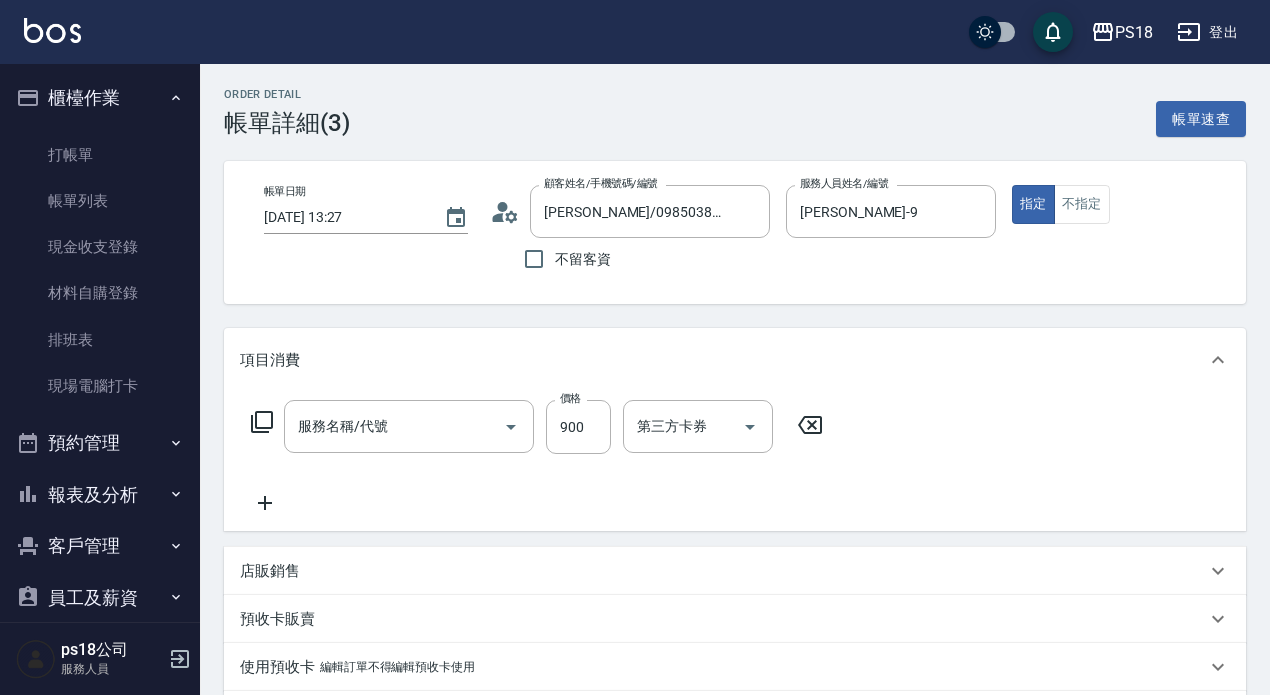 type on "單剪500(302)" 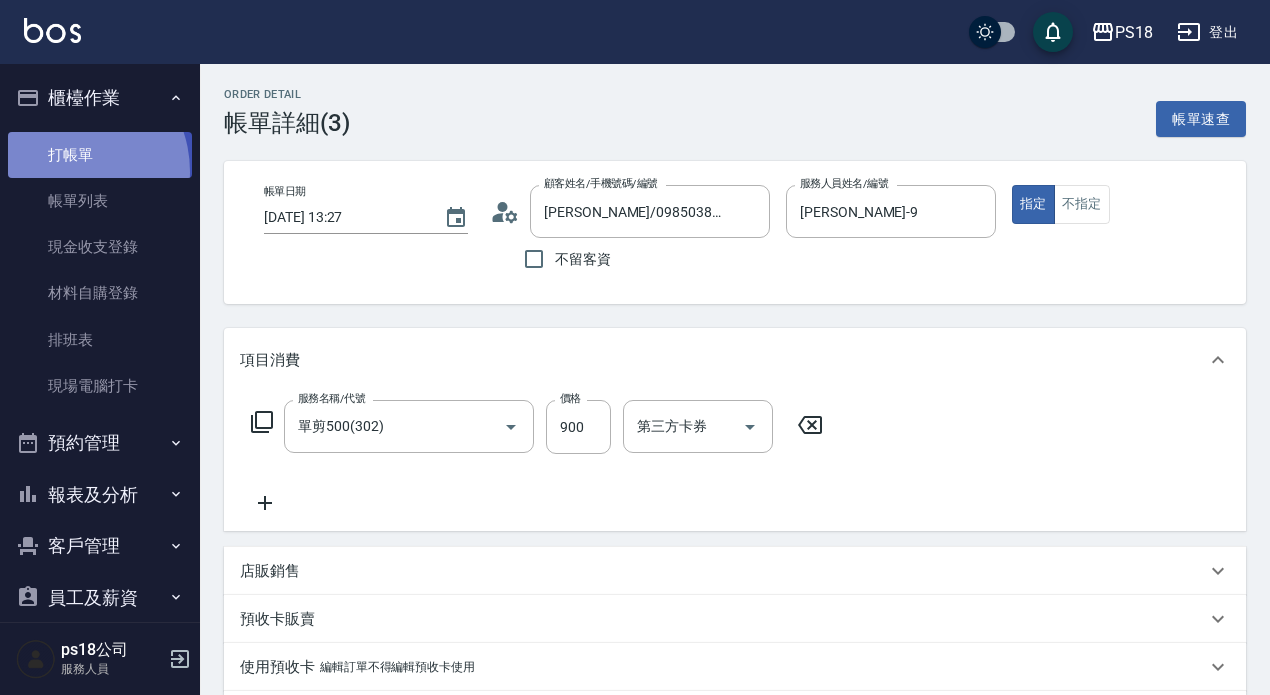click on "打帳單" at bounding box center (100, 155) 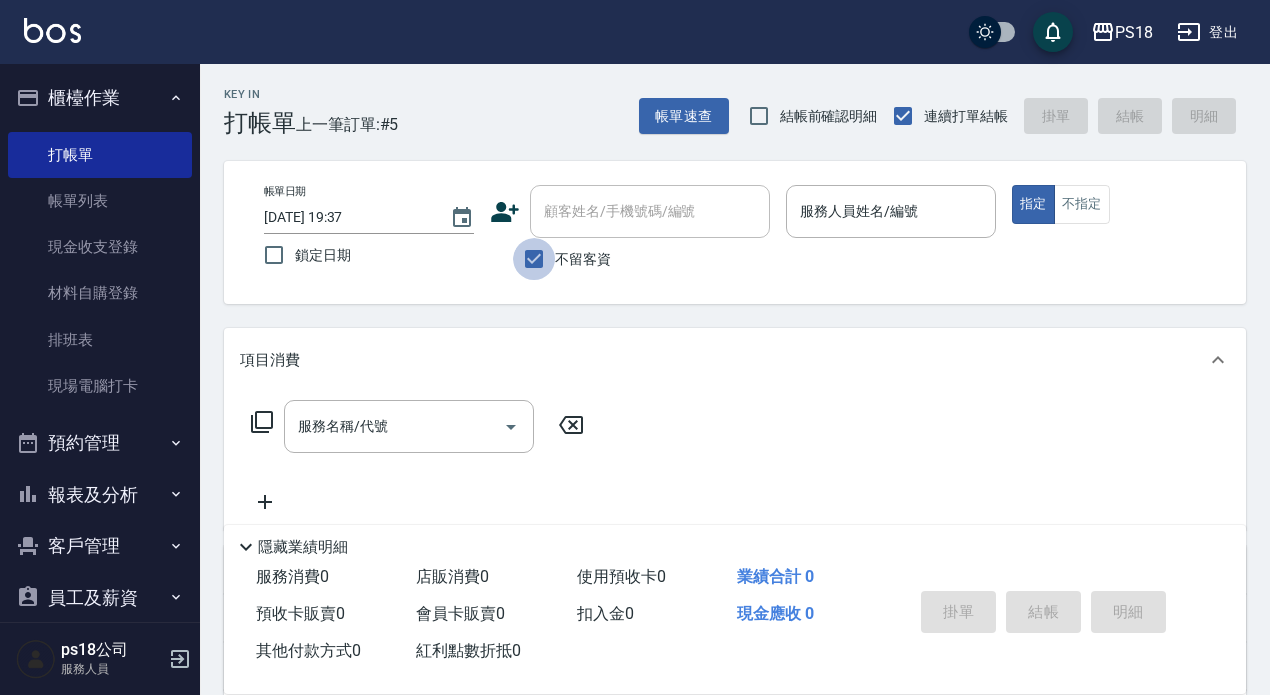 drag, startPoint x: 535, startPoint y: 256, endPoint x: 539, endPoint y: 240, distance: 16.492422 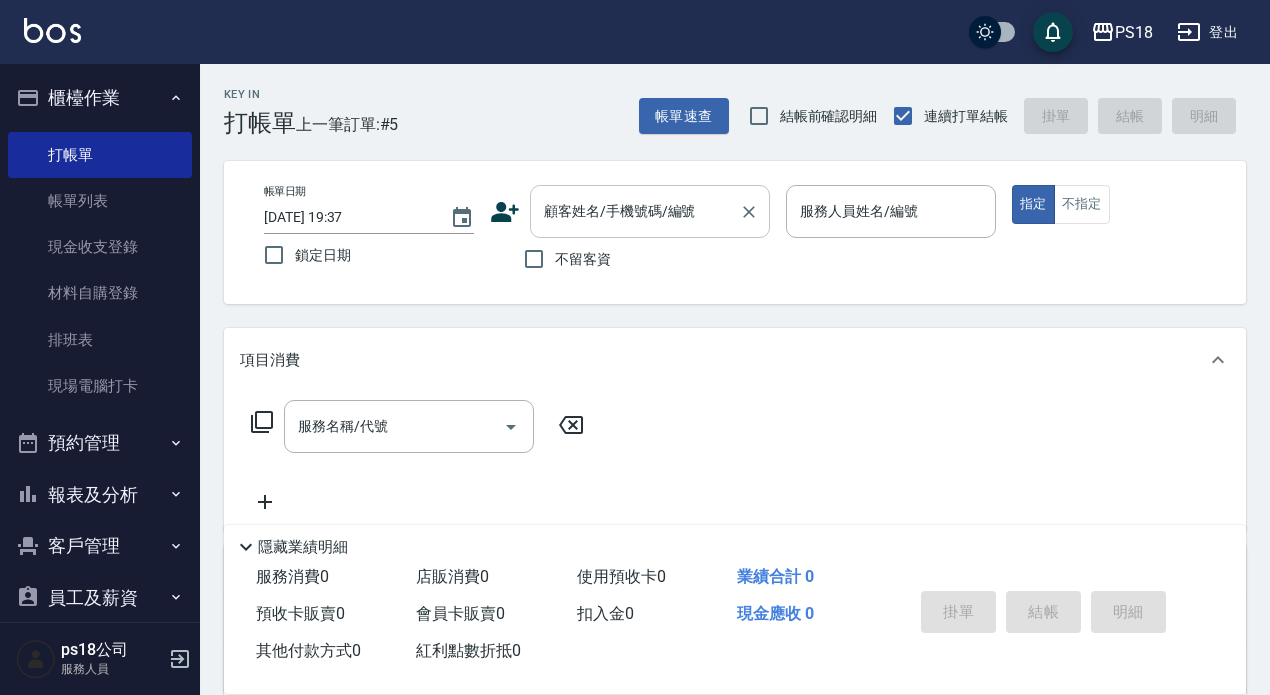 click on "顧客姓名/手機號碼/編號" at bounding box center (635, 211) 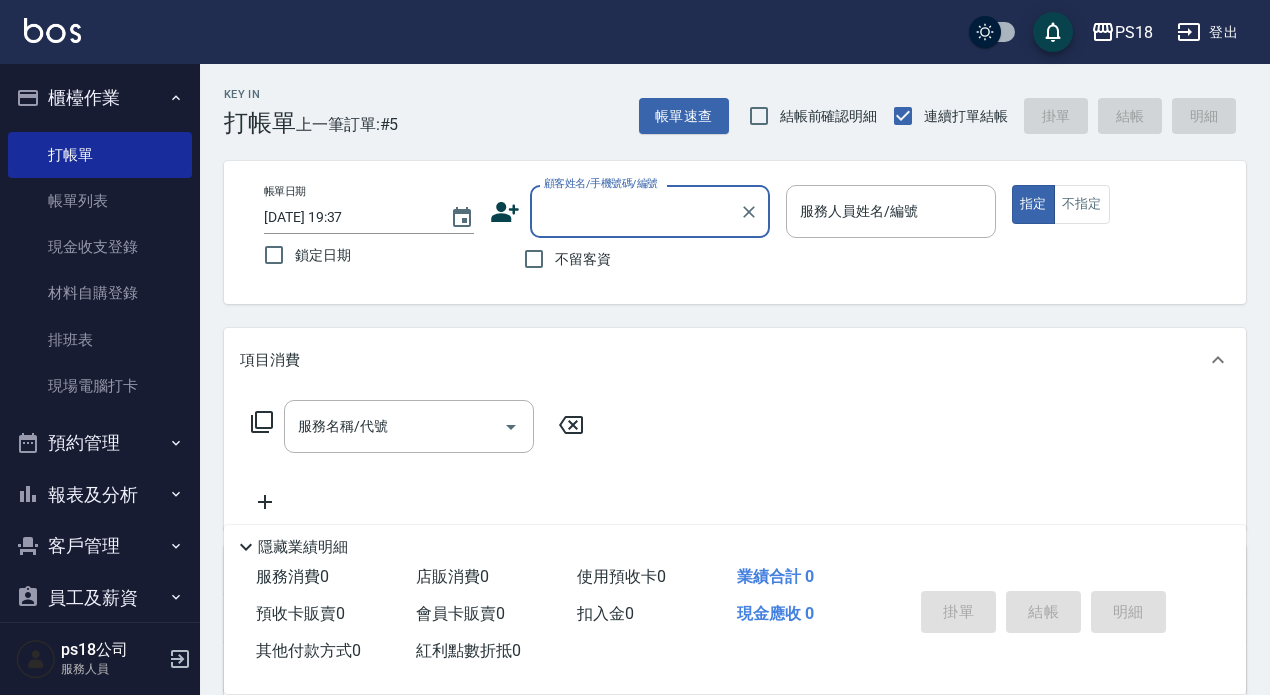 click on "顧客姓名/手機號碼/編號" at bounding box center (635, 211) 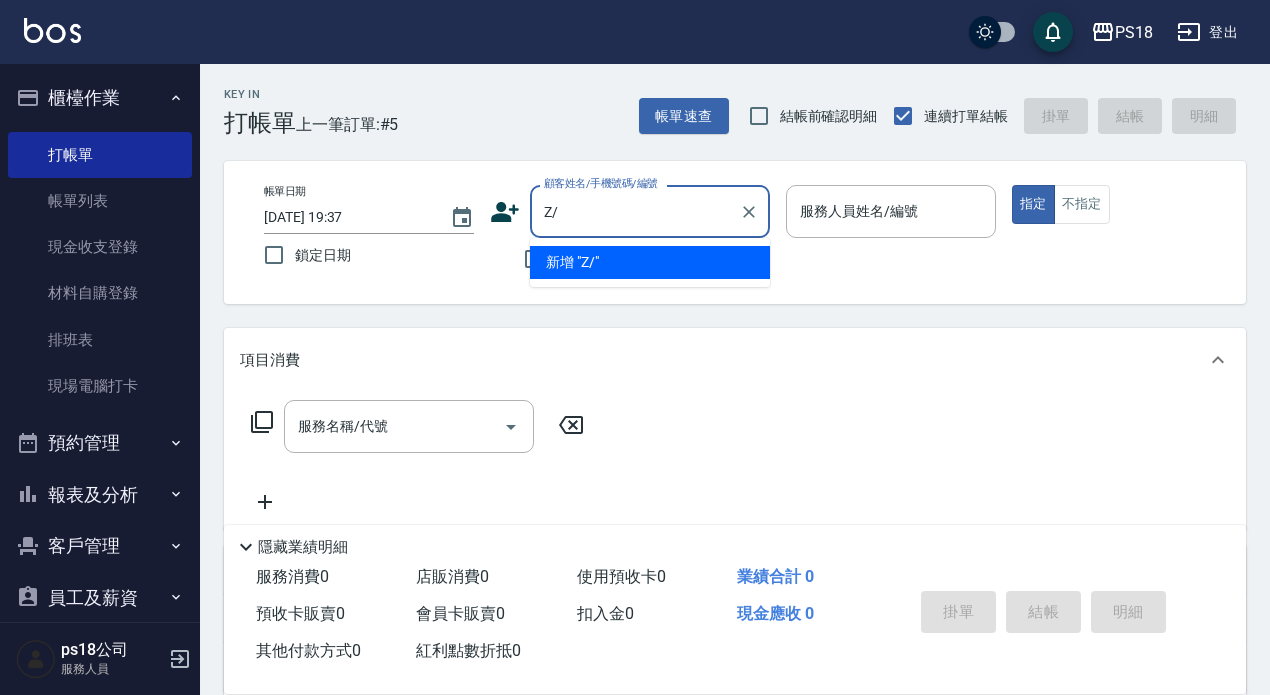 type on "Z" 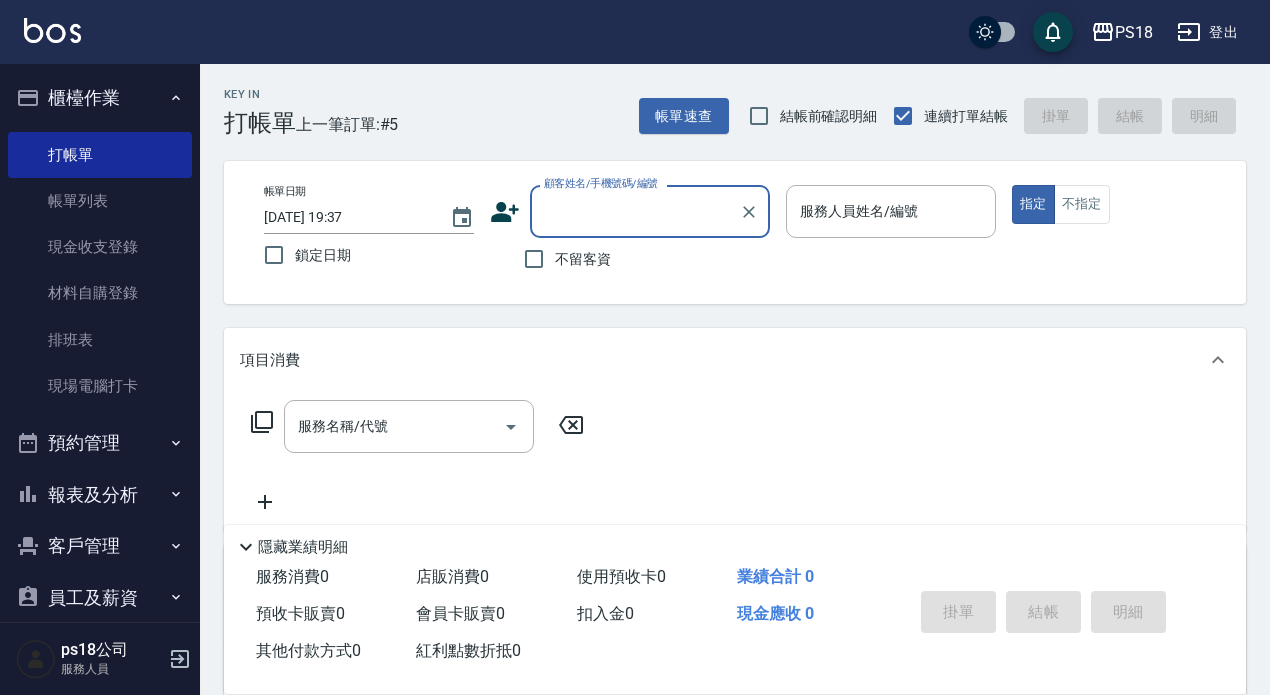 click on "顧客姓名/手機號碼/編號" at bounding box center [635, 211] 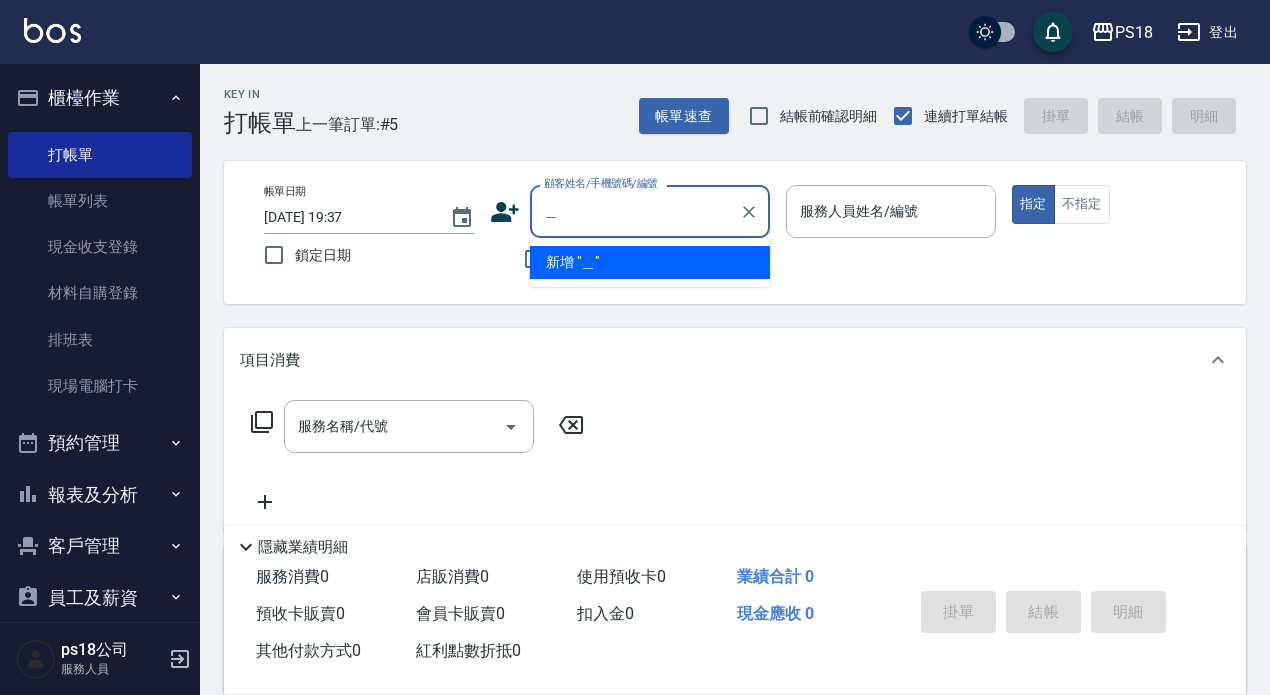 type on "唪" 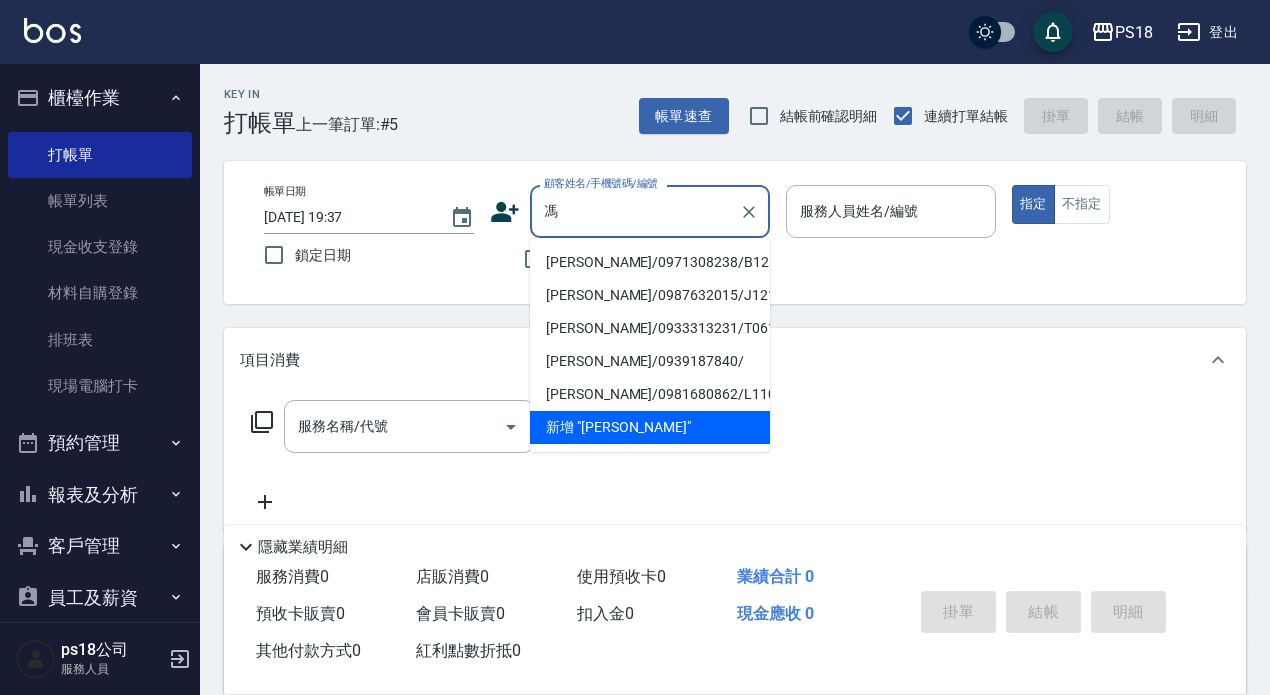 click on "[PERSON_NAME]/0971308238/B121022" at bounding box center (650, 262) 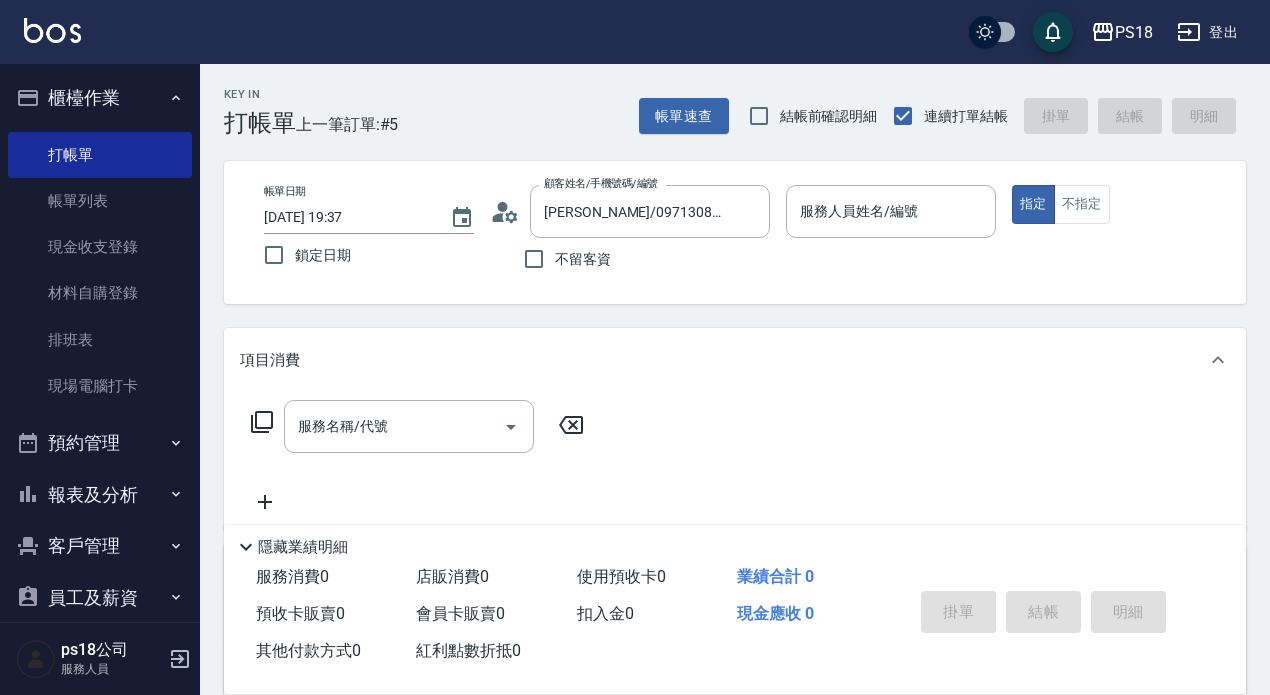 click 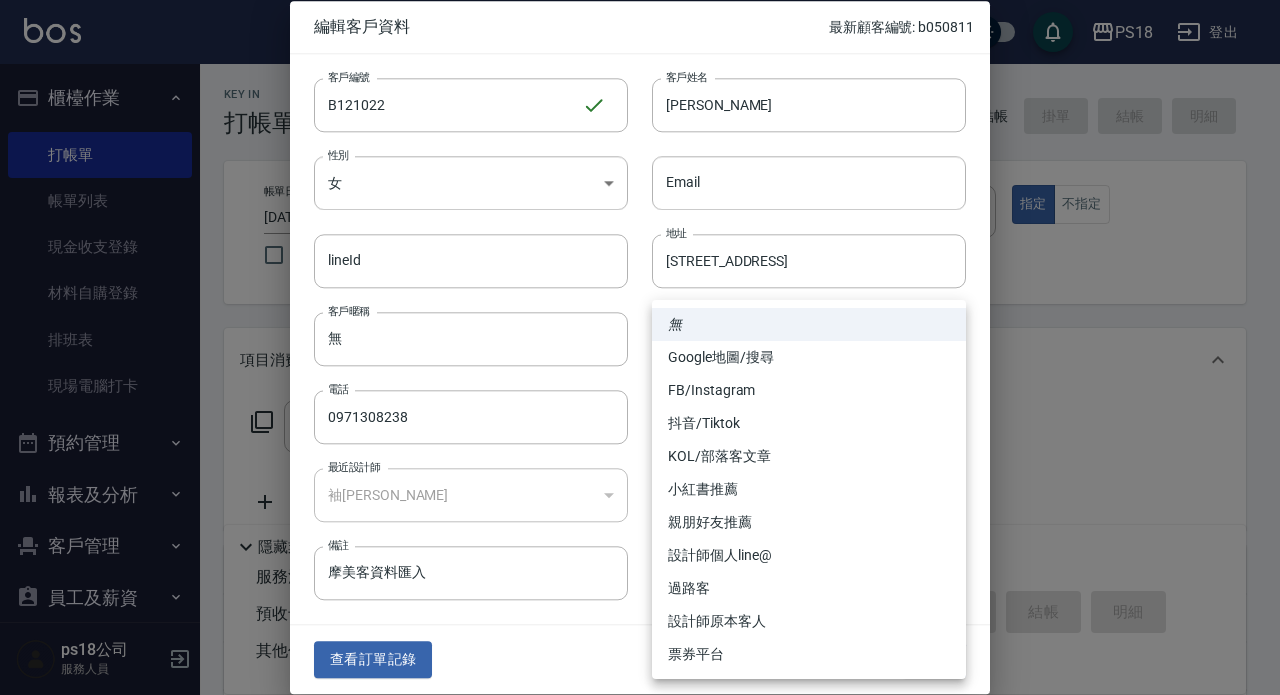 click on "PS18 登出 櫃檯作業 打帳單 帳單列表 現金收支登錄 材料自購登錄 排班表 現場電腦打卡 預約管理 預約管理 單日預約紀錄 單週預約紀錄 報表及分析 報表目錄 消費分析儀表板 店家日報表 互助日報表 互助點數明細 設計師日報表 店販抽成明細 客戶管理 客戶列表 員工及薪資 員工列表 全店打卡記錄 商品管理 商品列表 ps18公司 服務人員 Key In 打帳單 上一筆訂單:#5 帳單速查 結帳前確認明細 連續打單結帳 掛單 結帳 明細 帳單日期 [DATE] 19:37 鎖定日期 顧客姓名/手機號碼/編號 [PERSON_NAME]敏惠/0971308238/B121022 顧客姓名/手機號碼/編號 不留客資 服務人員姓名/編號 服務人員姓名/編號 指定 不指定 項目消費 服務名稱/代號 服務名稱/代號 店販銷售 服務人員姓名/編號 服務人員姓名/編號 商品代號/名稱 商品代號/名稱 預收卡販賣 卡券名稱/代號 卡券名稱/代號 使用預收卡 卡券代號/名稱" at bounding box center (640, 489) 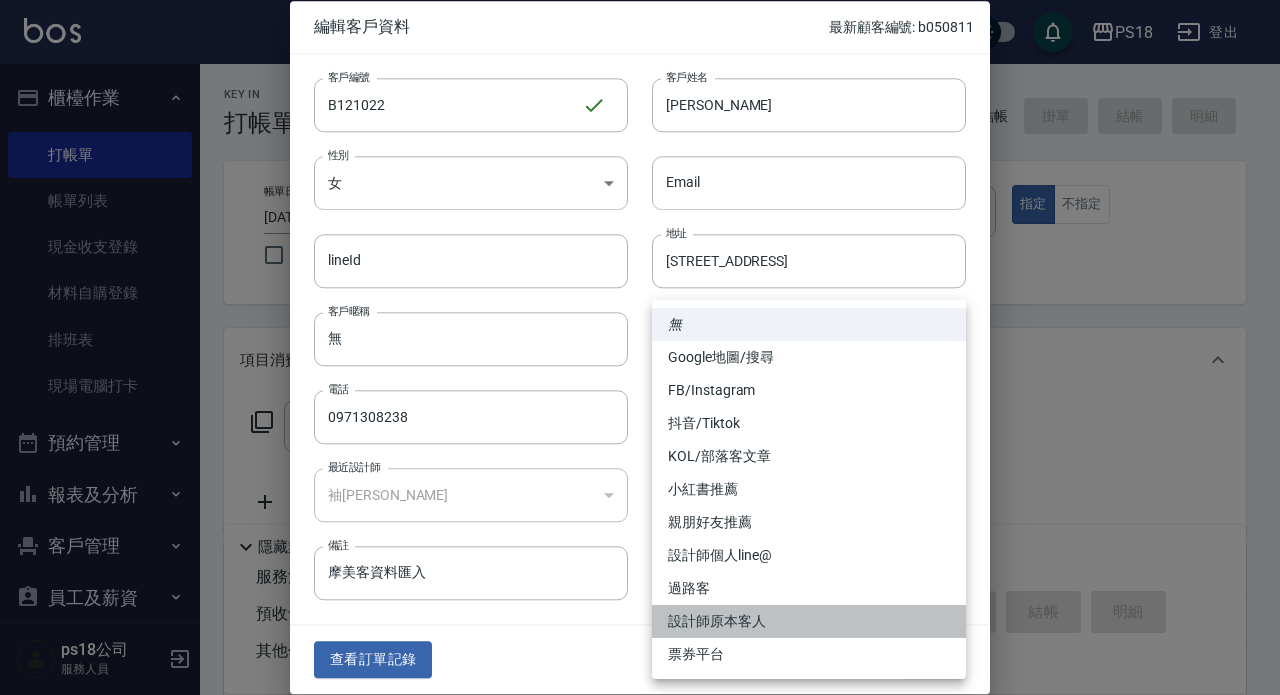 click on "設計師原本客人" at bounding box center [809, 621] 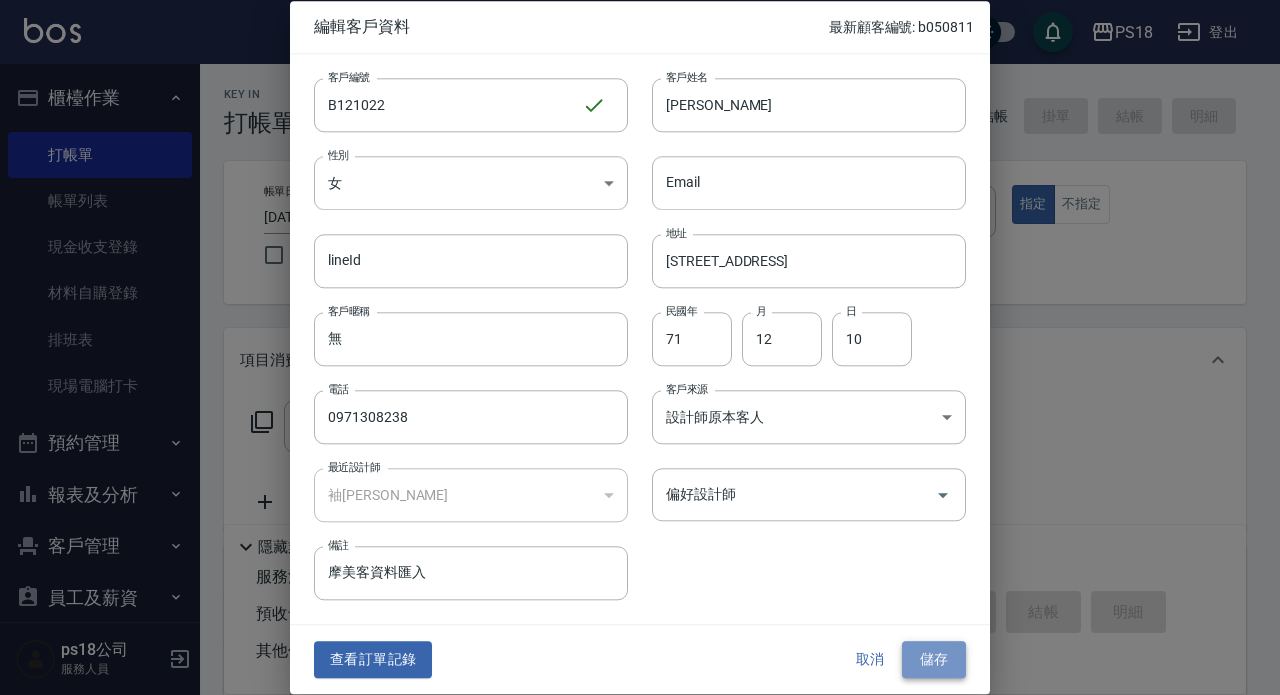 click on "儲存" at bounding box center (934, 660) 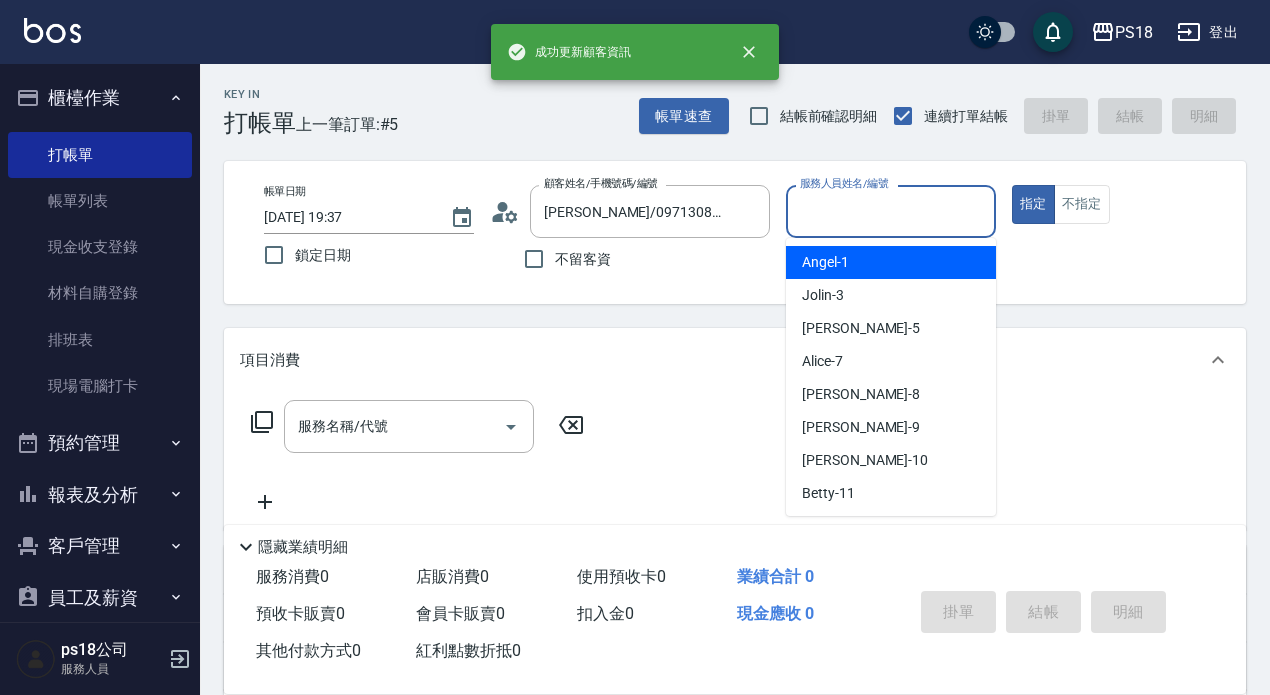 click on "服務人員姓名/編號" at bounding box center (891, 211) 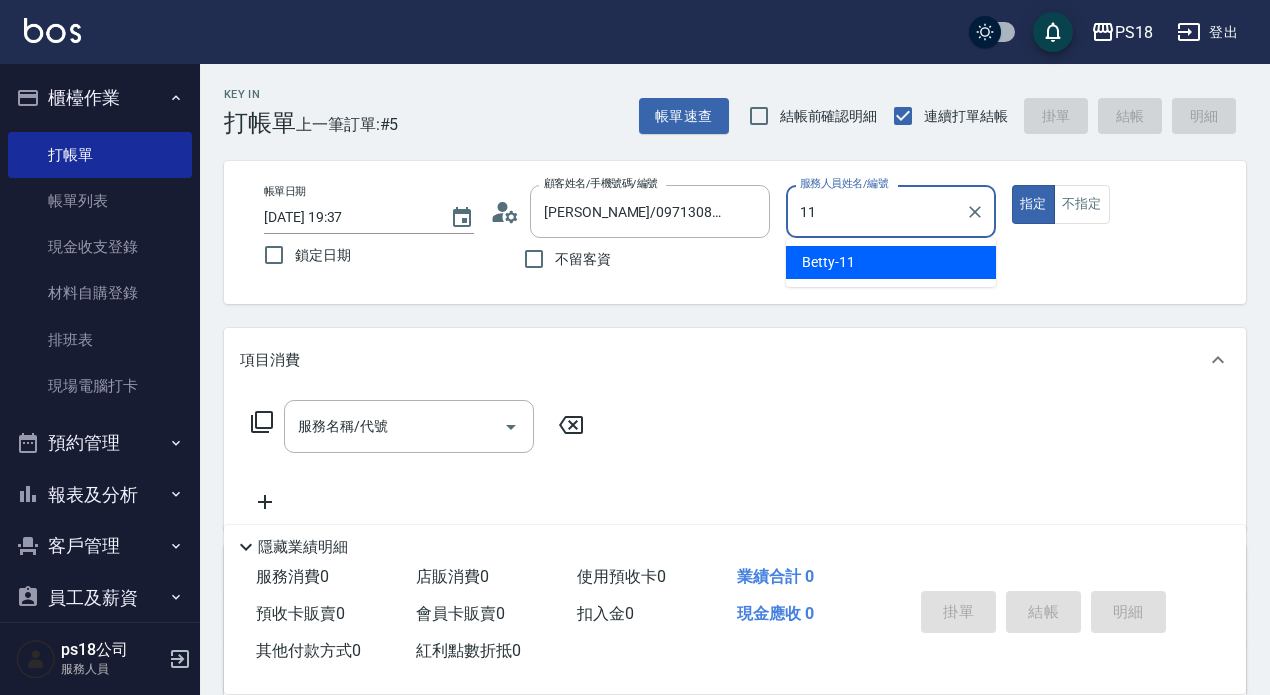 type on "Betty-11" 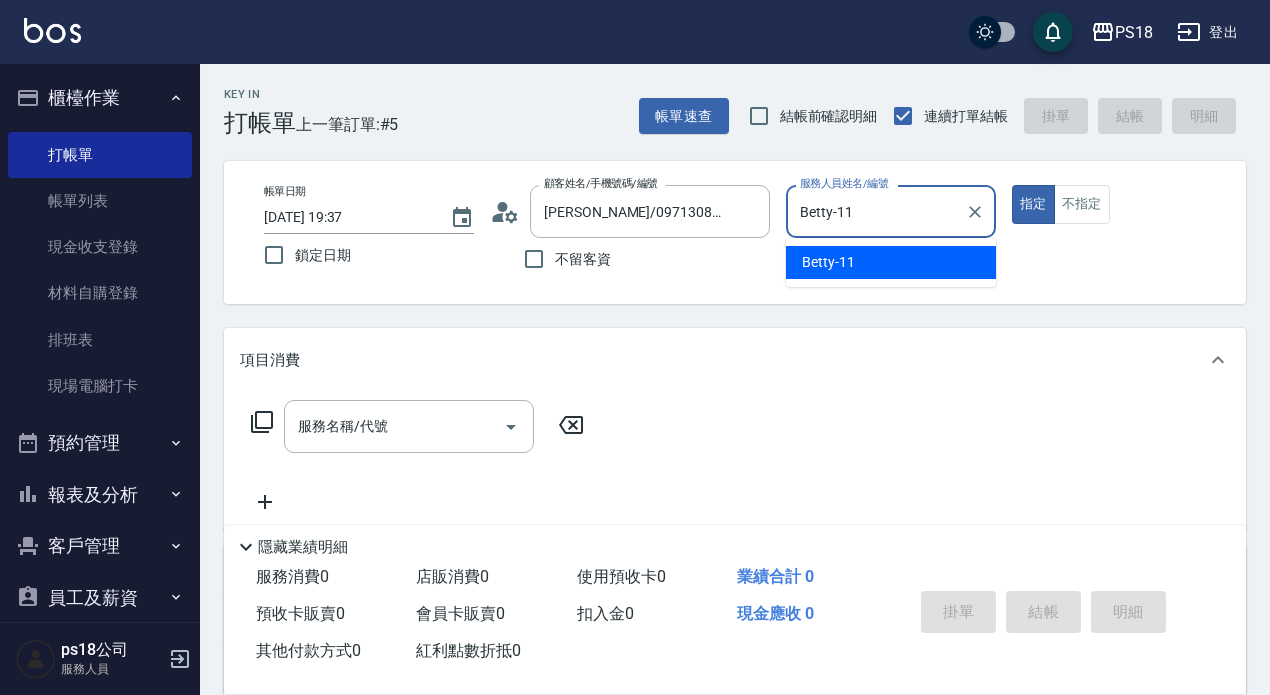 type on "true" 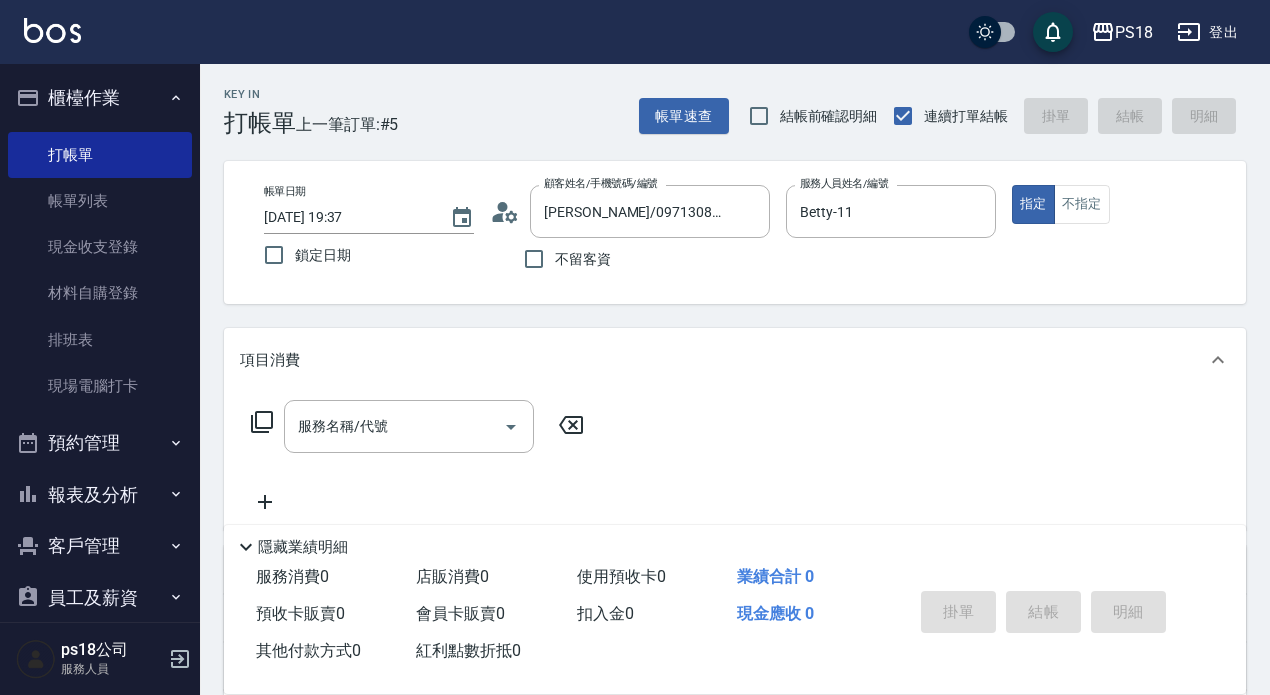 click 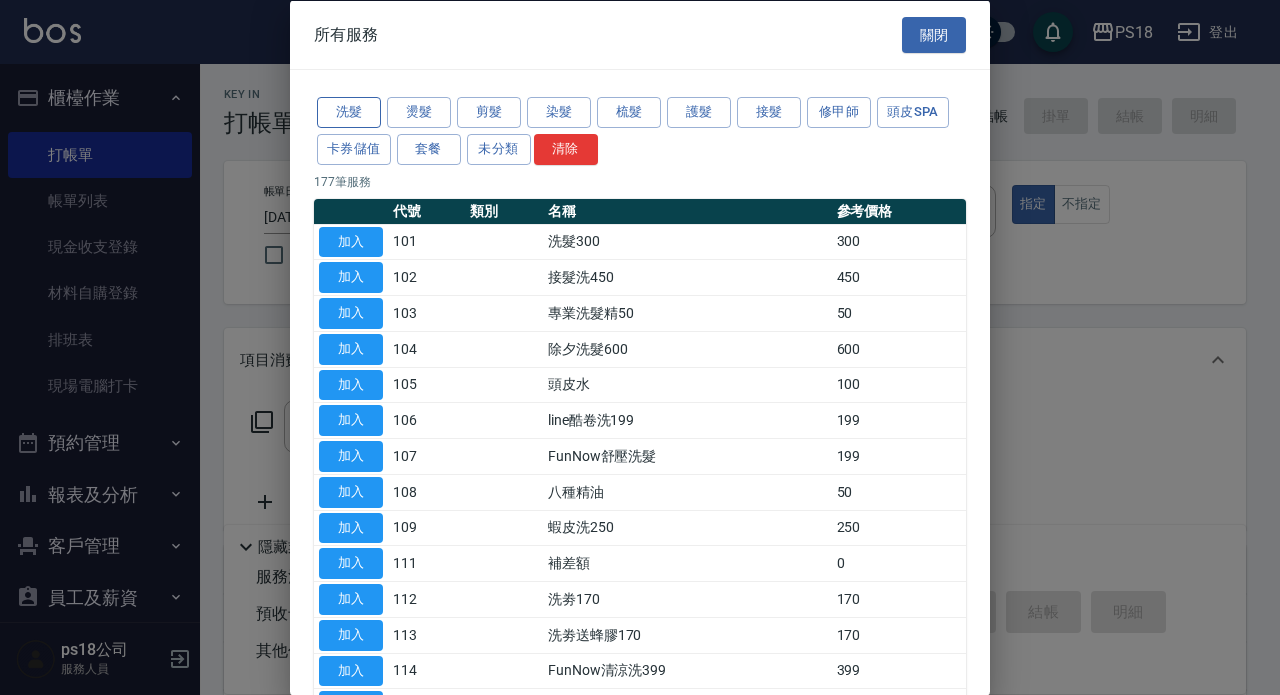 click on "洗髮" at bounding box center (349, 112) 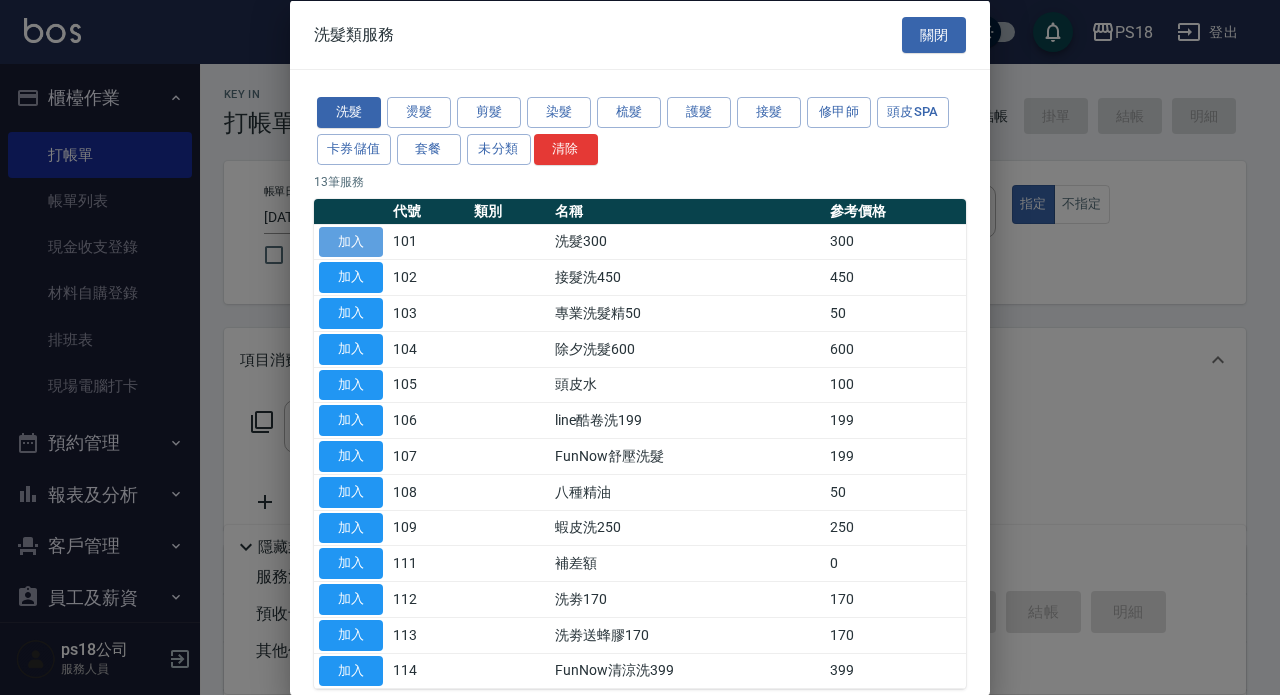 click on "加入" at bounding box center [351, 241] 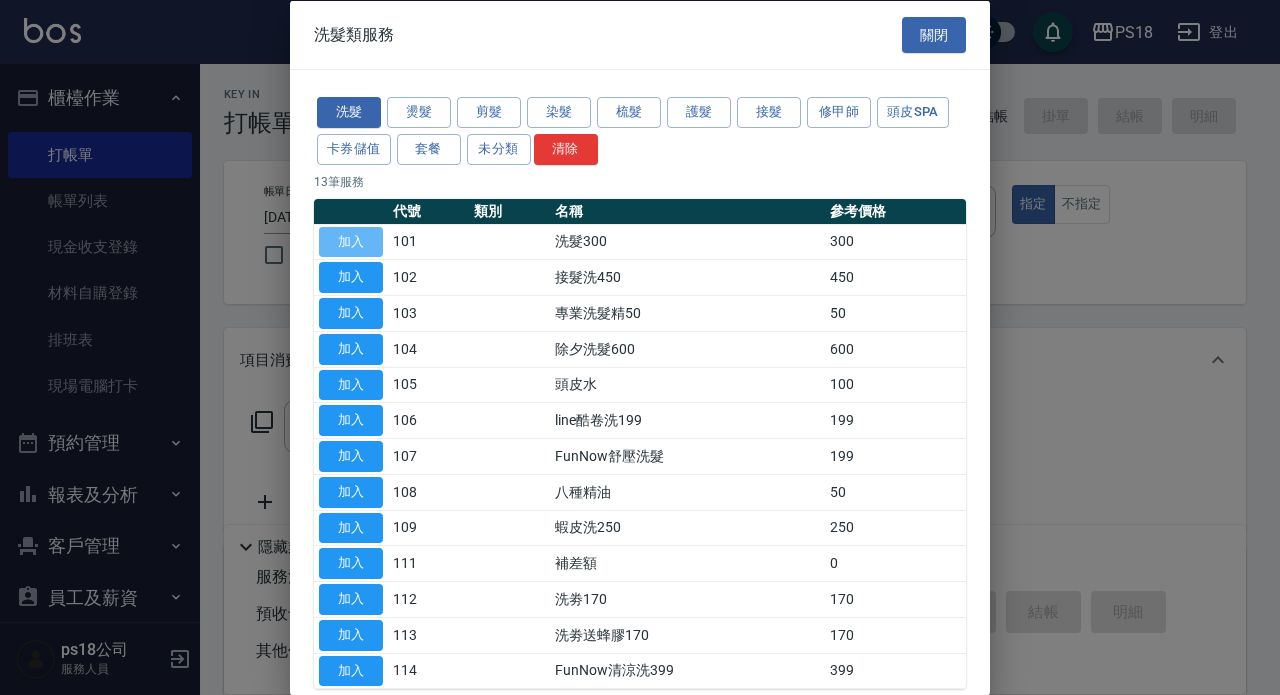 type on "洗髮300(101)" 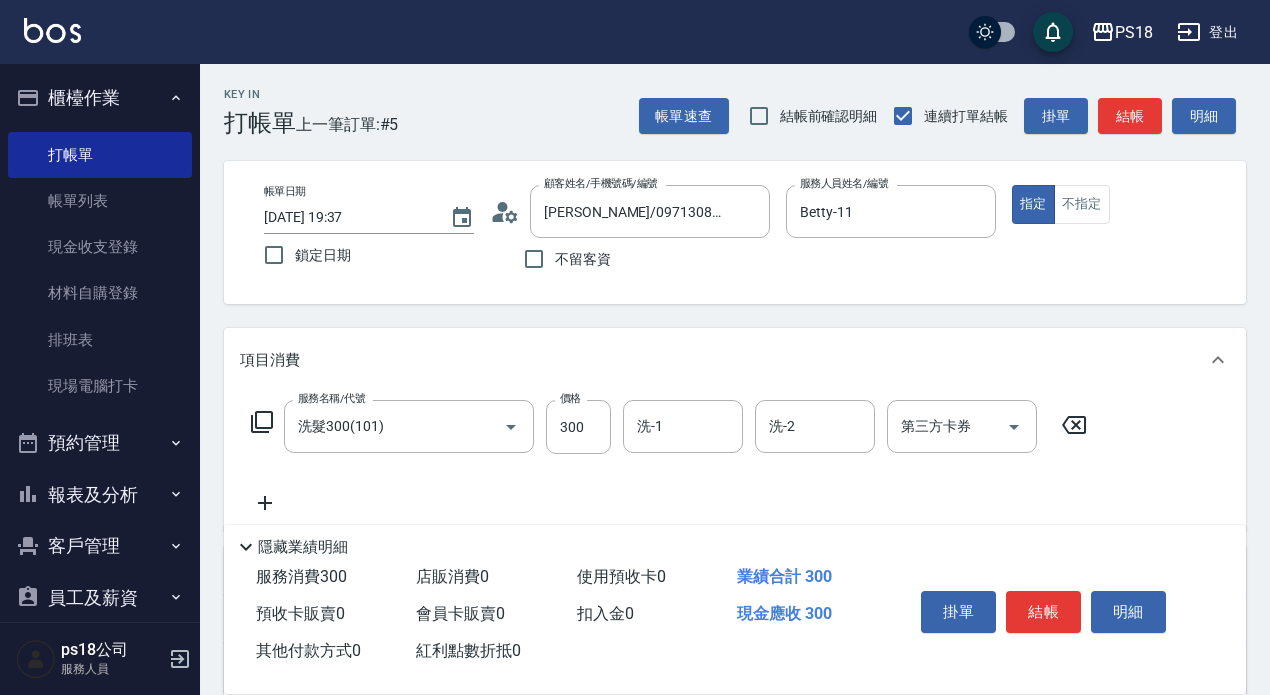 click 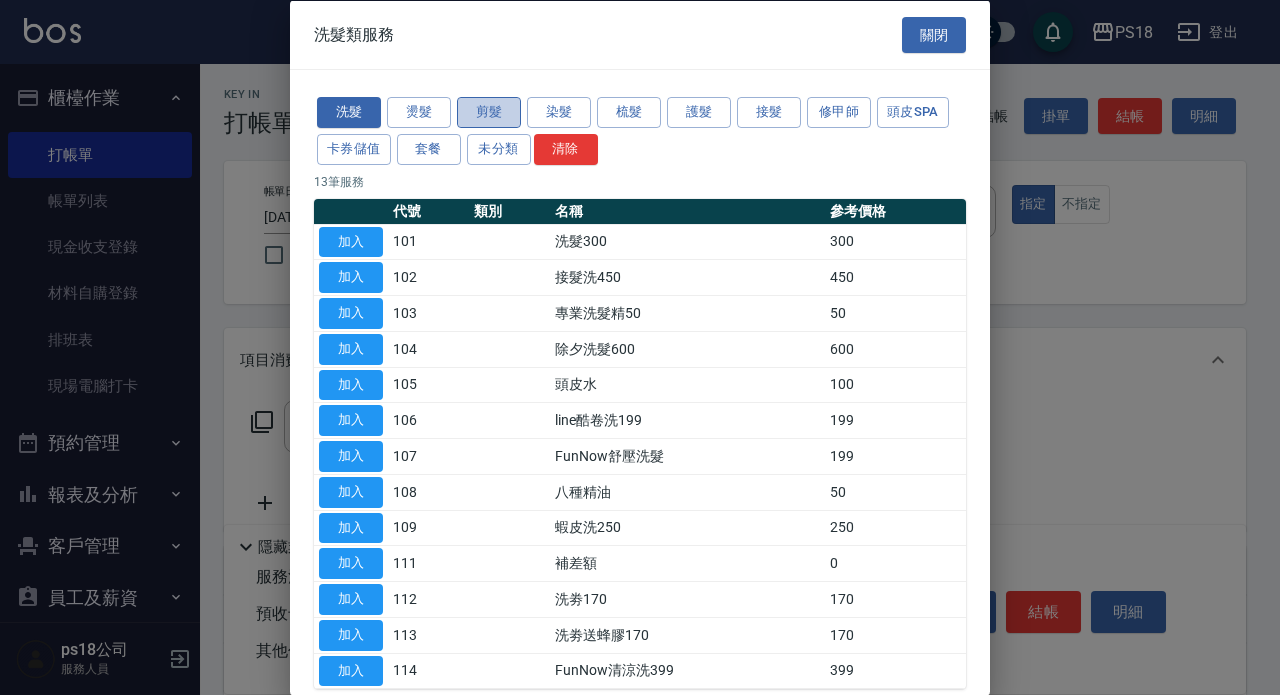 click on "剪髮" at bounding box center (489, 112) 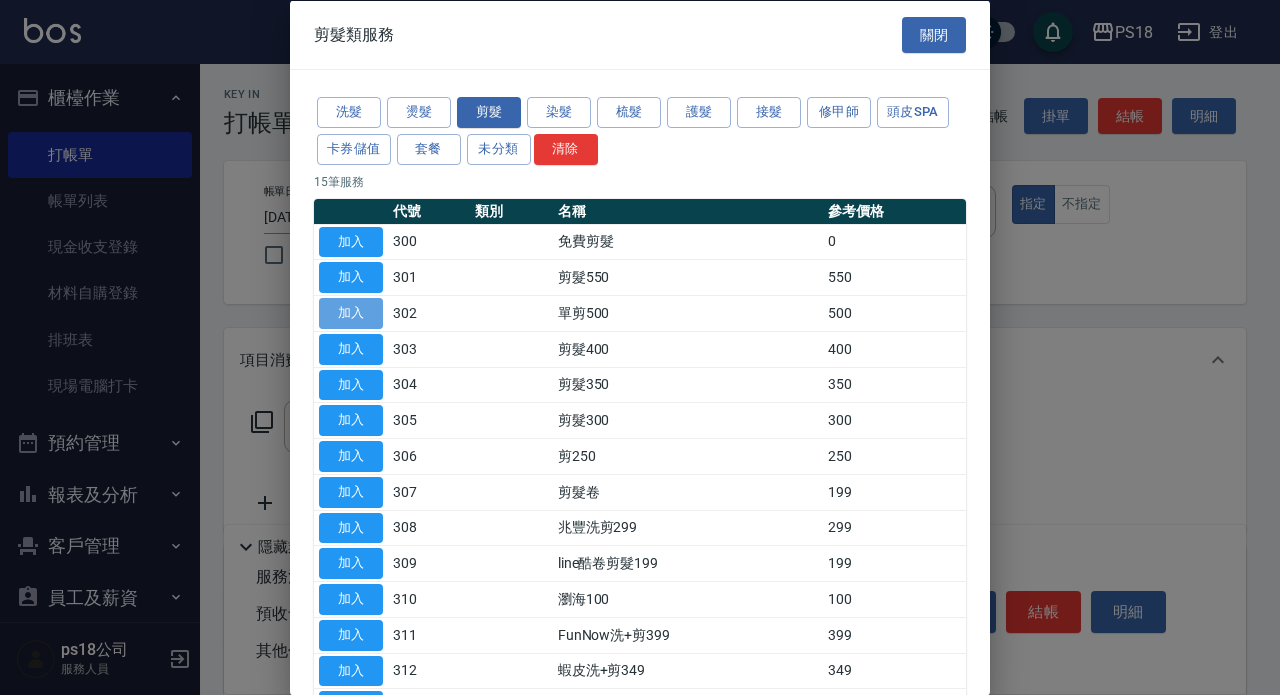 click on "加入" at bounding box center (351, 313) 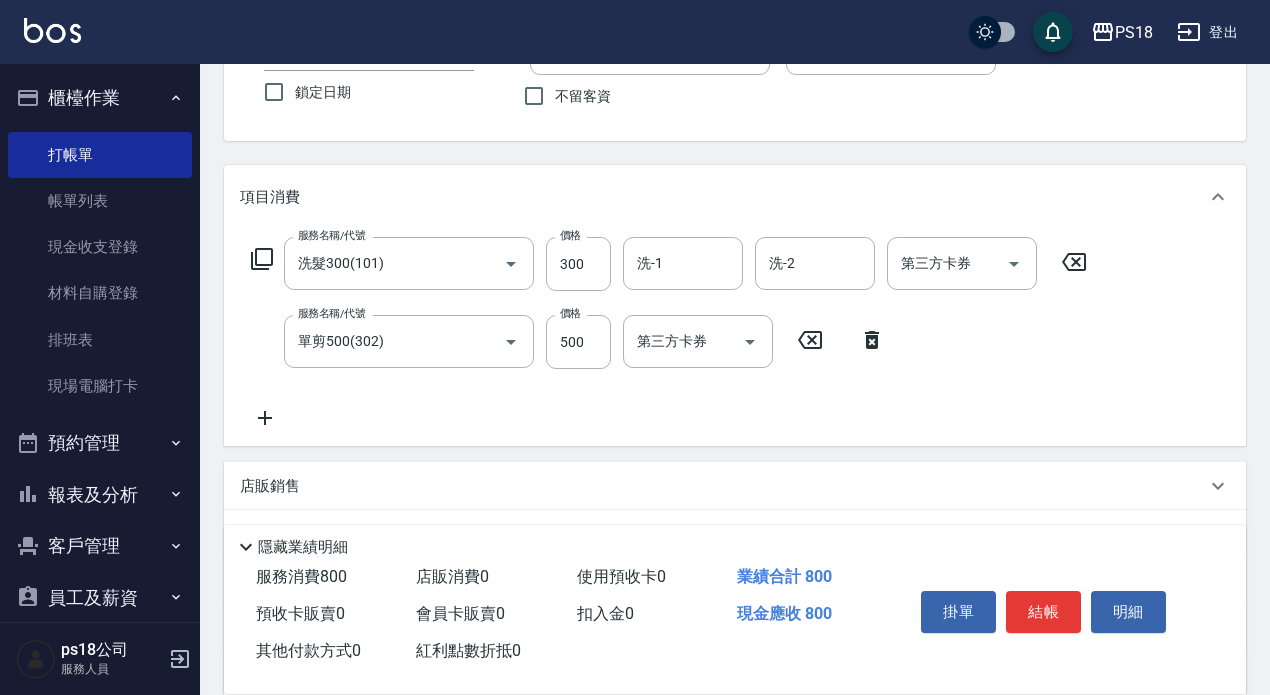 scroll, scrollTop: 362, scrollLeft: 0, axis: vertical 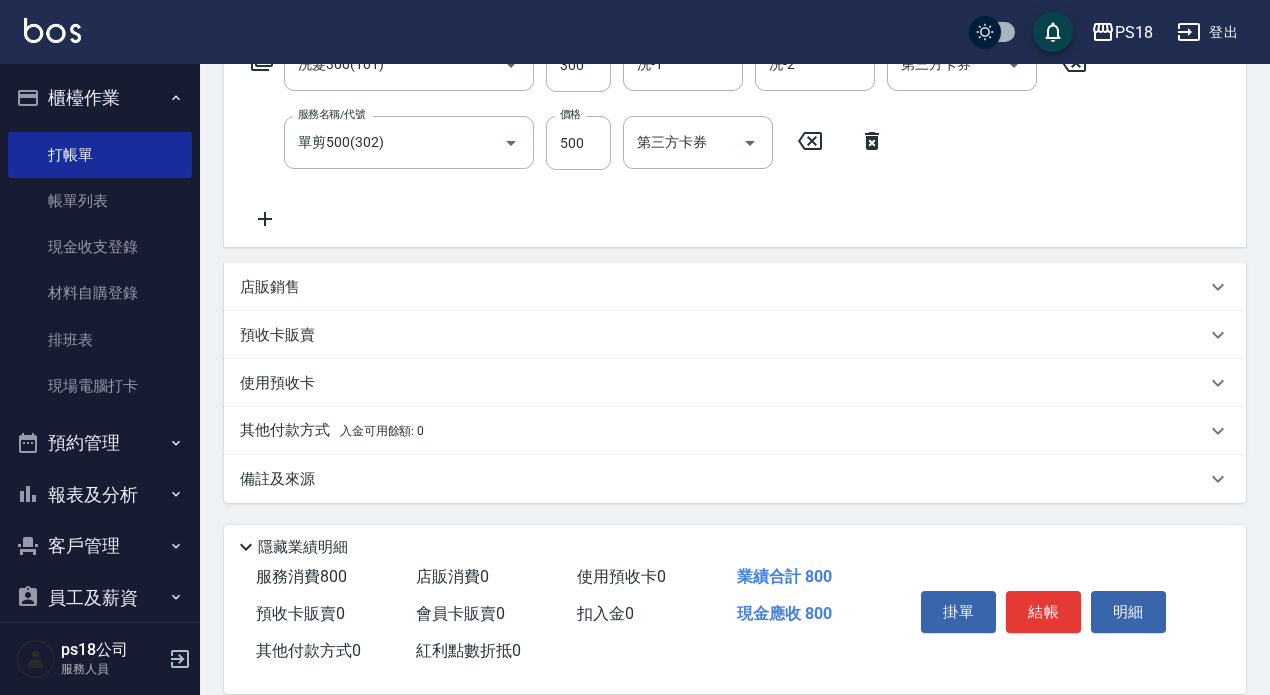 click on "備註及來源" at bounding box center (277, 479) 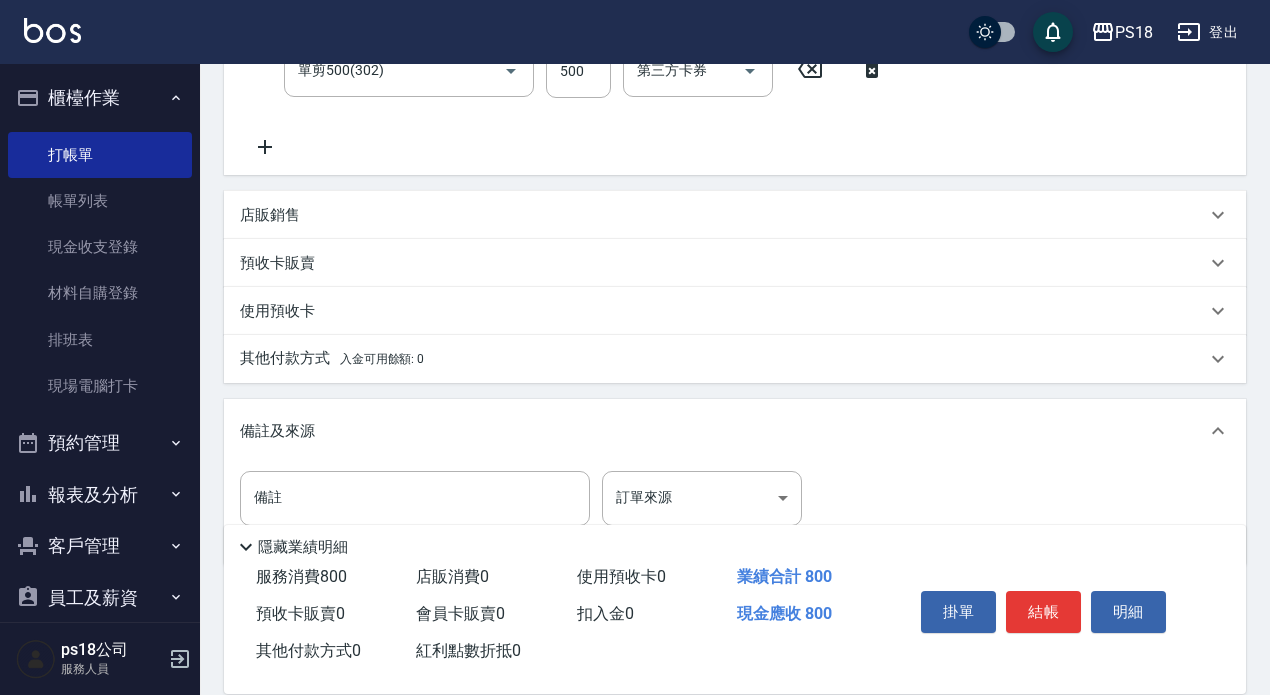 scroll, scrollTop: 497, scrollLeft: 0, axis: vertical 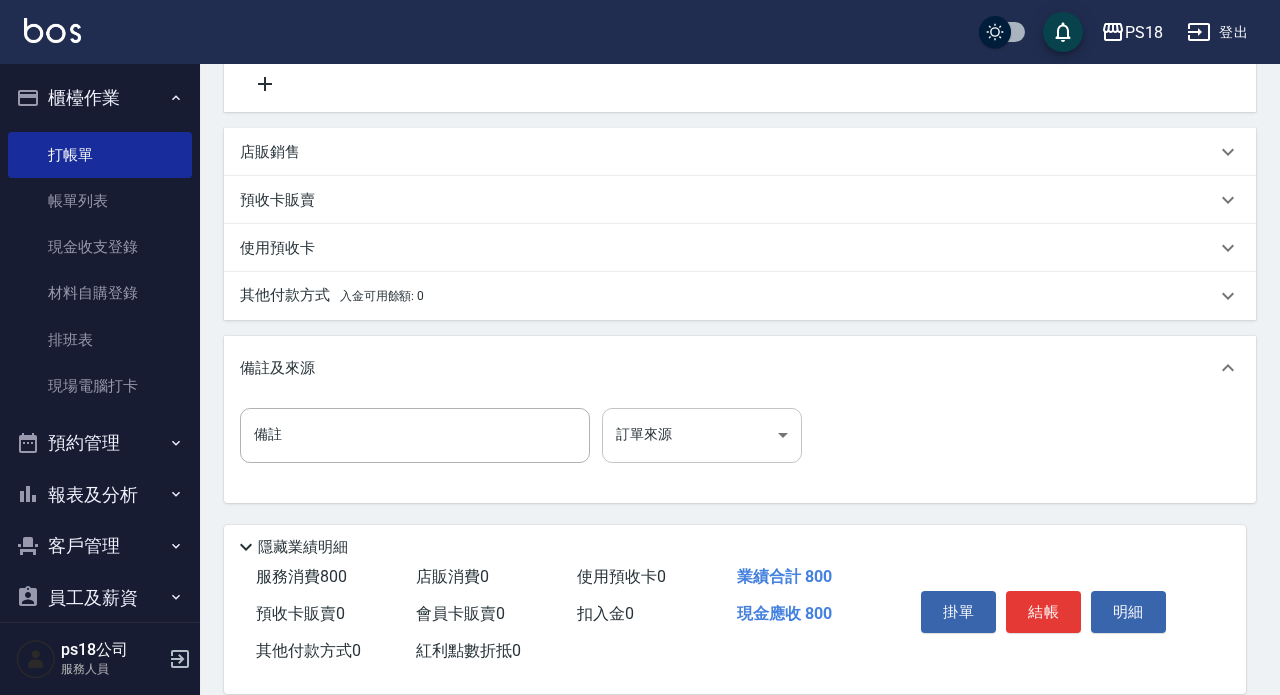 click on "PS18 登出 櫃檯作業 打帳單 帳單列表 現金收支登錄 材料自購登錄 排班表 現場電腦打卡 預約管理 預約管理 單日預約紀錄 單週預約紀錄 報表及分析 報表目錄 消費分析儀表板 店家日報表 互助日報表 互助點數明細 設計師日報表 店販抽成明細 客戶管理 客戶列表 員工及薪資 員工列表 全店打卡記錄 商品管理 商品列表 ps18公司 服務人員 Key In 打帳單 上一筆訂單:#5 帳單速查 結帳前確認明細 連續打單結帳 掛單 結帳 明細 帳單日期 [DATE] 19:37 鎖定日期 顧客姓名/手機號碼/編號 [PERSON_NAME]敏惠/0971308238/B121022 顧客姓名/手機號碼/編號 不留客資 服務人員姓名/編號 [PERSON_NAME]-11 服務人員姓名/編號 指定 不指定 項目消費 服務名稱/代號 洗髮300(101) 服務名稱/代號 價格 300 價格 洗-1 洗-1 洗-2 洗-2 第三方卡券 第三方卡券 服務名稱/代號 單剪500(302) 服務名稱/代號 價格 500 價格 第三方卡券 0元 0 ​" at bounding box center (640, 99) 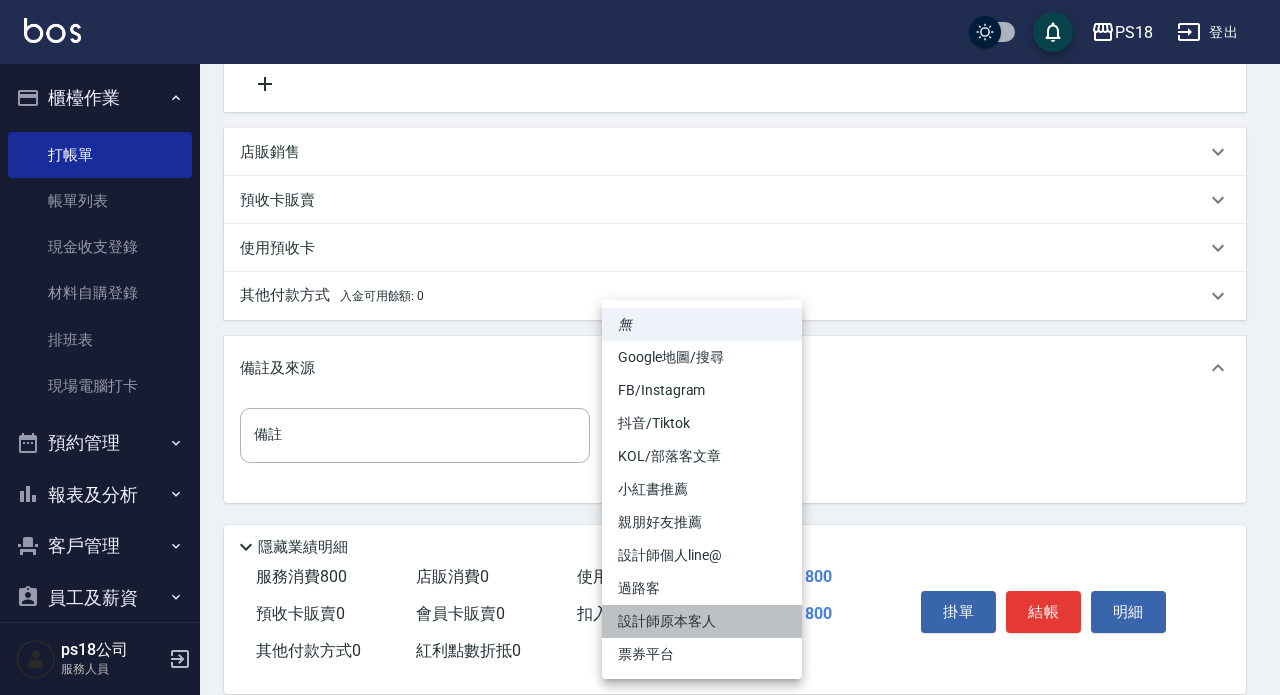 click on "設計師原本客人" at bounding box center (702, 621) 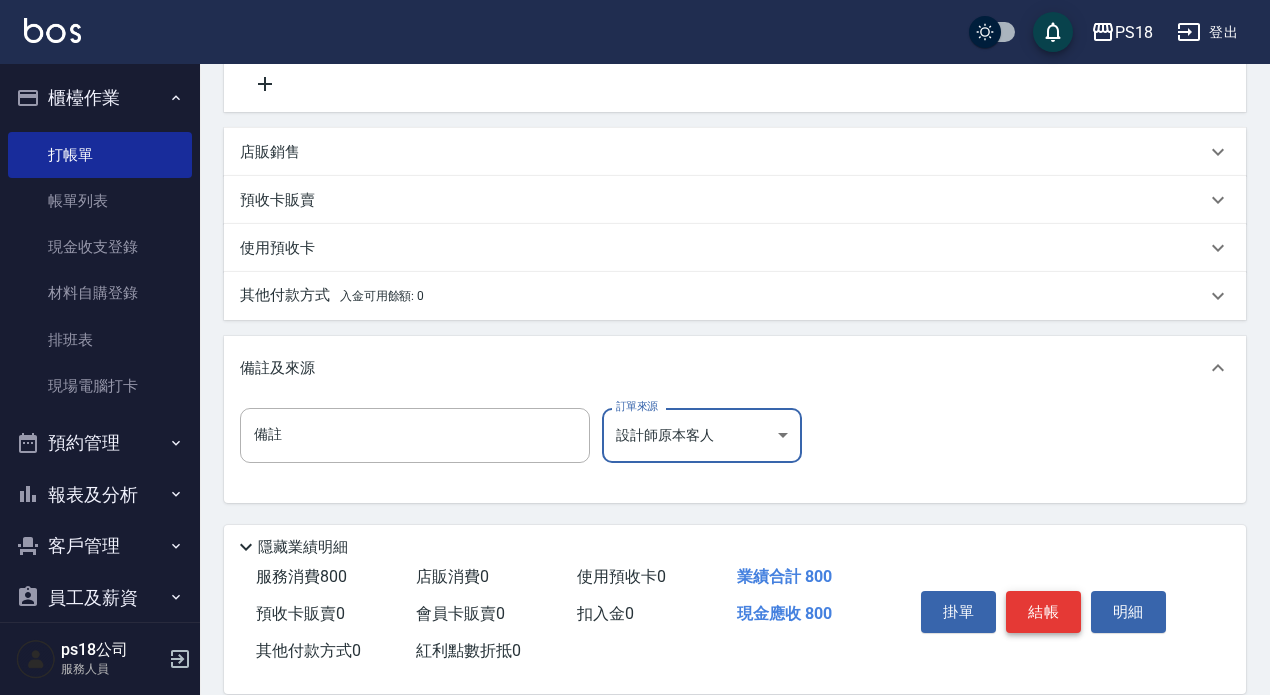 click on "結帳" at bounding box center [1043, 612] 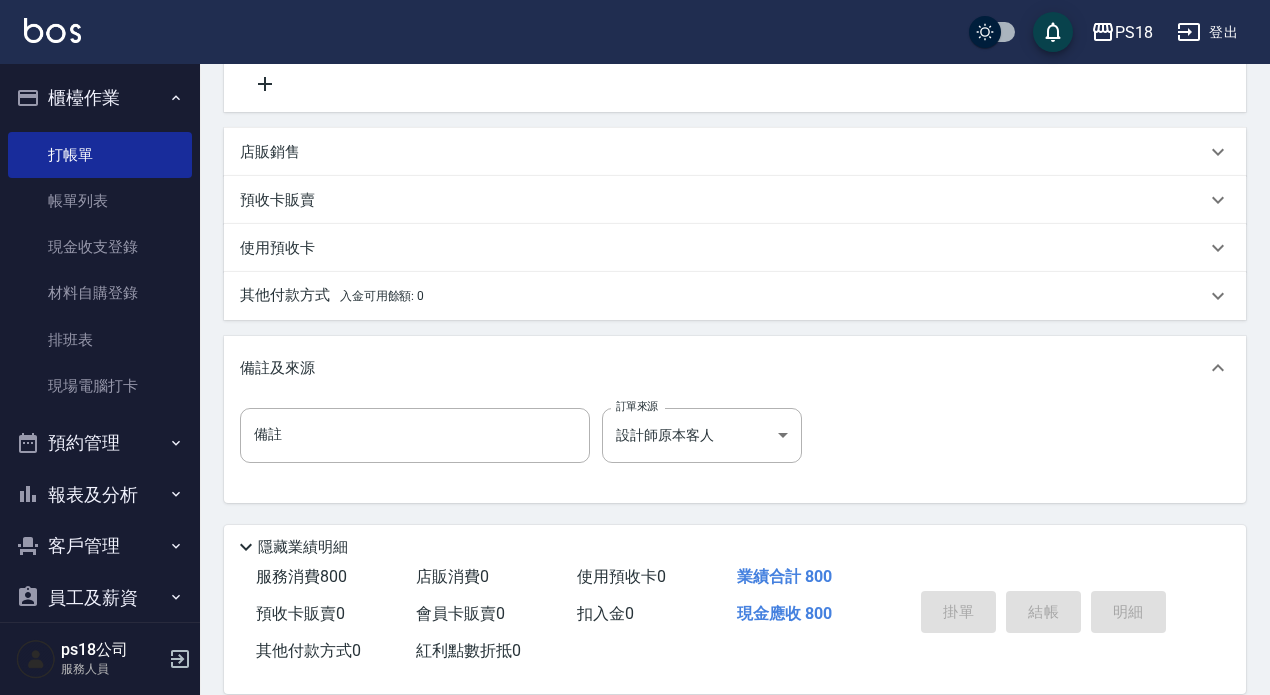 type on "[DATE] 19:43" 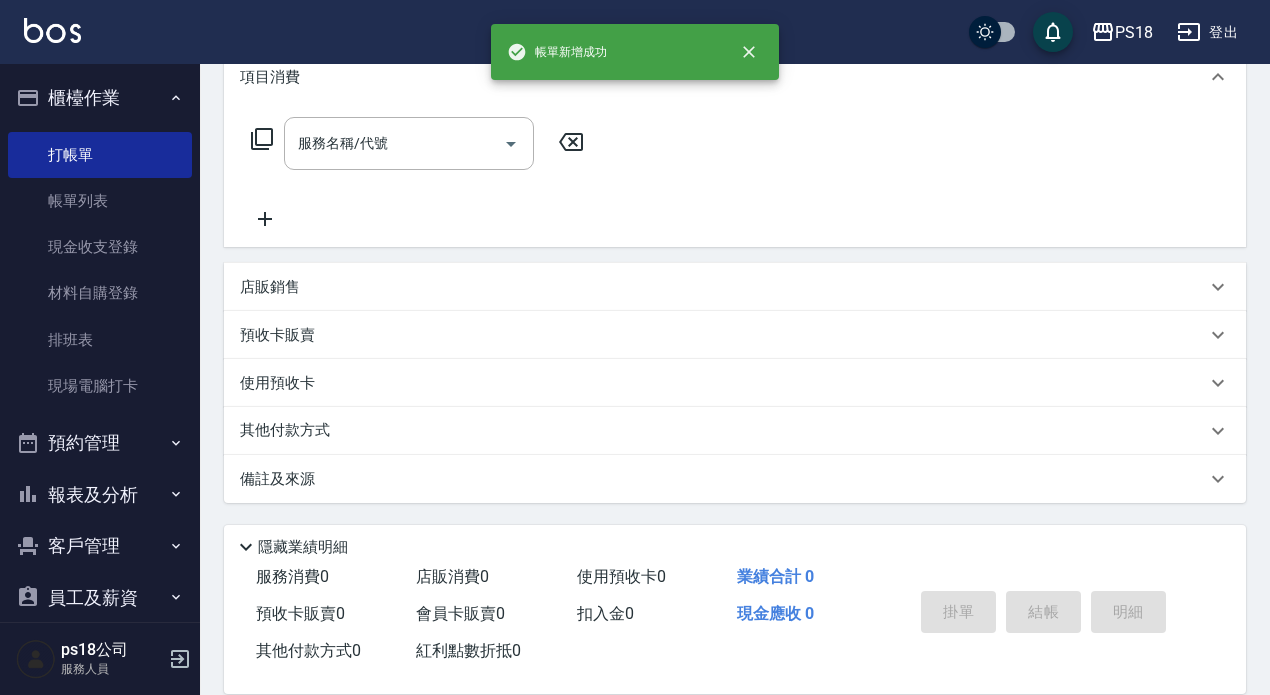 scroll, scrollTop: 0, scrollLeft: 0, axis: both 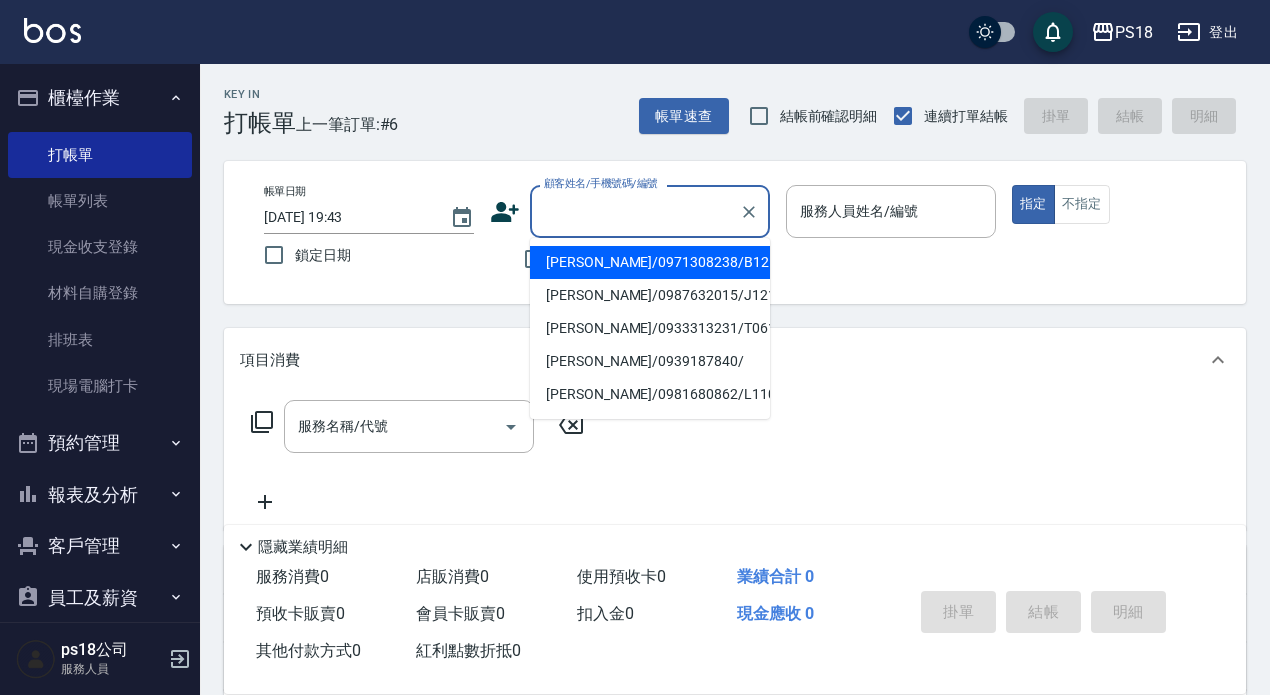 click on "顧客姓名/手機號碼/編號" at bounding box center [635, 211] 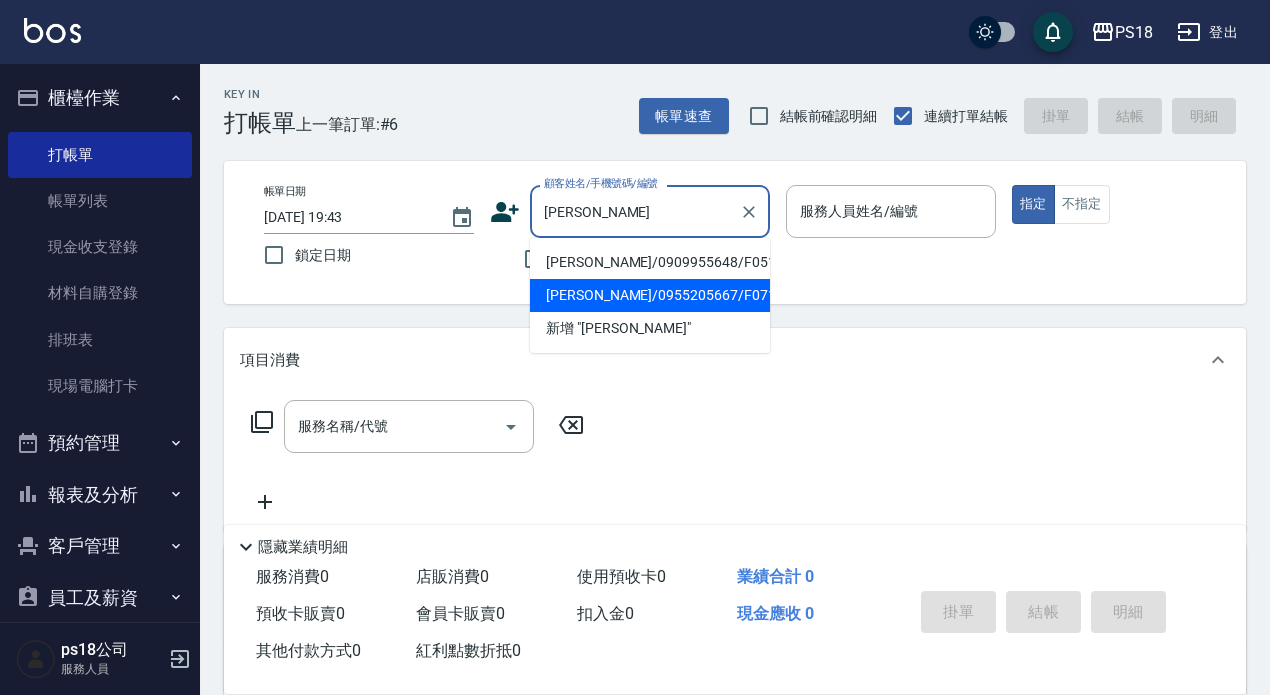 click on "[PERSON_NAME]/0955205667/F071123" at bounding box center (650, 295) 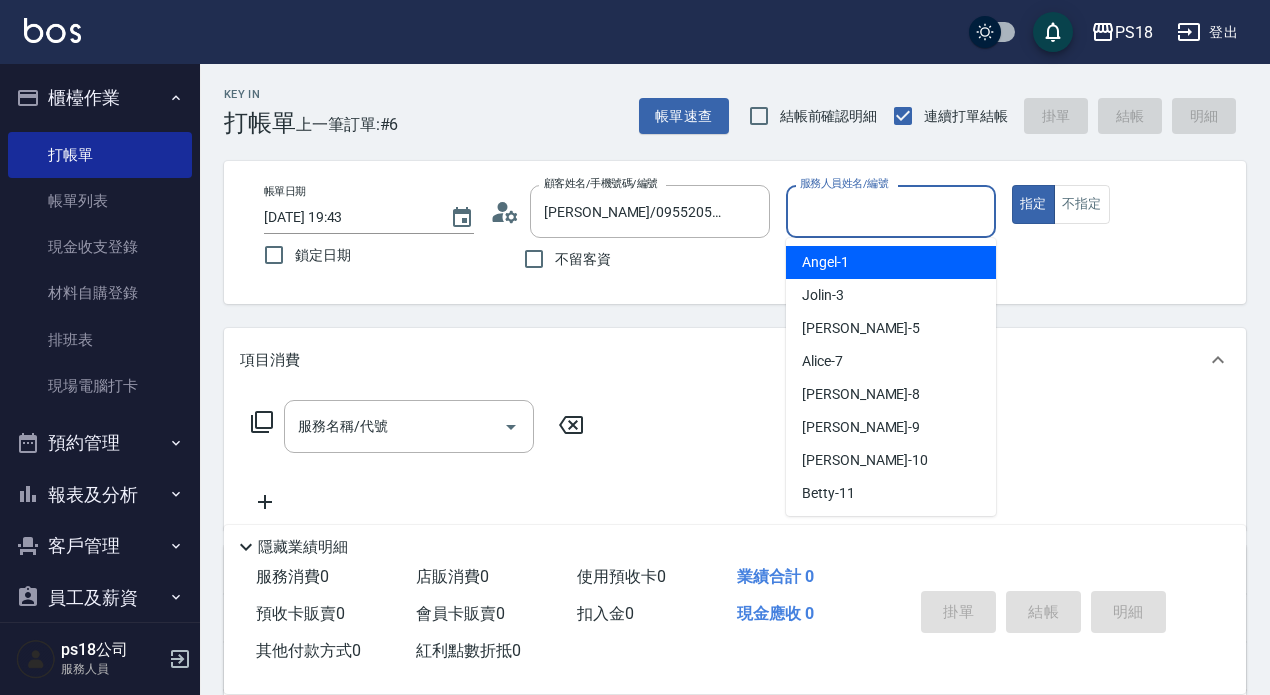 click on "服務人員姓名/編號" at bounding box center (891, 211) 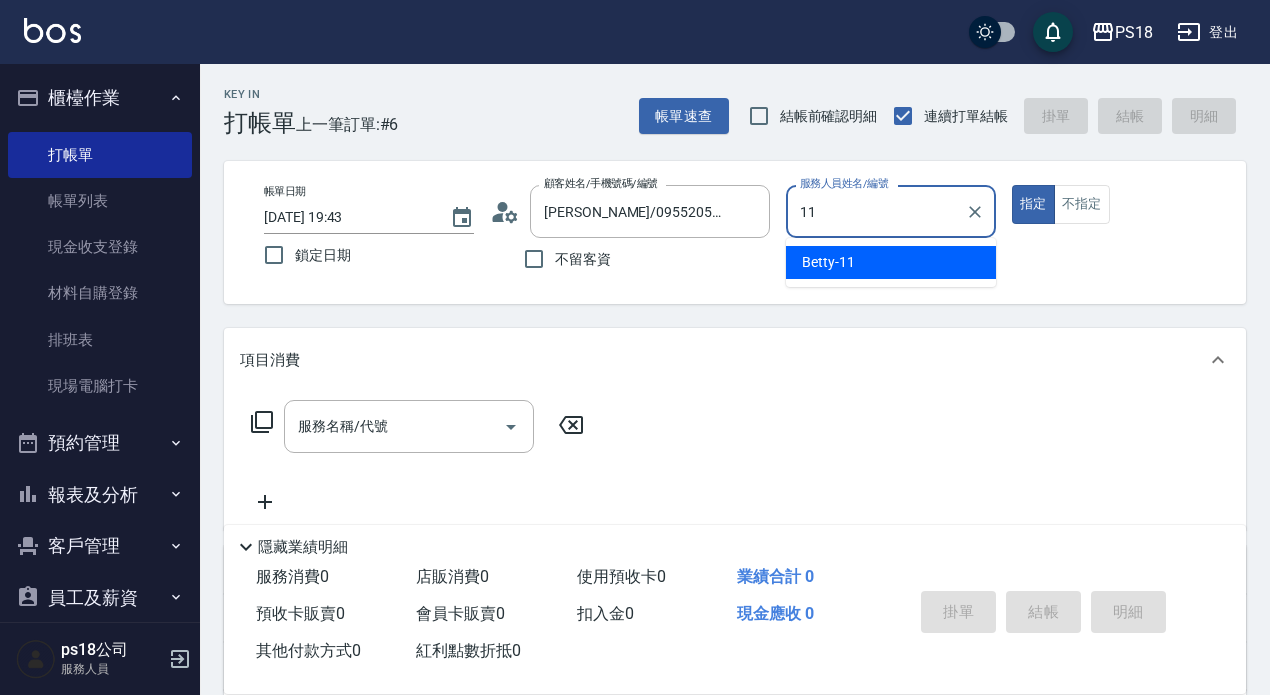 type on "Betty-11" 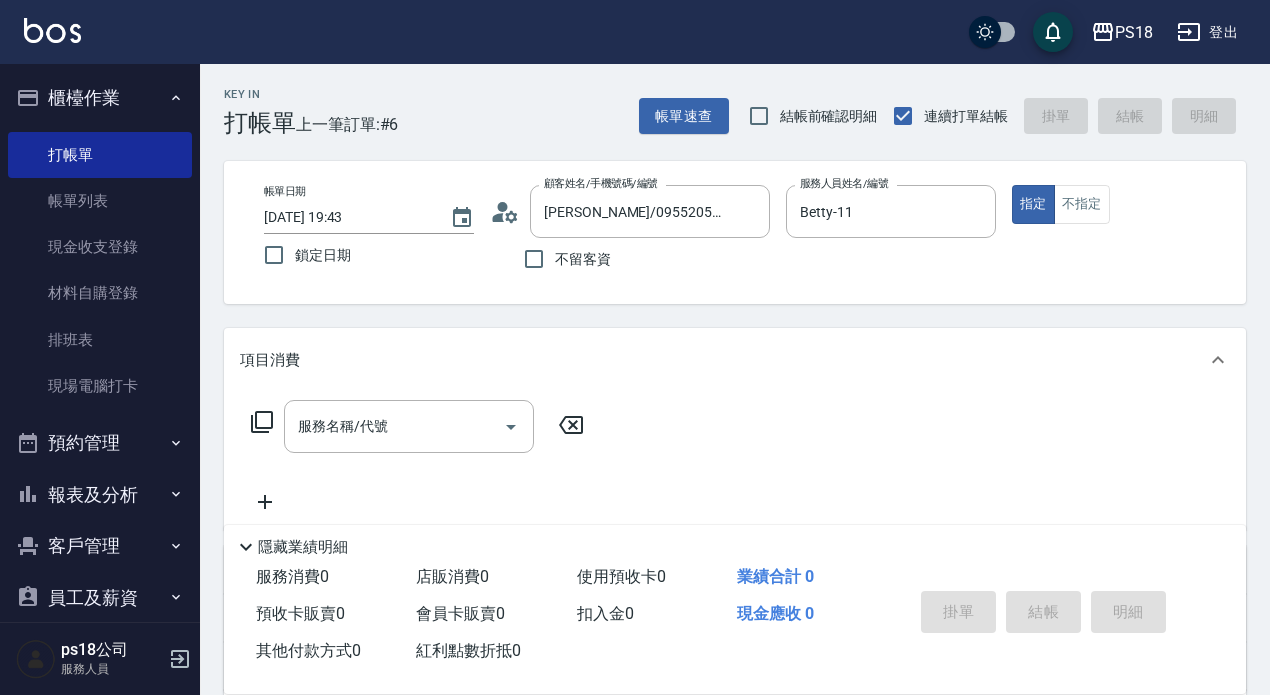 click 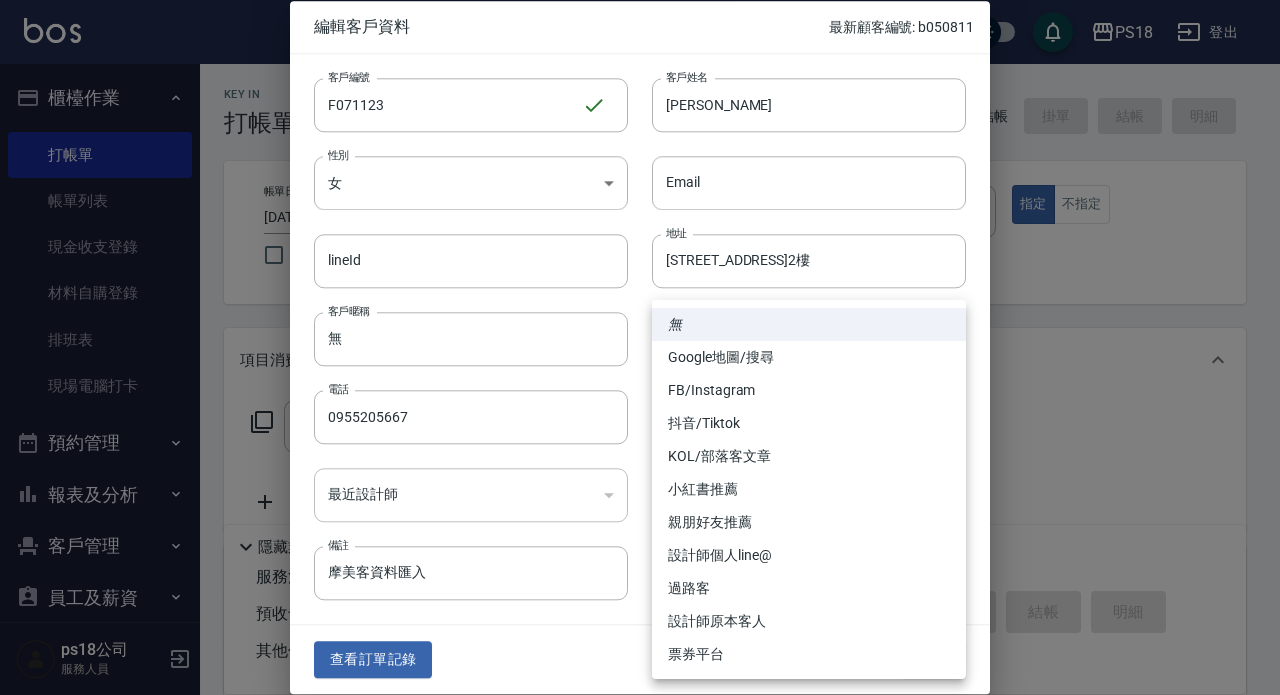 click on "PS18 登出 櫃檯作業 打帳單 帳單列表 現金收支登錄 材料自購登錄 排班表 現場電腦打卡 預約管理 預約管理 單日預約紀錄 單週預約紀錄 報表及分析 報表目錄 消費分析儀表板 店家日報表 互助日報表 互助點數明細 設計師日報表 店販抽成明細 客戶管理 客戶列表 員工及薪資 員工列表 全店打卡記錄 商品管理 商品列表 ps18公司 服務人員 Key In 打帳單 上一筆訂單:#6 帳單速查 結帳前確認明細 連續打單結帳 掛單 結帳 明細 帳單日期 [DATE] 19:43 鎖定日期 顧客姓名/手機號碼/編號 [PERSON_NAME]/0955205667/F071123 顧客姓名/手機號碼/編號 不留客資 服務人員姓名/編號 [PERSON_NAME]-11 服務人員姓名/編號 指定 不指定 項目消費 服務名稱/代號 服務名稱/代號 店販銷售 服務人員姓名/編號 服務人員姓名/編號 商品代號/名稱 商品代號/名稱 預收卡販賣 卡券名稱/代號 卡券名稱/代號 使用預收卡 0元 0 ​" at bounding box center [640, 489] 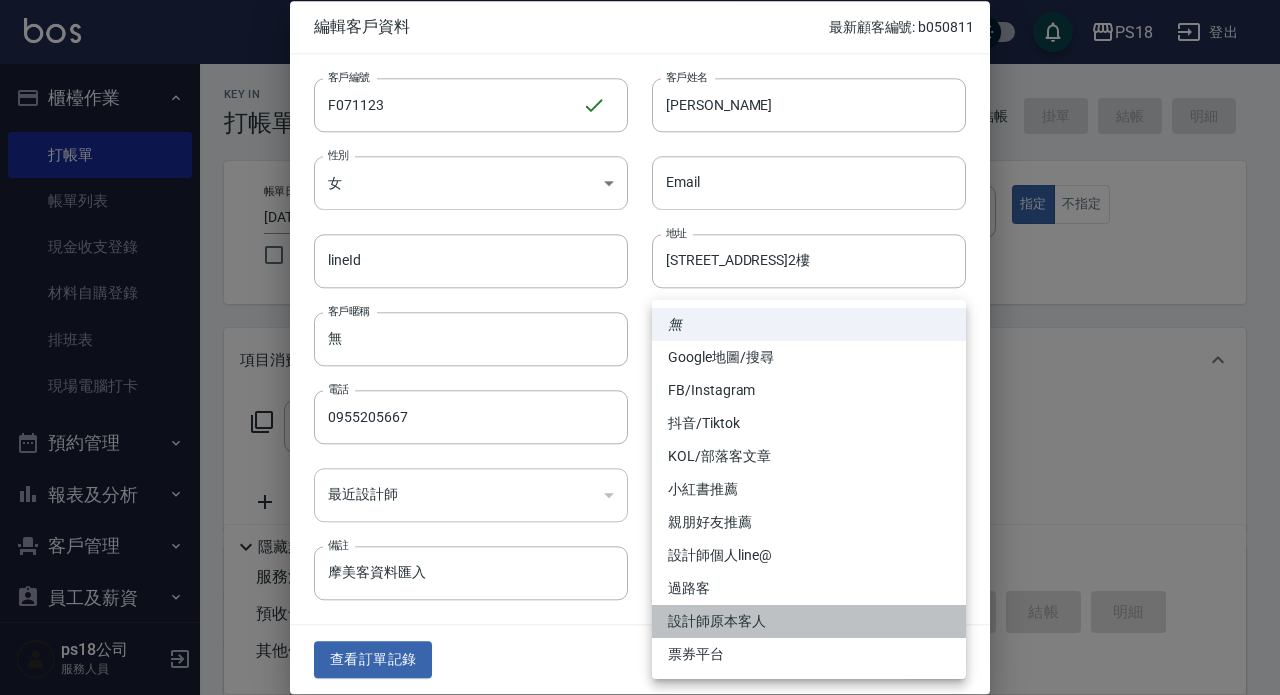 click on "設計師原本客人" at bounding box center (809, 621) 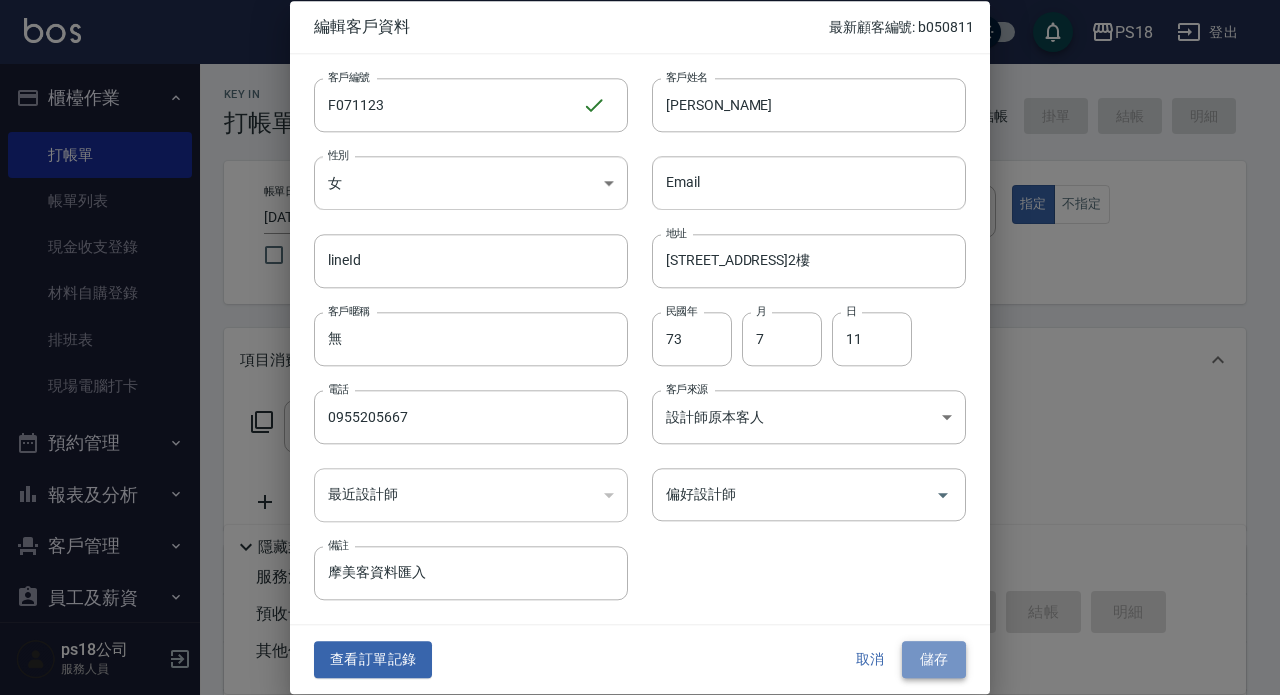 click on "儲存" at bounding box center [934, 660] 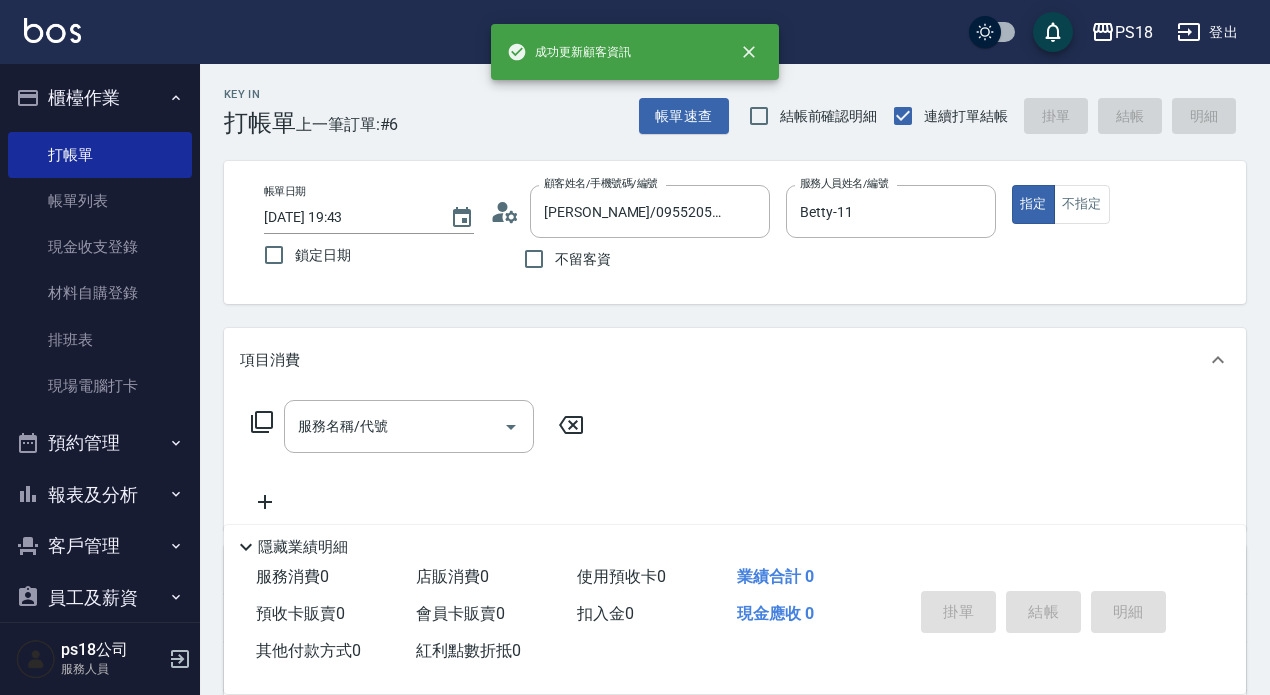 click 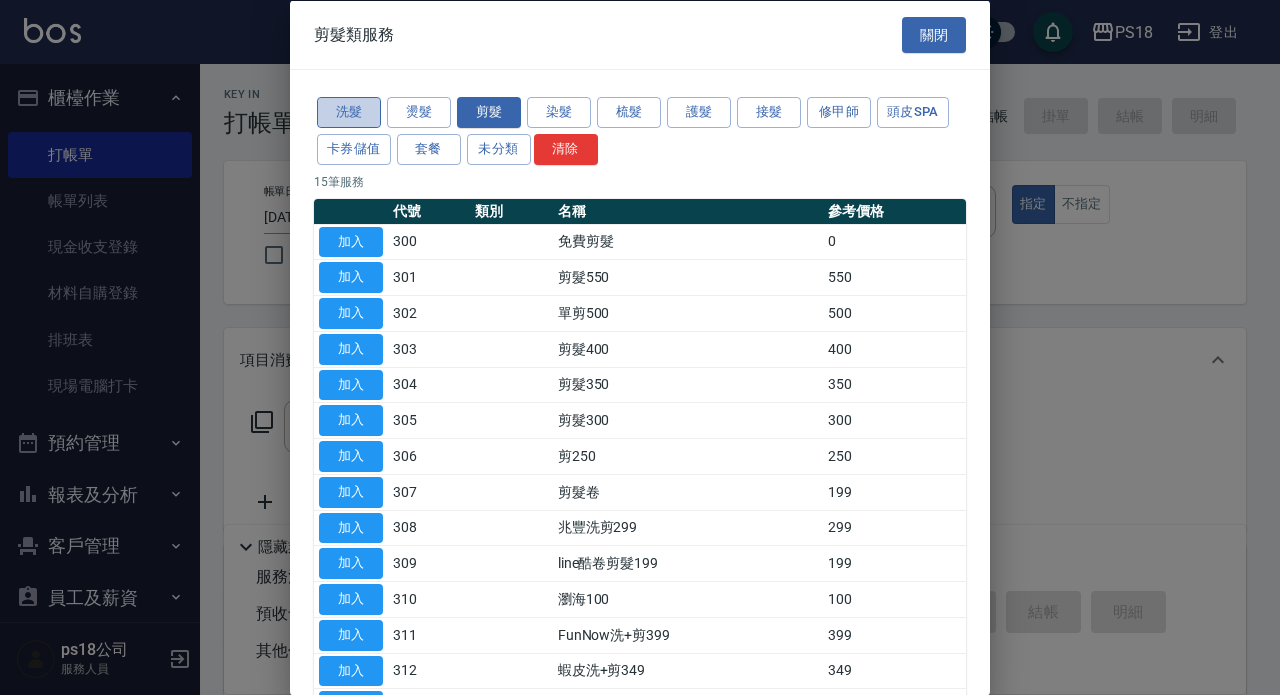 click on "洗髮" at bounding box center (349, 112) 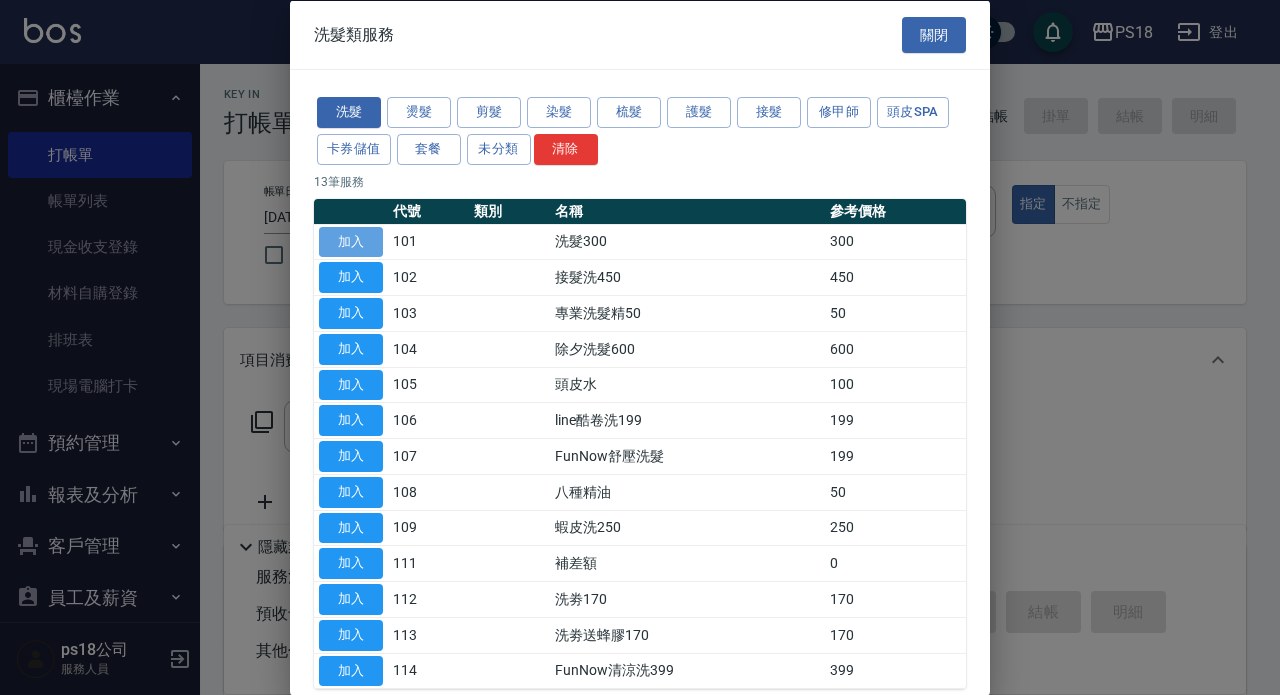 click on "加入" at bounding box center (351, 241) 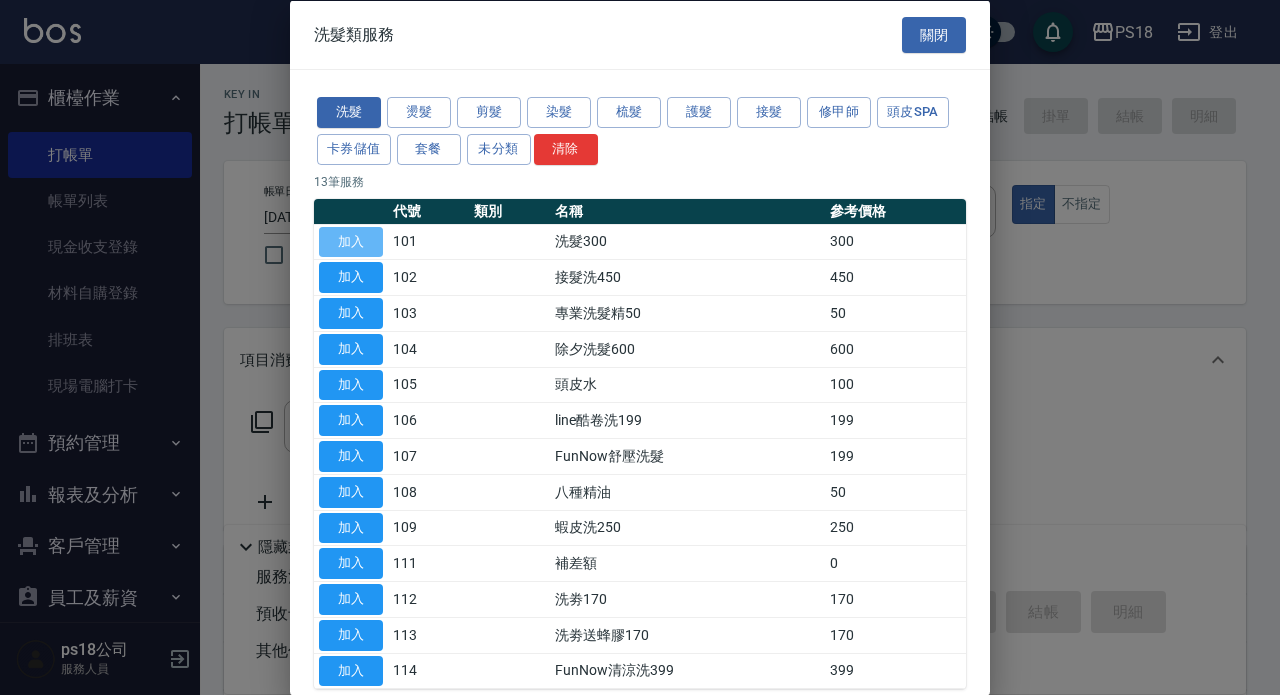 type on "洗髮300(101)" 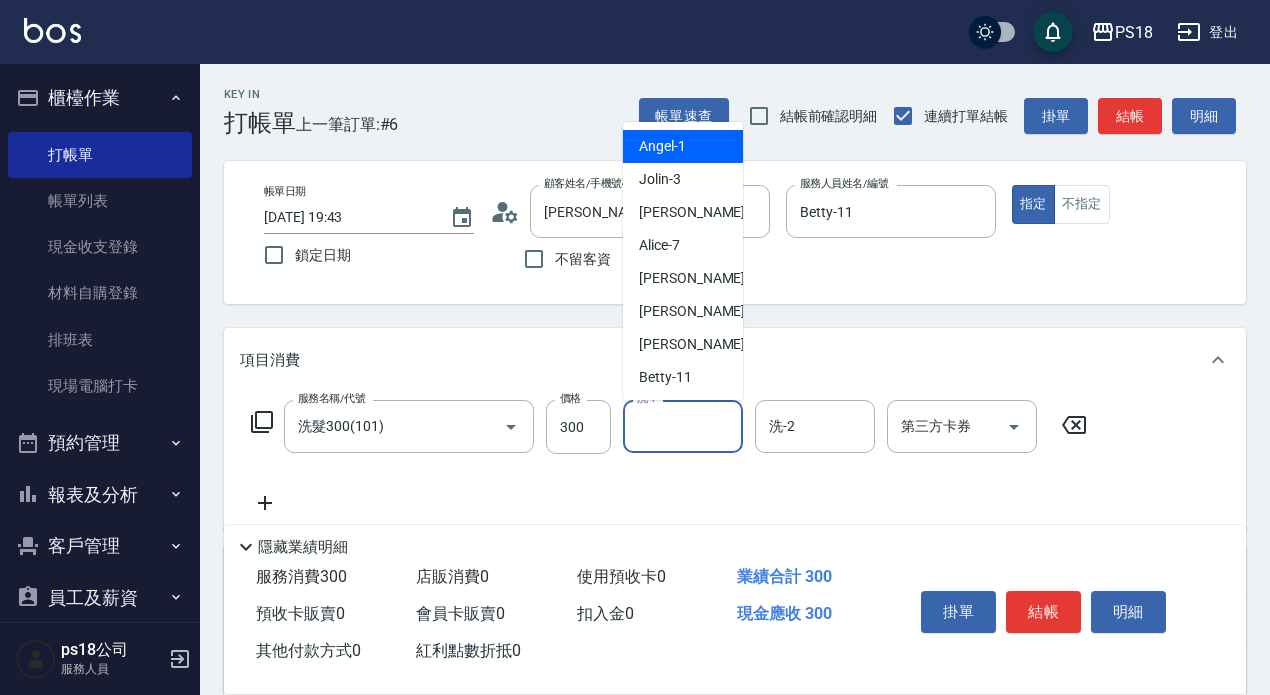 click on "洗-1" at bounding box center (683, 426) 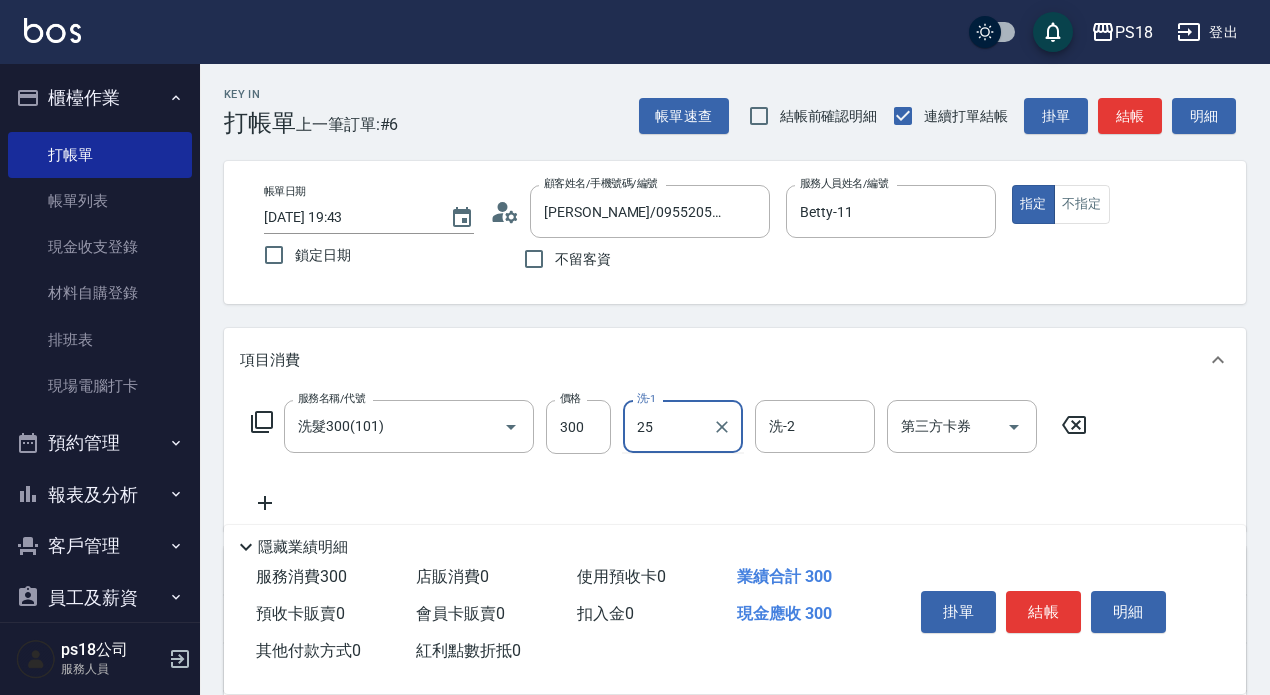 type on "小卉-25" 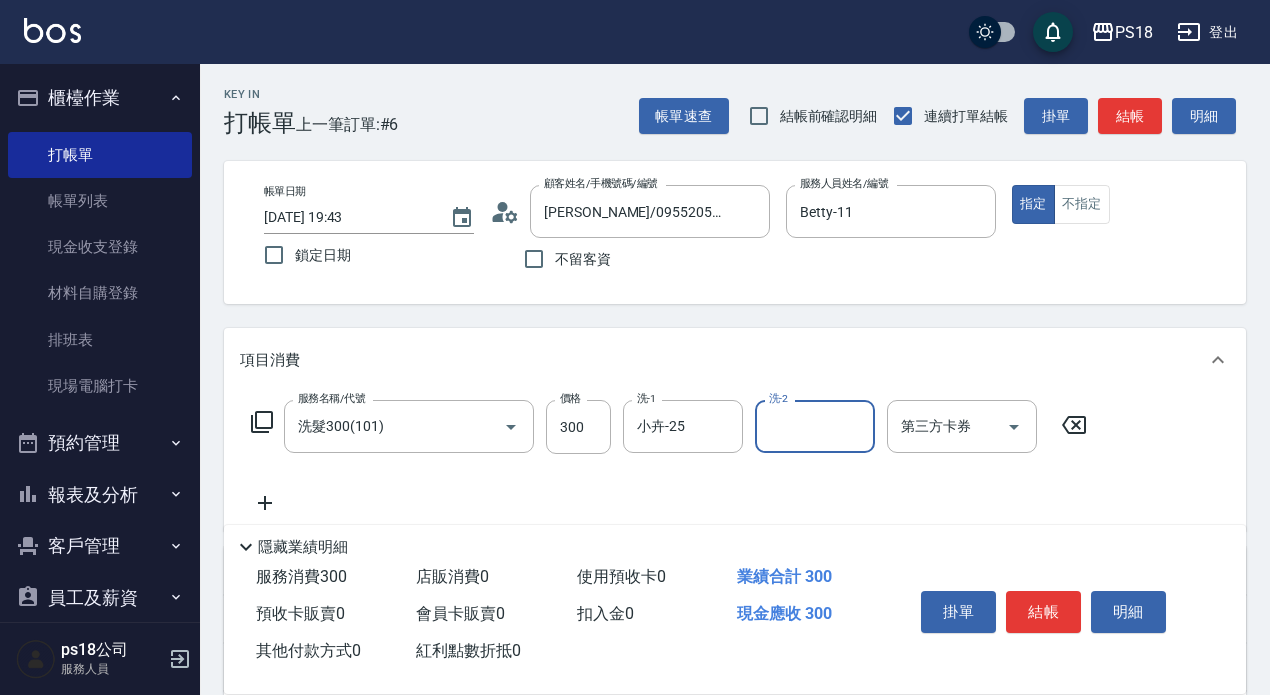 click 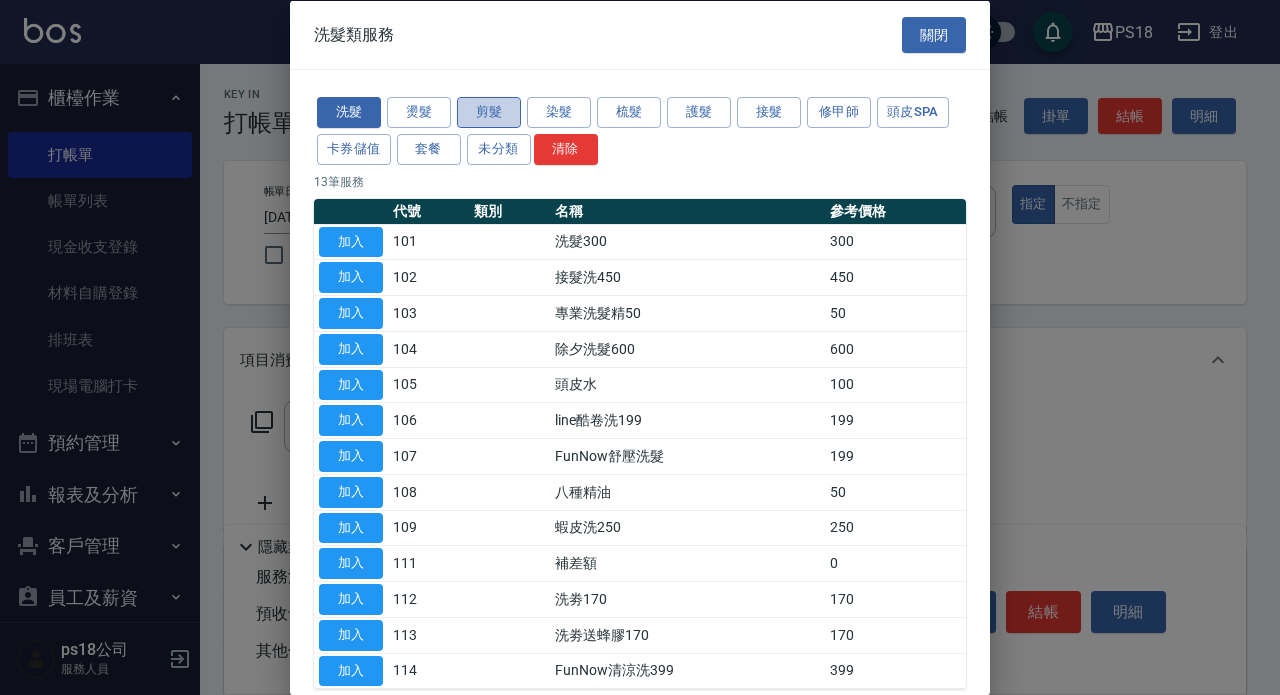 click on "剪髮" at bounding box center [489, 112] 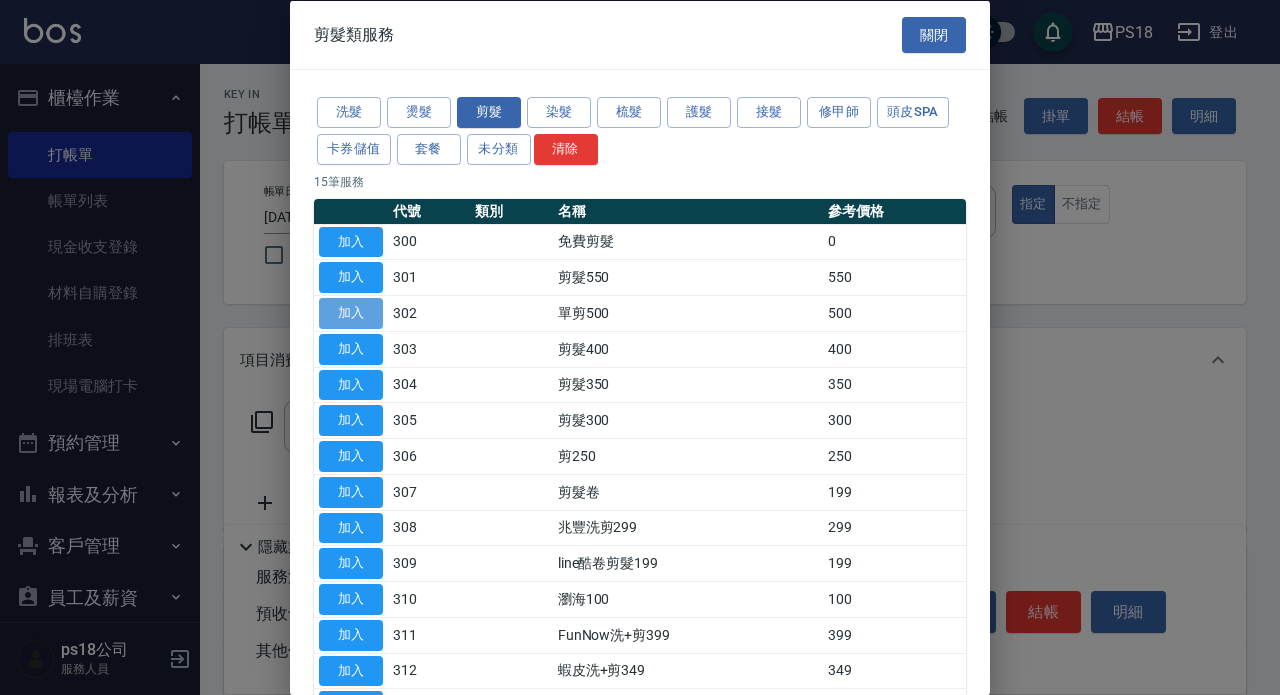 click on "加入" at bounding box center (351, 313) 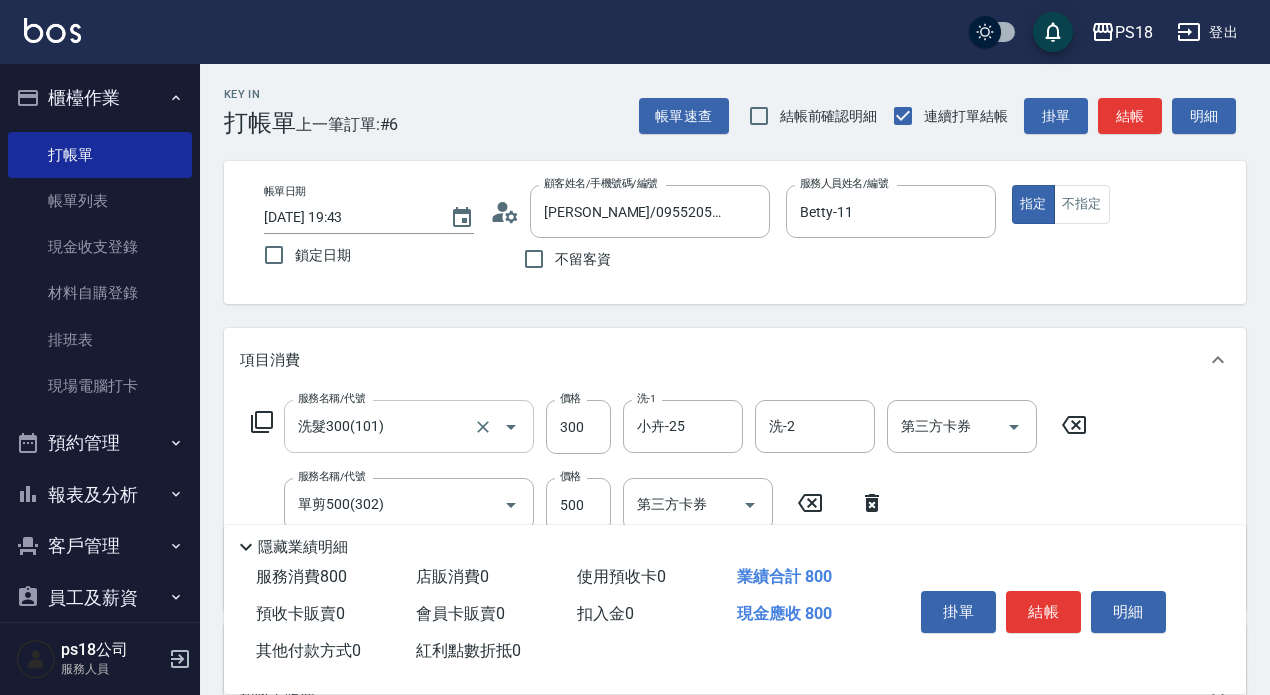 scroll, scrollTop: 362, scrollLeft: 0, axis: vertical 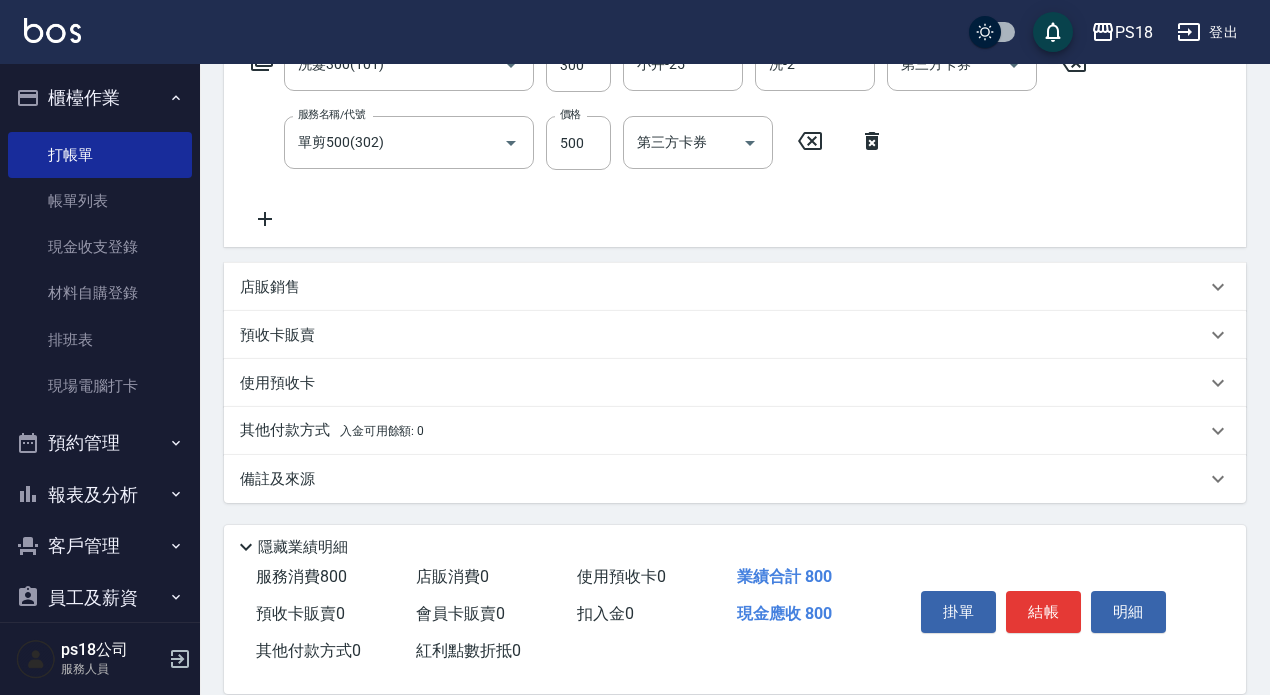 click on "店販銷售" at bounding box center [270, 287] 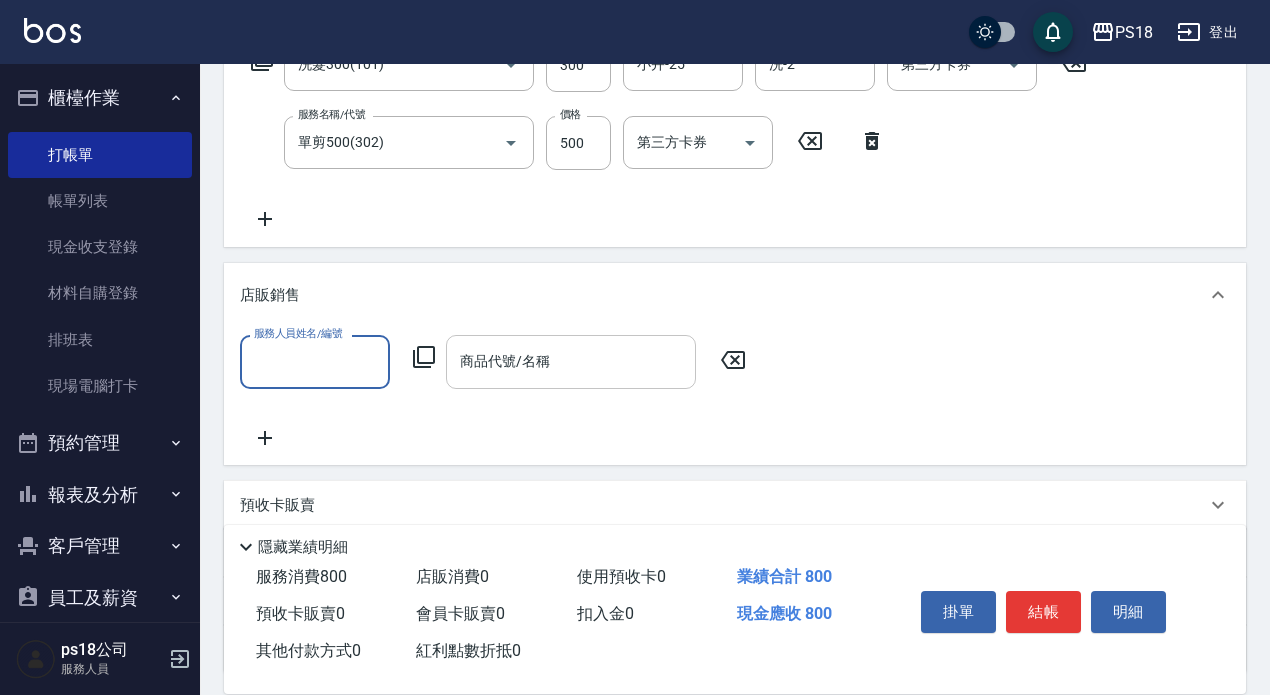 scroll, scrollTop: 0, scrollLeft: 0, axis: both 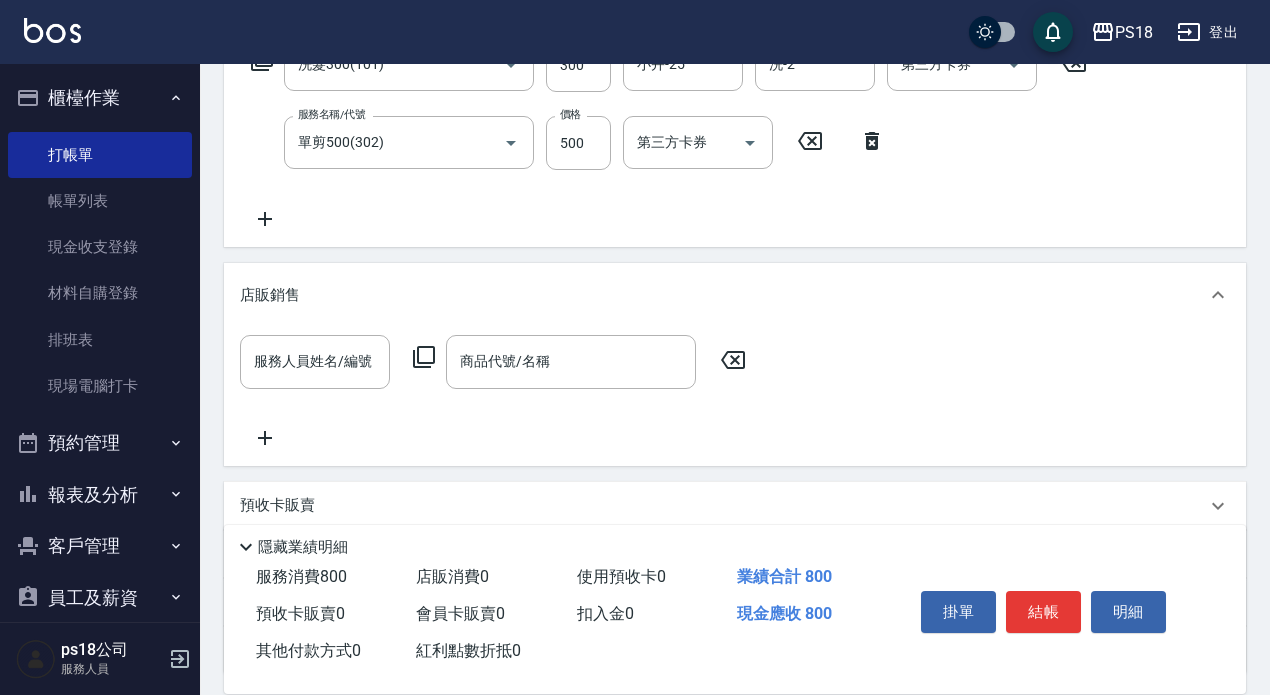 click 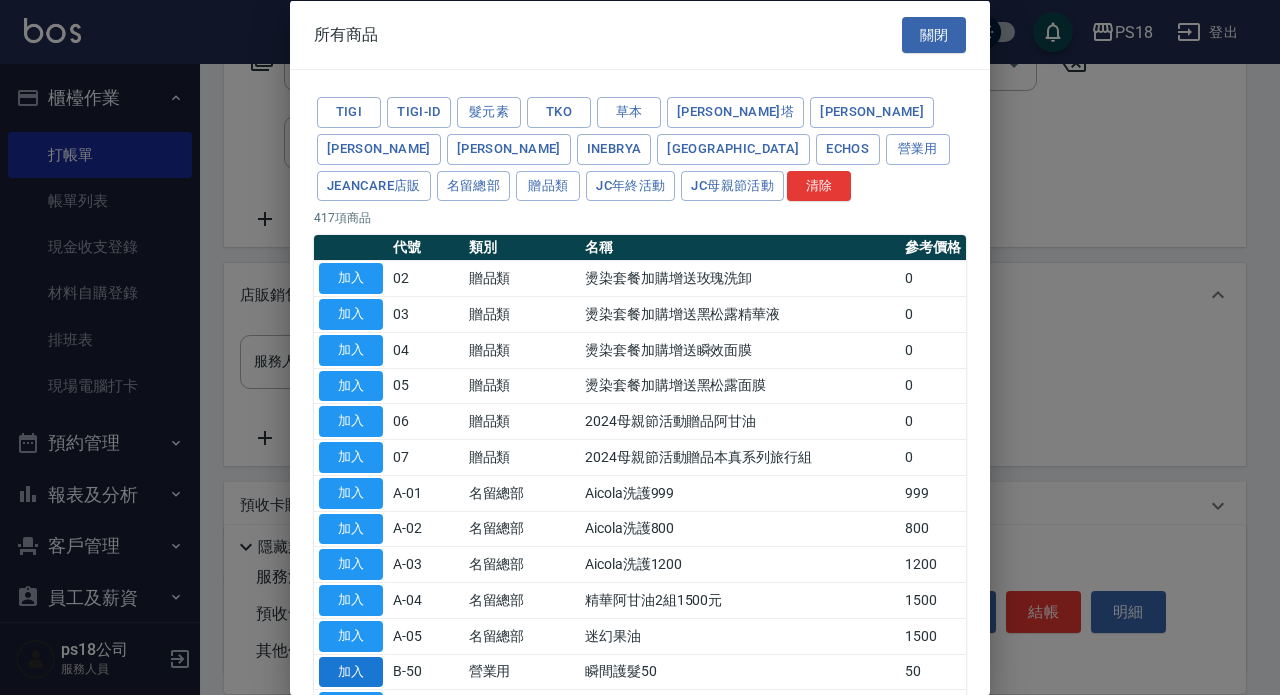 click on "加入" at bounding box center [351, 671] 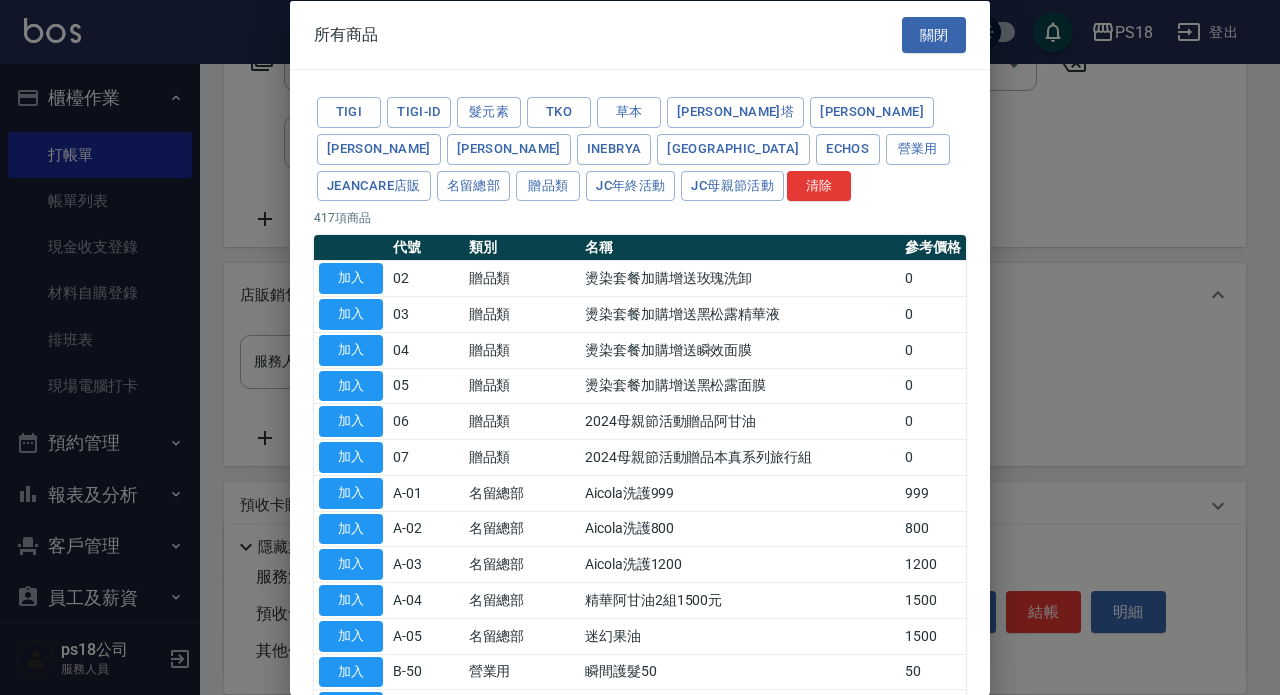 type on "瞬間護髮50" 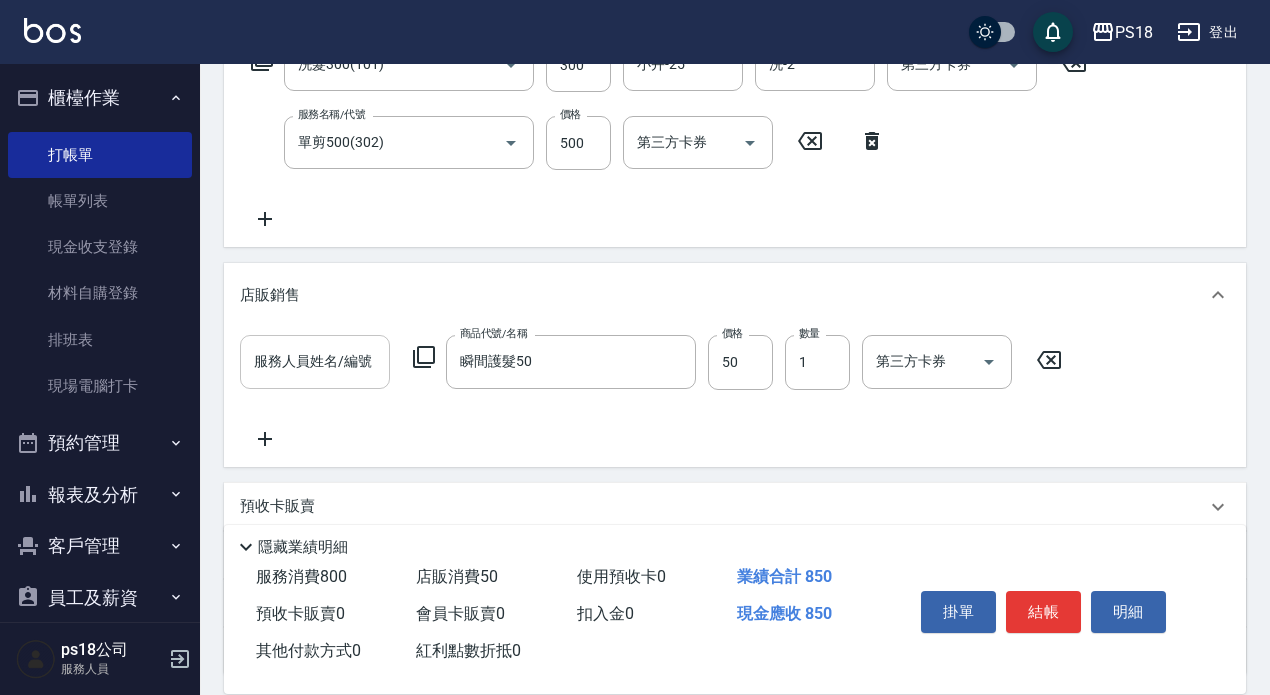 click on "服務人員姓名/編號" at bounding box center [315, 361] 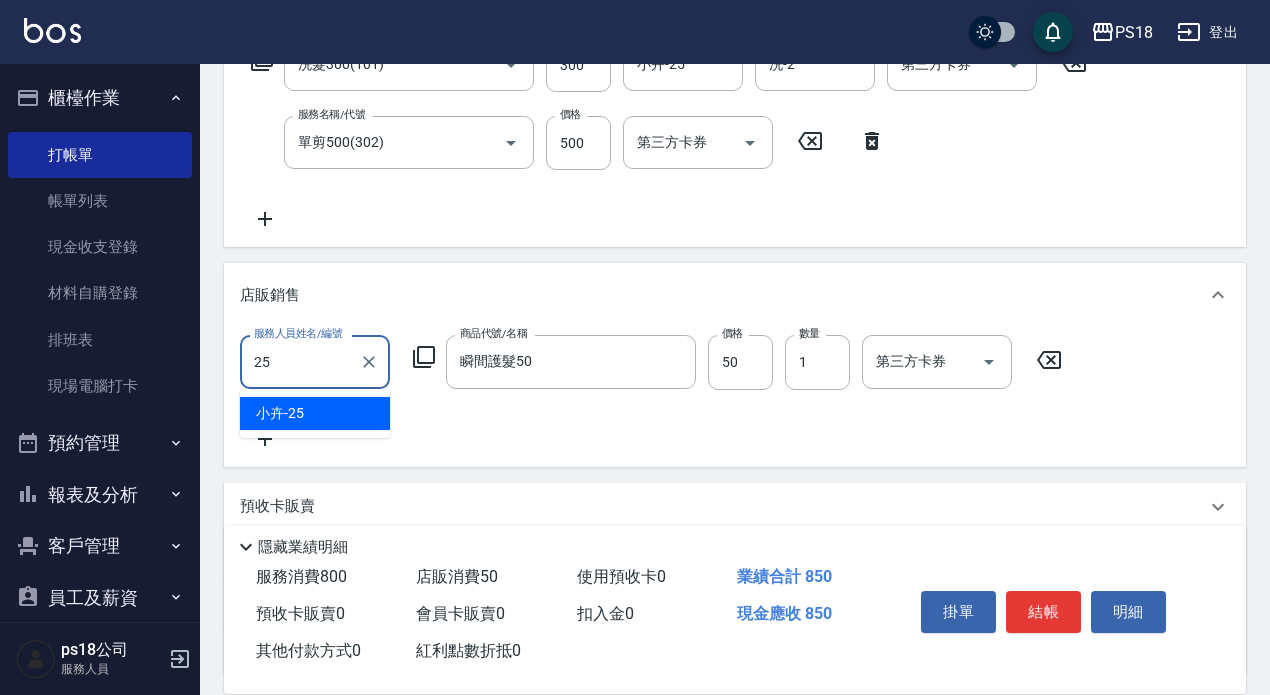 type on "小卉-25" 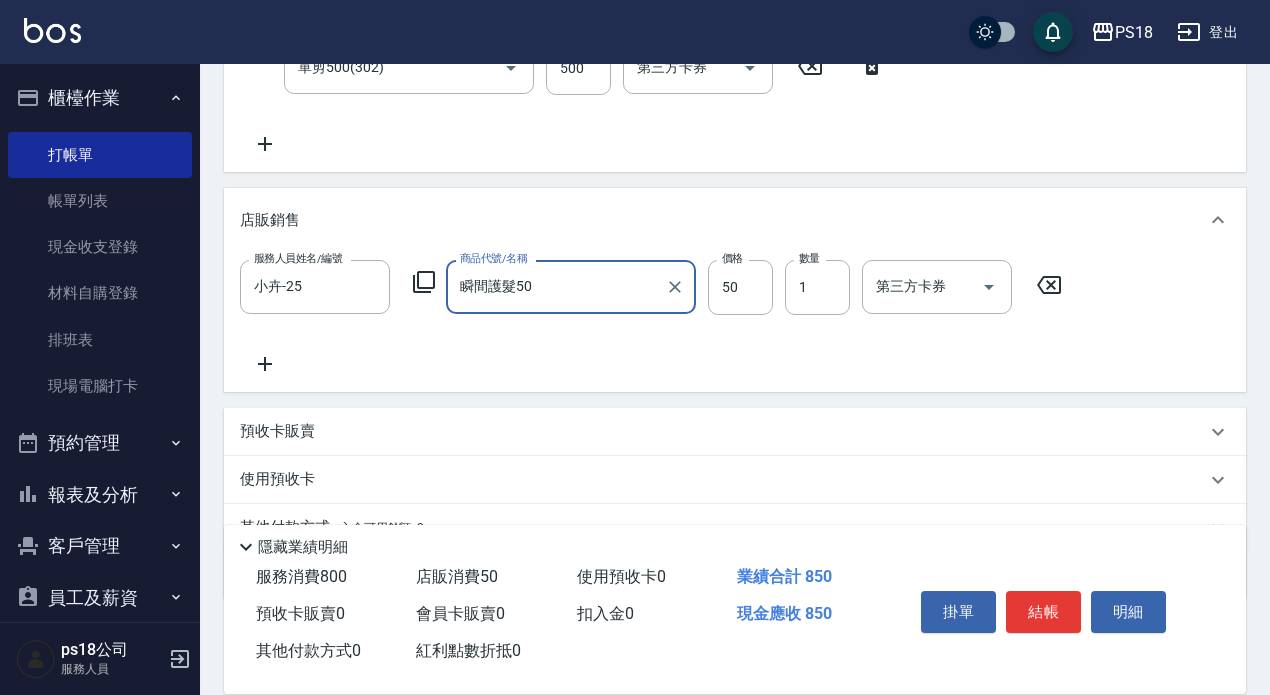 scroll, scrollTop: 534, scrollLeft: 0, axis: vertical 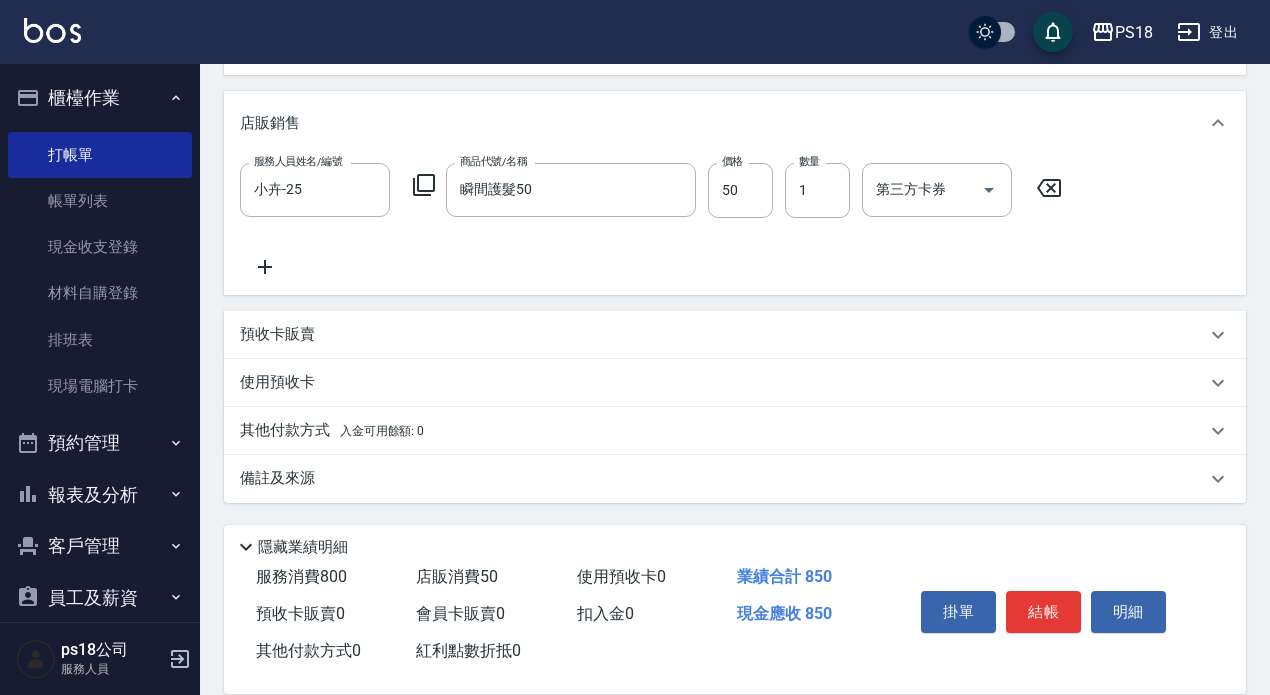 click on "備註及來源" at bounding box center [277, 478] 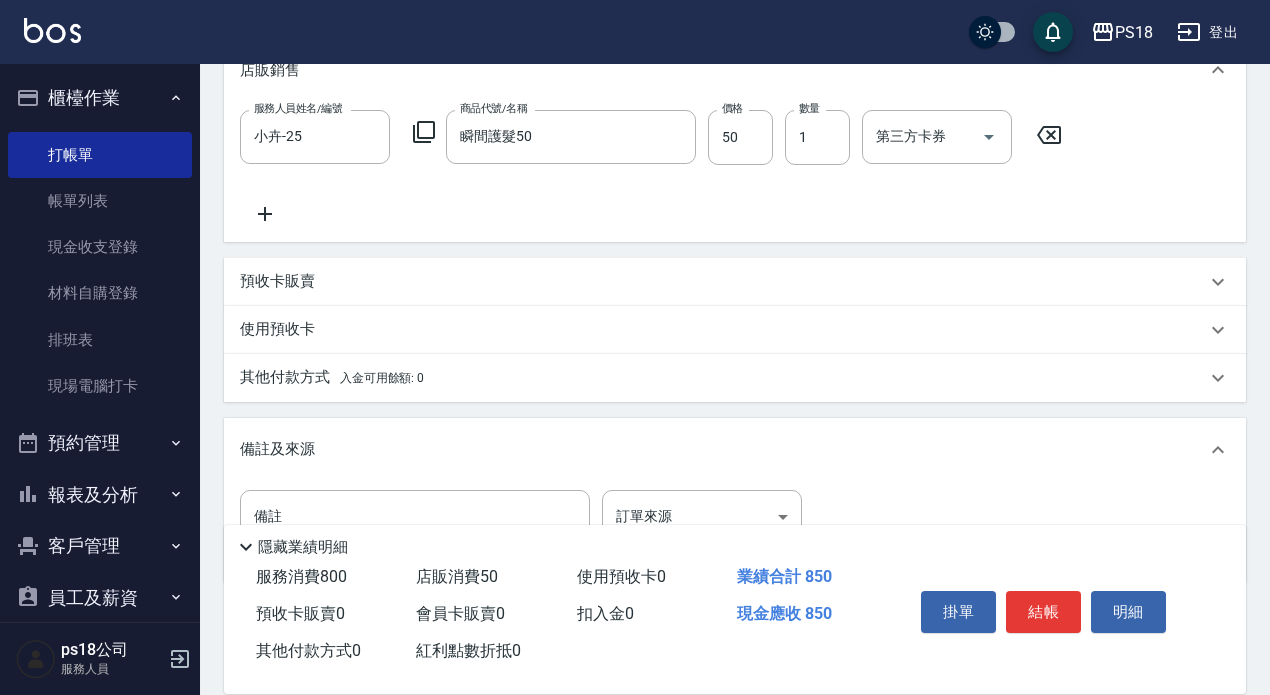 scroll, scrollTop: 668, scrollLeft: 0, axis: vertical 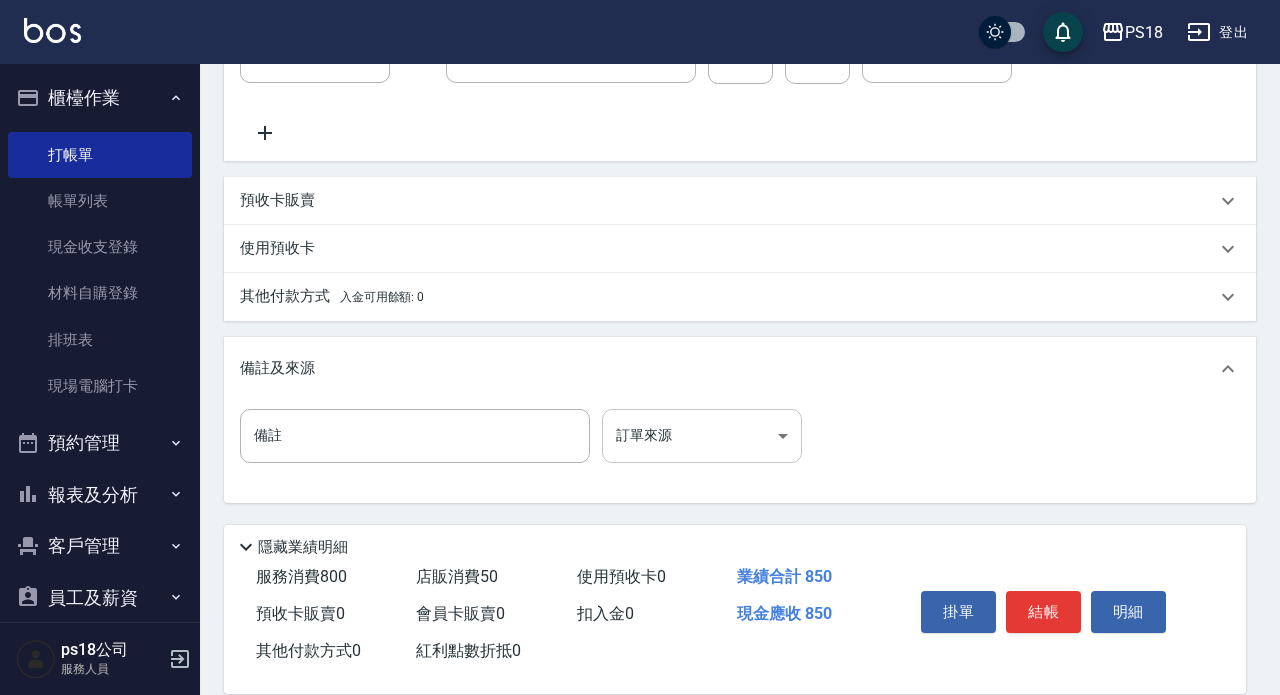 click on "PS18 登出 櫃檯作業 打帳單 帳單列表 現金收支登錄 材料自購登錄 排班表 現場電腦打卡 預約管理 預約管理 單日預約紀錄 單週預約紀錄 報表及分析 報表目錄 消費分析儀表板 店家日報表 互助日報表 互助點數明細 設計師日報表 店販抽成明細 客戶管理 客戶列表 員工及薪資 員工列表 全店打卡記錄 商品管理 商品列表 ps18公司 服務人員 Key In 打帳單 上一筆訂單:#6 帳單速查 結帳前確認明細 連續打單結帳 掛單 結帳 明細 帳單日期 [DATE] 19:43 鎖定日期 顧客姓名/手機號碼/編號 [PERSON_NAME]/0955205667/F071123 顧客姓名/手機號碼/編號 不留客資 服務人員姓名/編號 [PERSON_NAME]-11 服務人員姓名/編號 指定 不指定 項目消費 服務名稱/代號 洗髮300(101) 服務名稱/代號 價格 300 價格 洗-1 小卉-25 洗-1 洗-2 洗-2 第三方卡券 第三方卡券 服務名稱/代號 單剪500(302) 服務名稱/代號 價格 500 價格 第三方卡券" at bounding box center (640, 13) 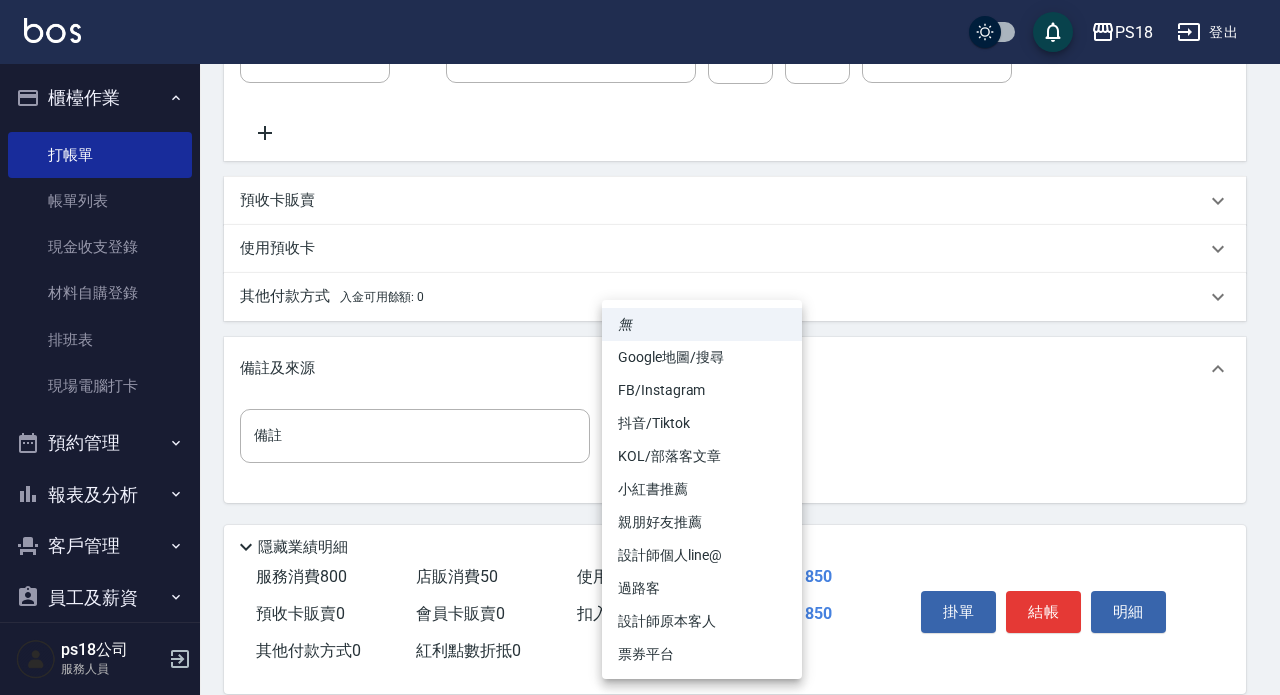 drag, startPoint x: 699, startPoint y: 619, endPoint x: 739, endPoint y: 622, distance: 40.112343 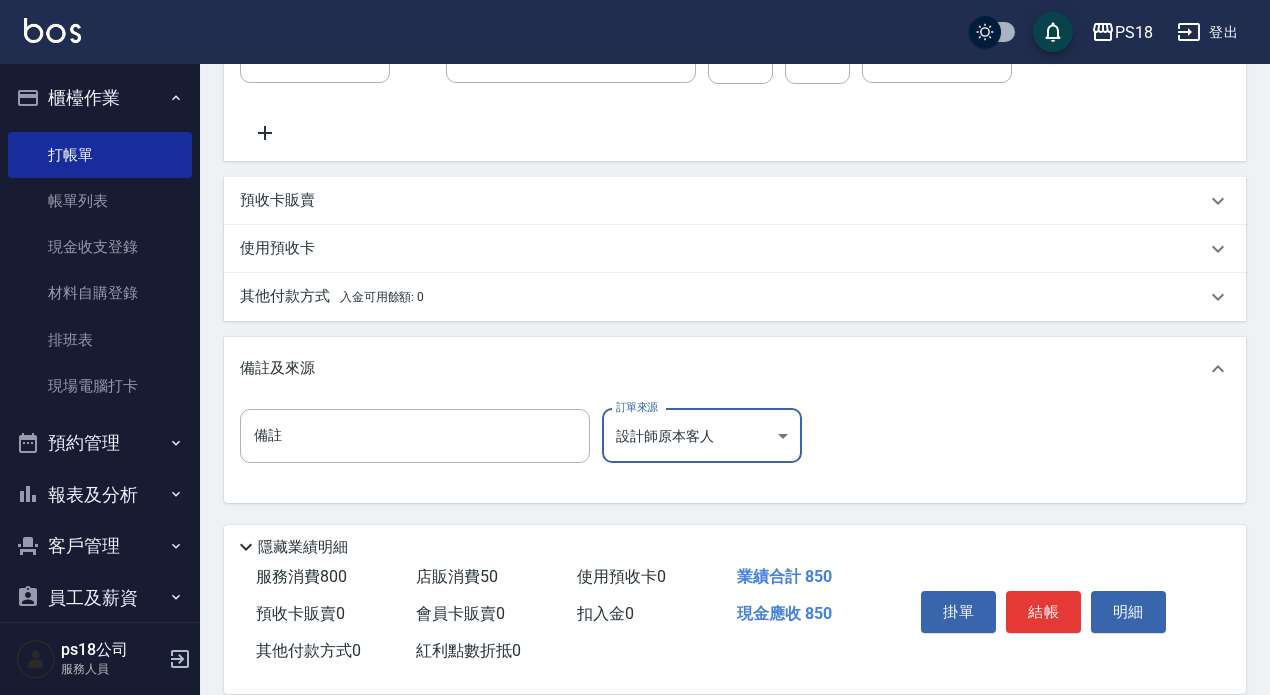 click on "結帳" at bounding box center (1043, 612) 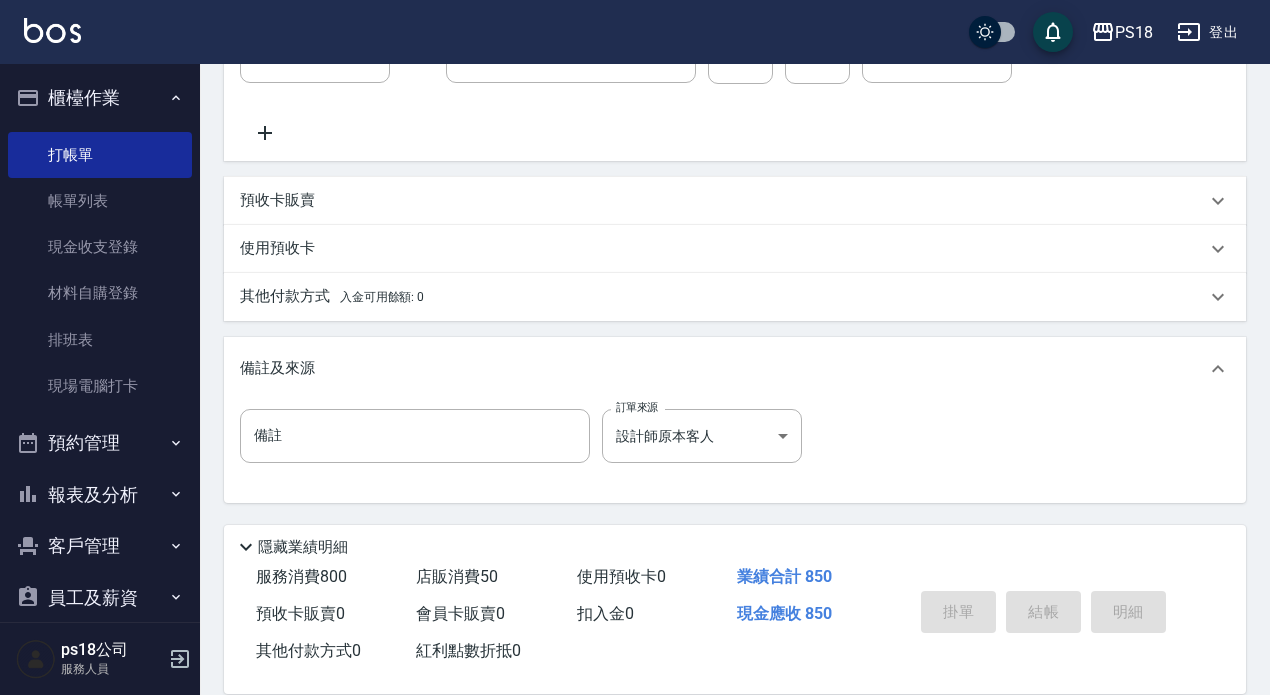 type on "[DATE] 19:44" 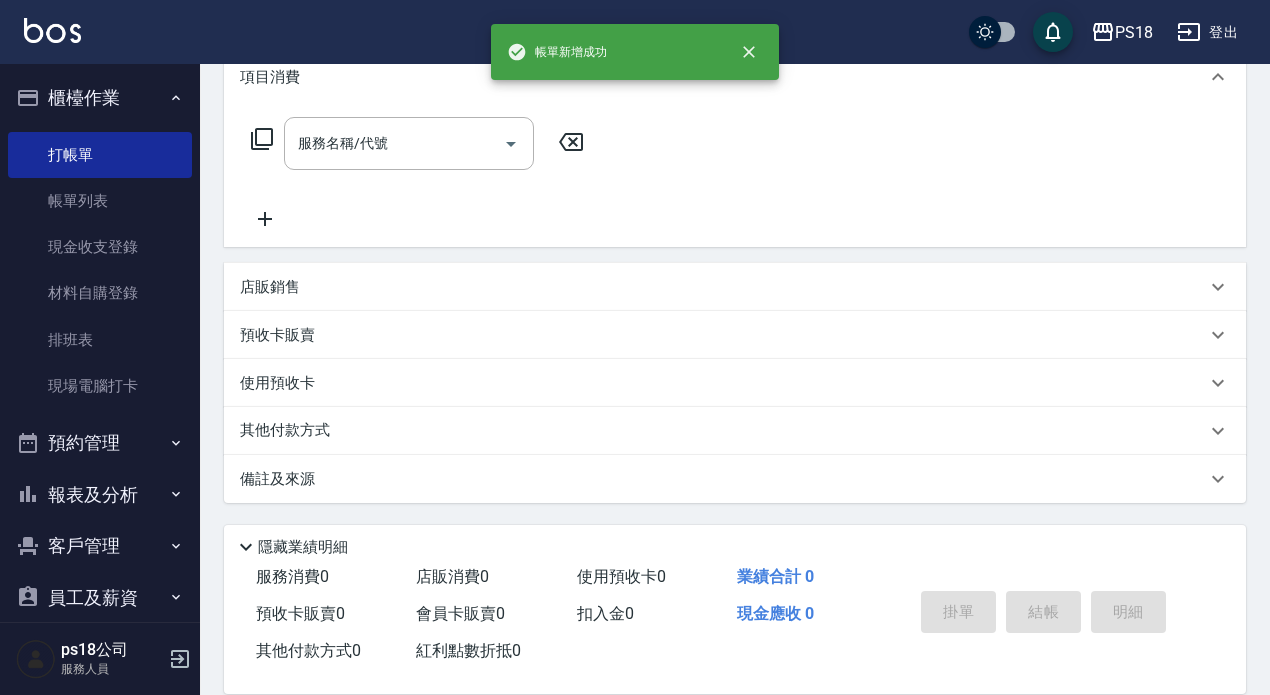 scroll, scrollTop: 0, scrollLeft: 0, axis: both 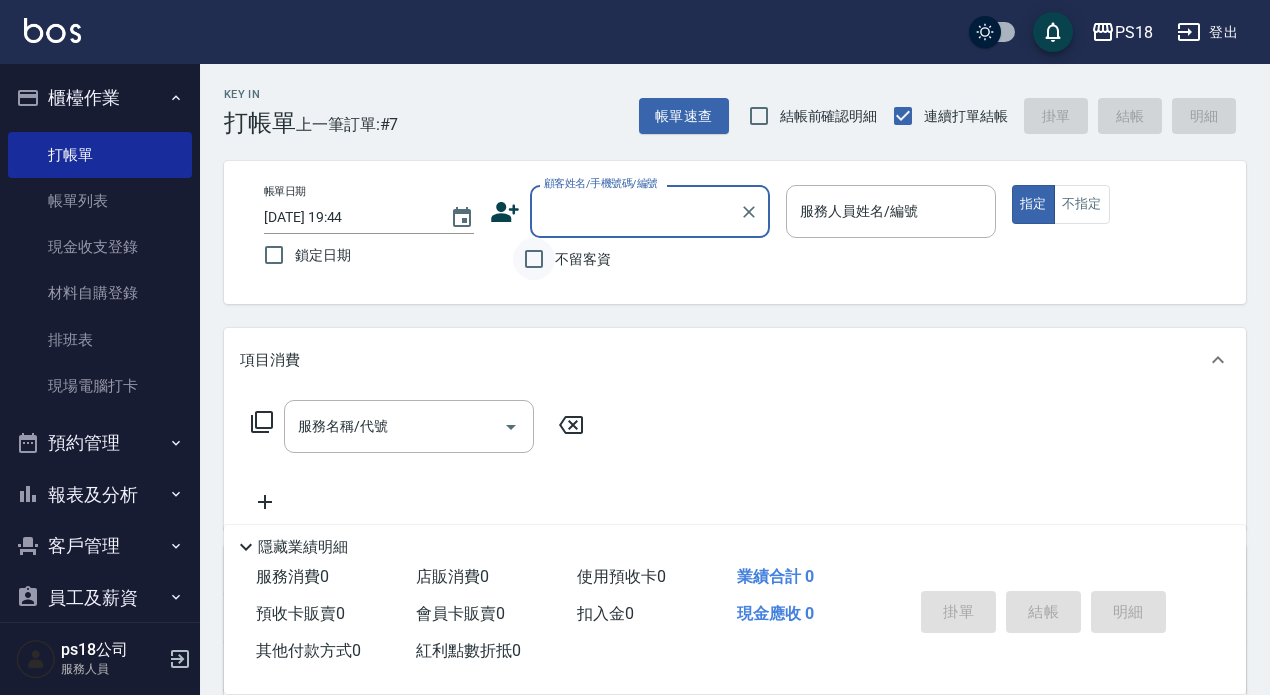 click on "不留客資" at bounding box center (534, 259) 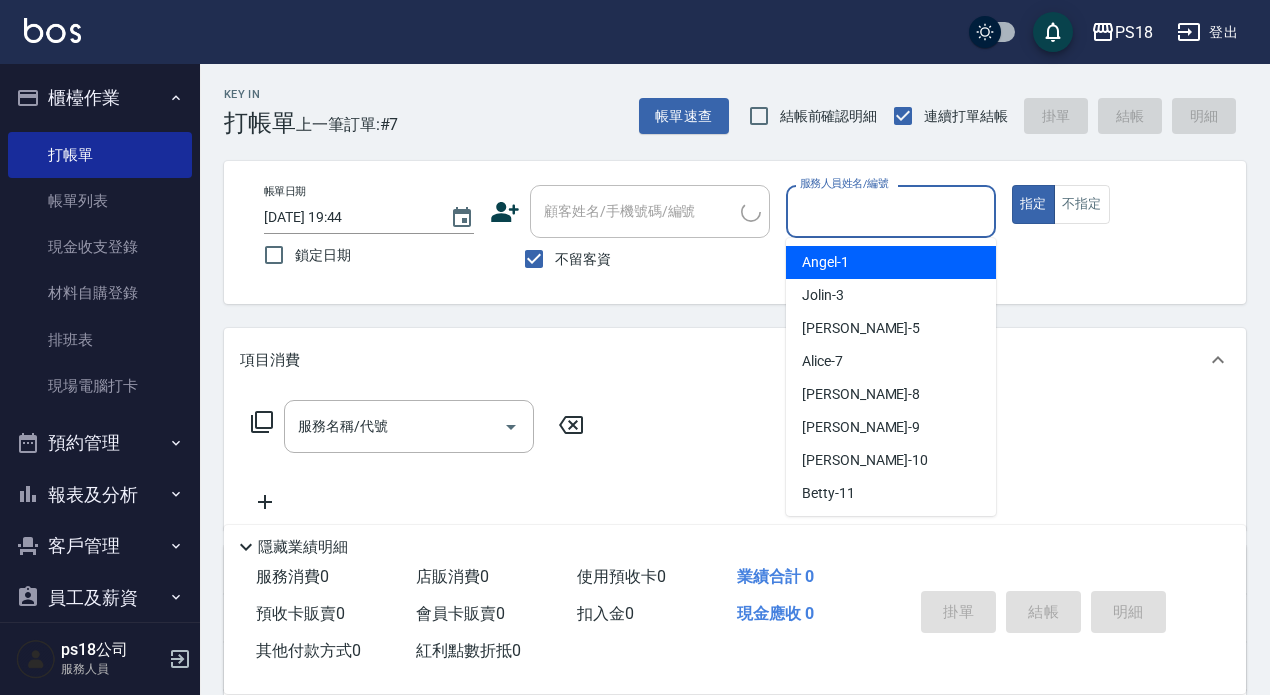click on "服務人員姓名/編號" at bounding box center [891, 211] 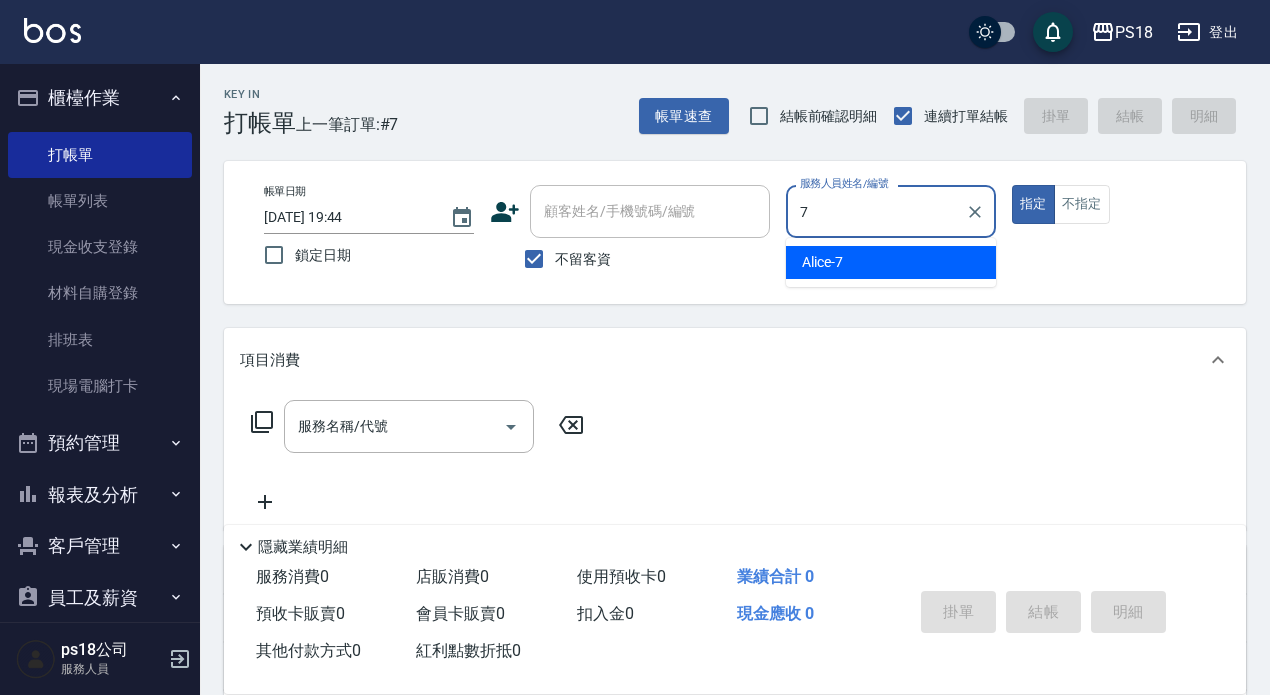 type on "Alice-7" 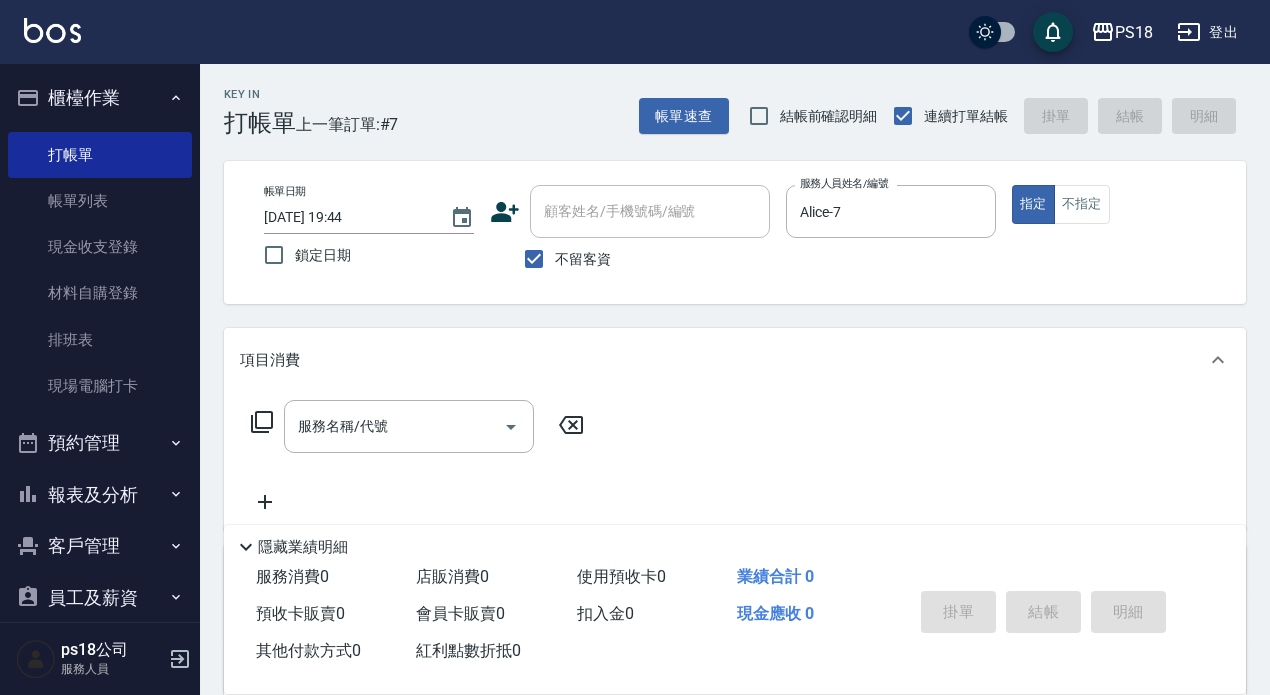 click 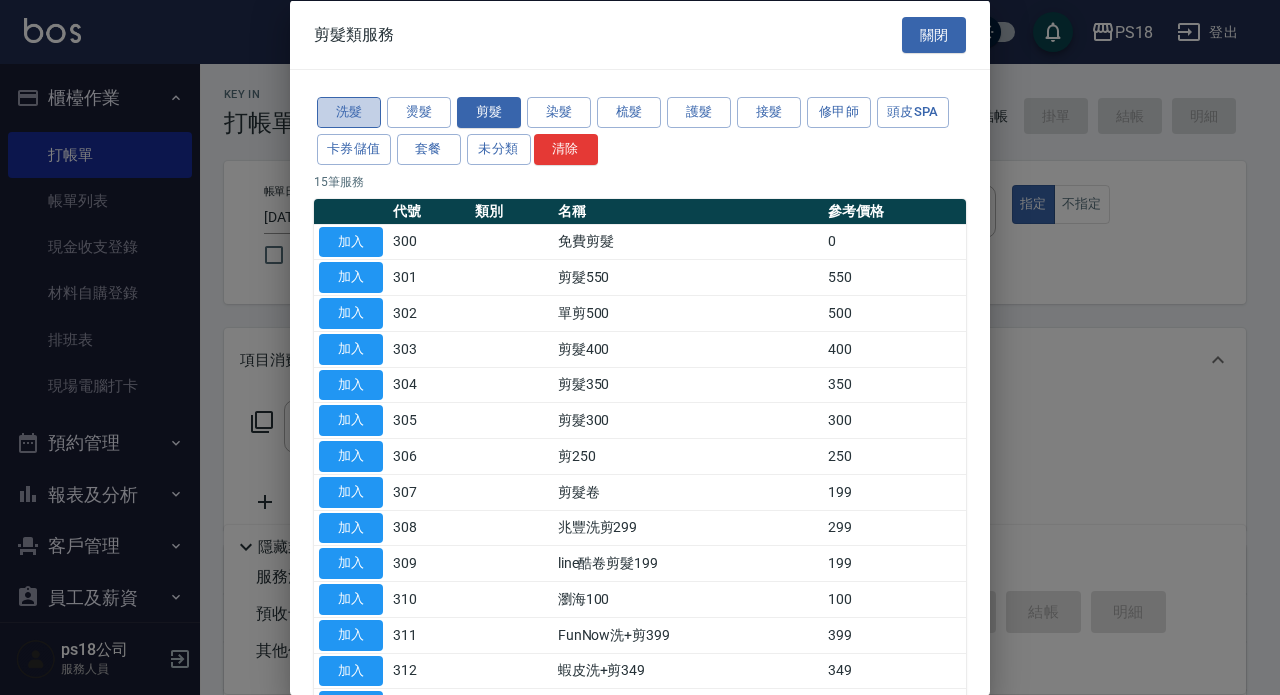 click on "洗髮" at bounding box center (349, 112) 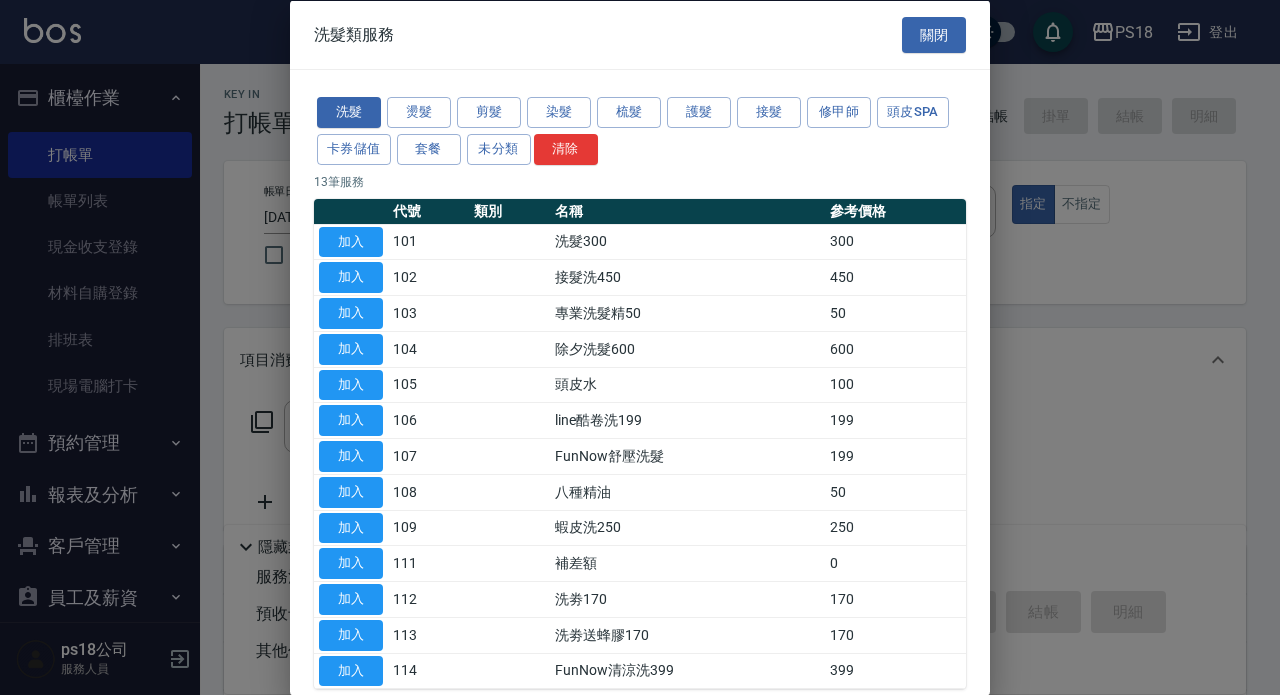 click on "加入" at bounding box center [351, 241] 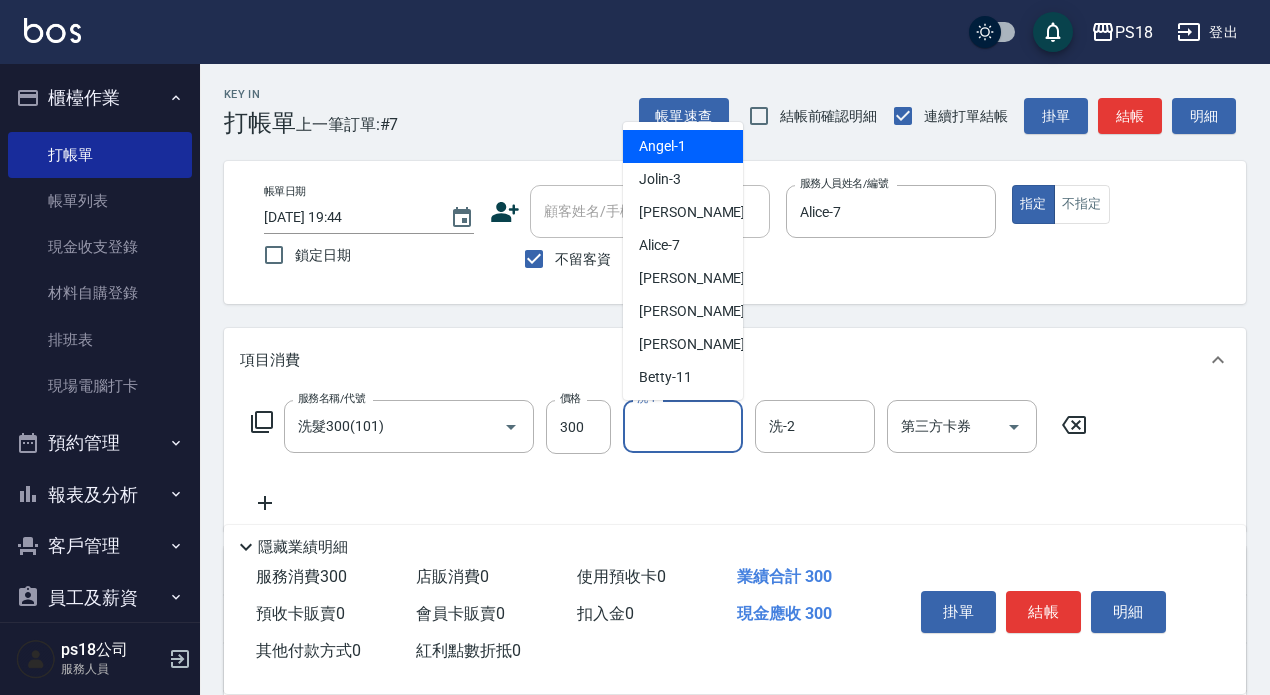 click on "洗-1" at bounding box center [683, 426] 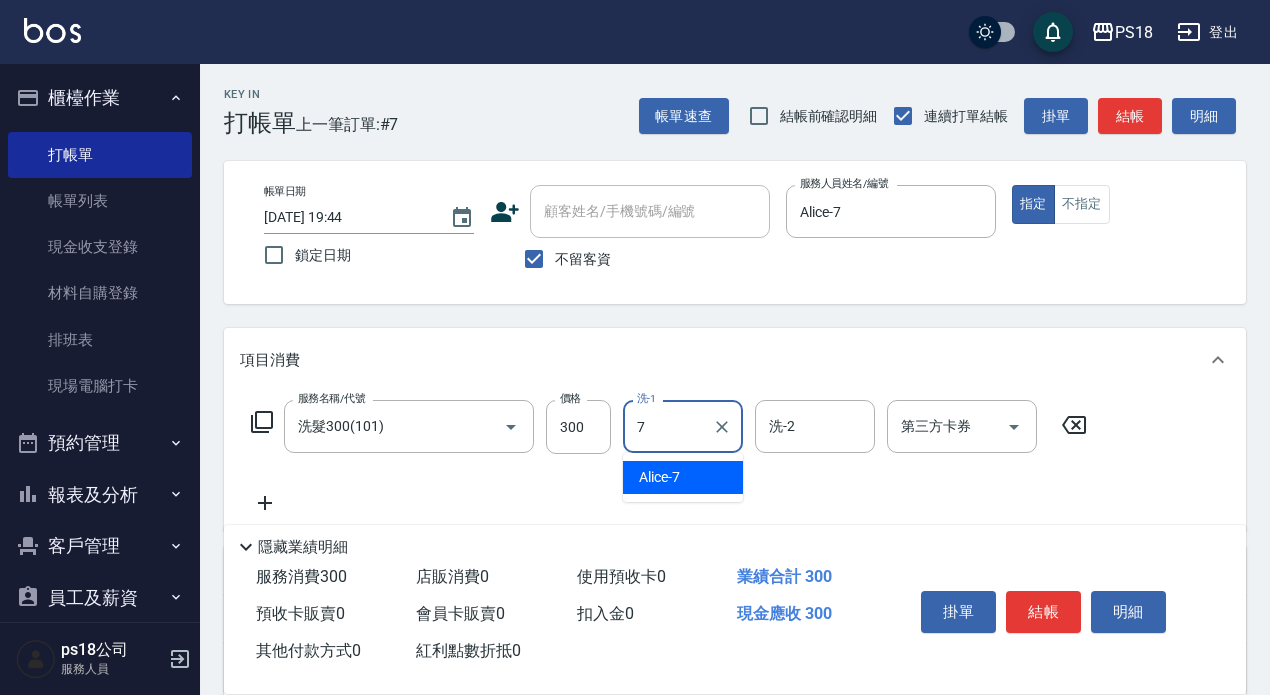 type on "Alice-7" 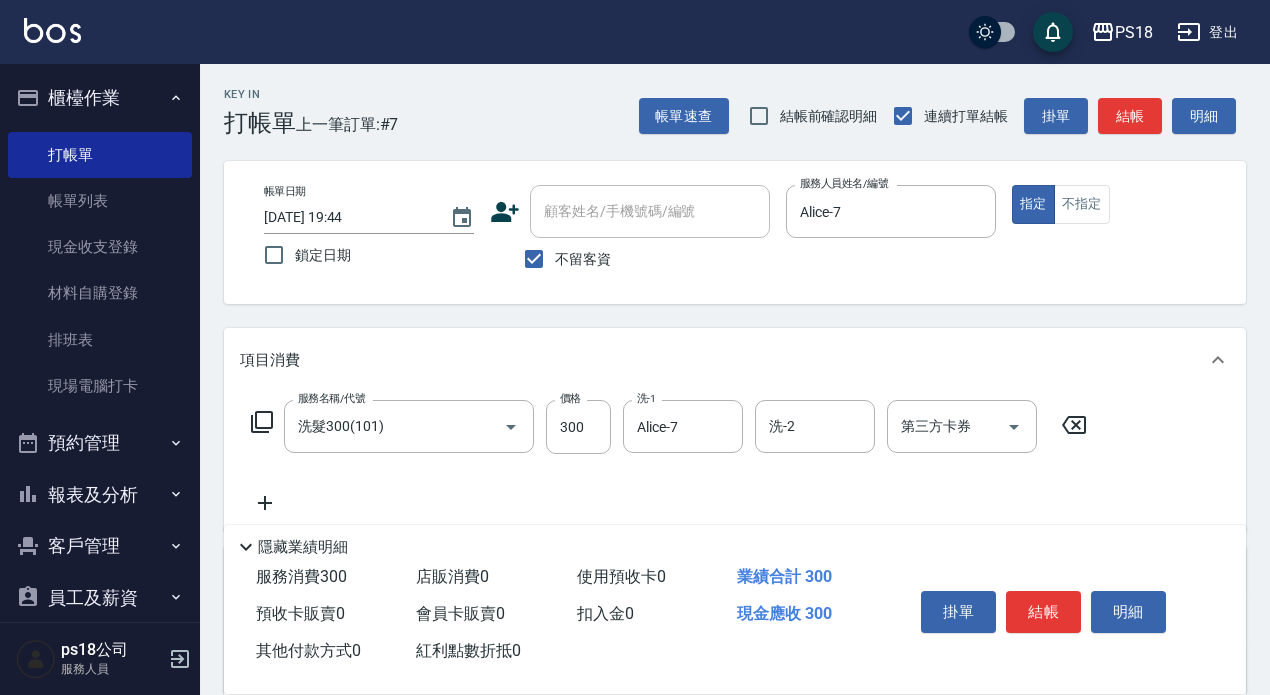 click 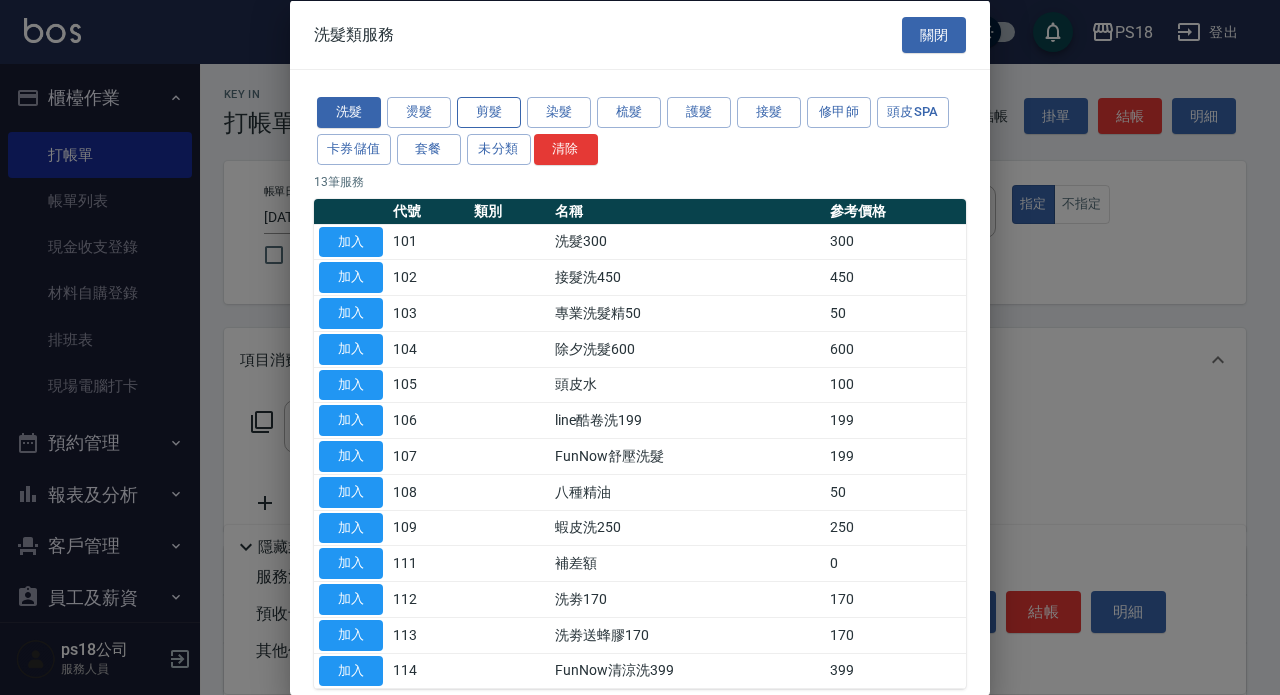 click on "剪髮" at bounding box center (489, 112) 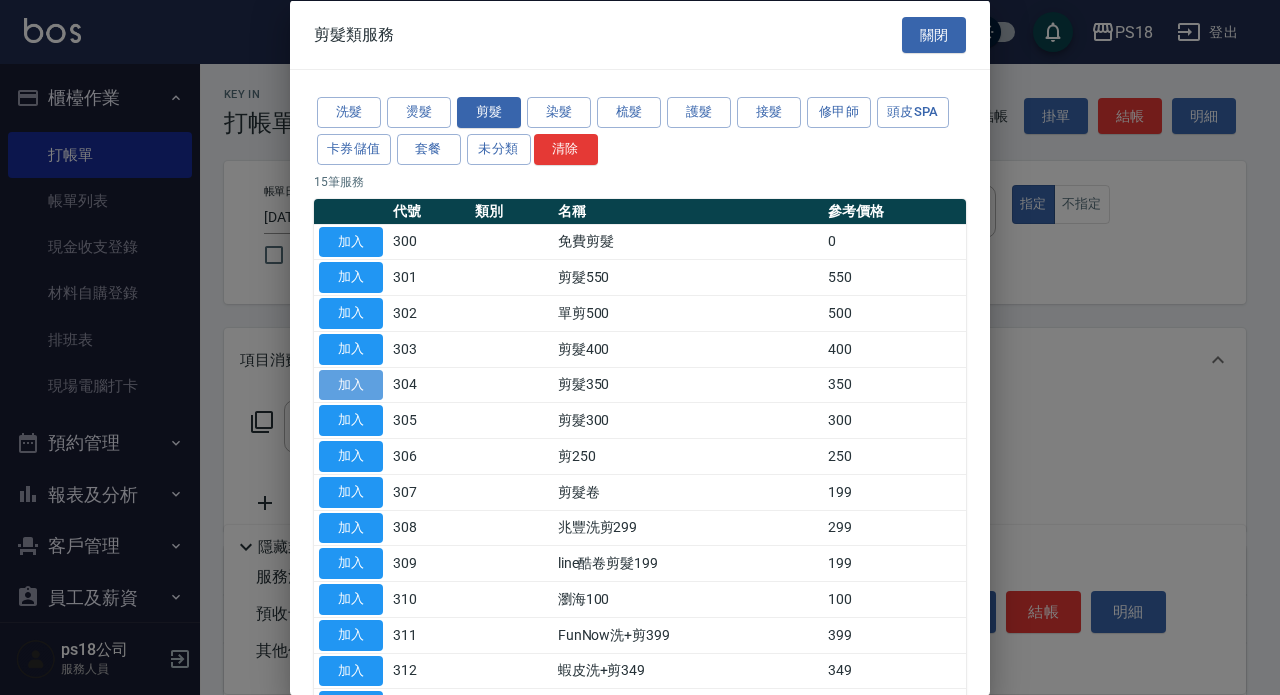 click on "加入" at bounding box center (351, 384) 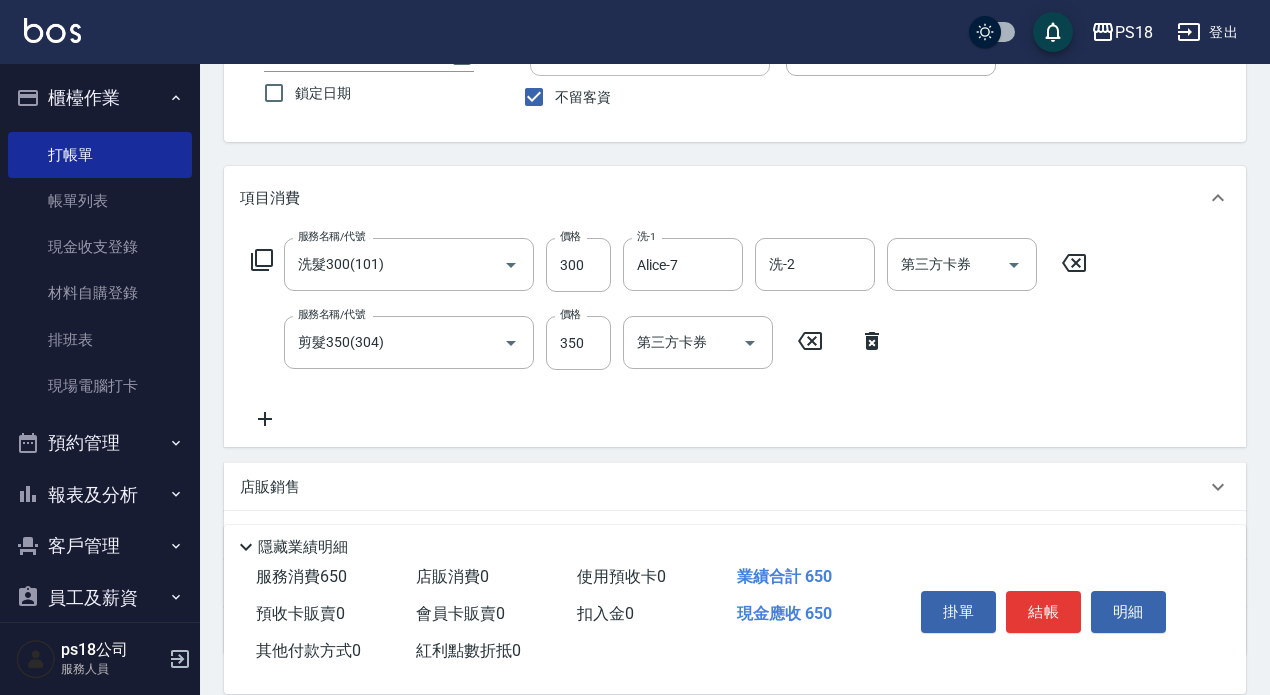 scroll, scrollTop: 300, scrollLeft: 0, axis: vertical 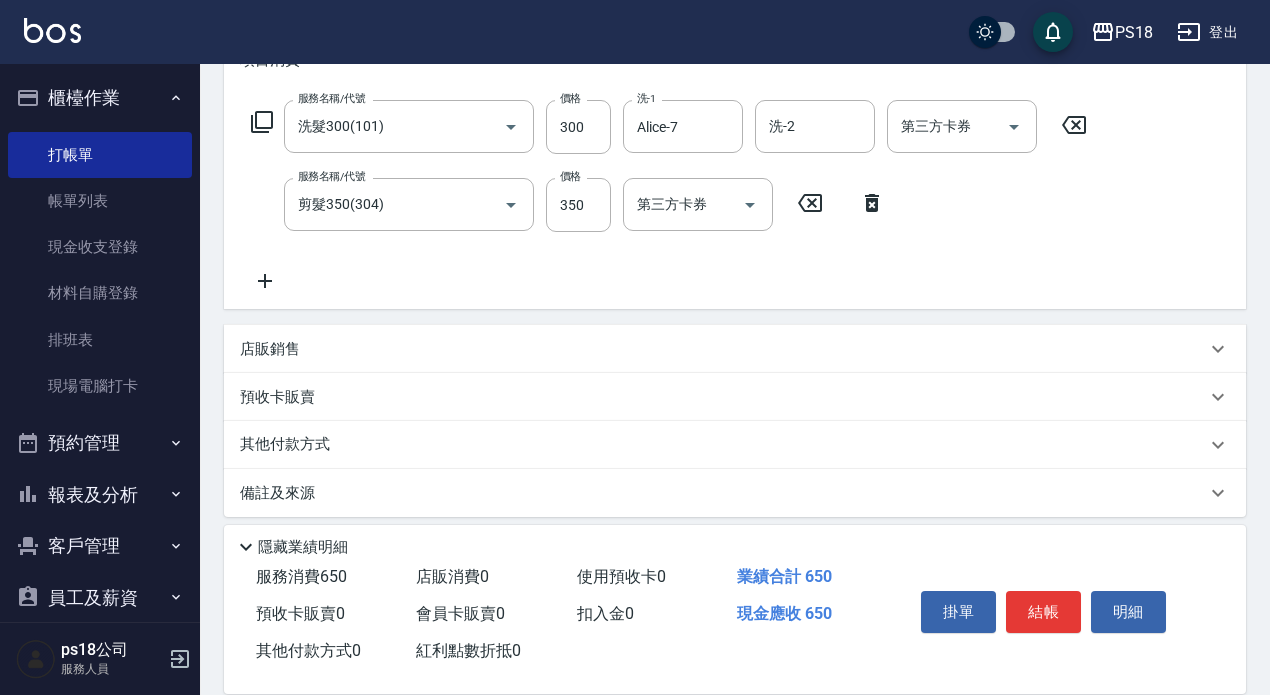 click on "店販銷售" at bounding box center [270, 349] 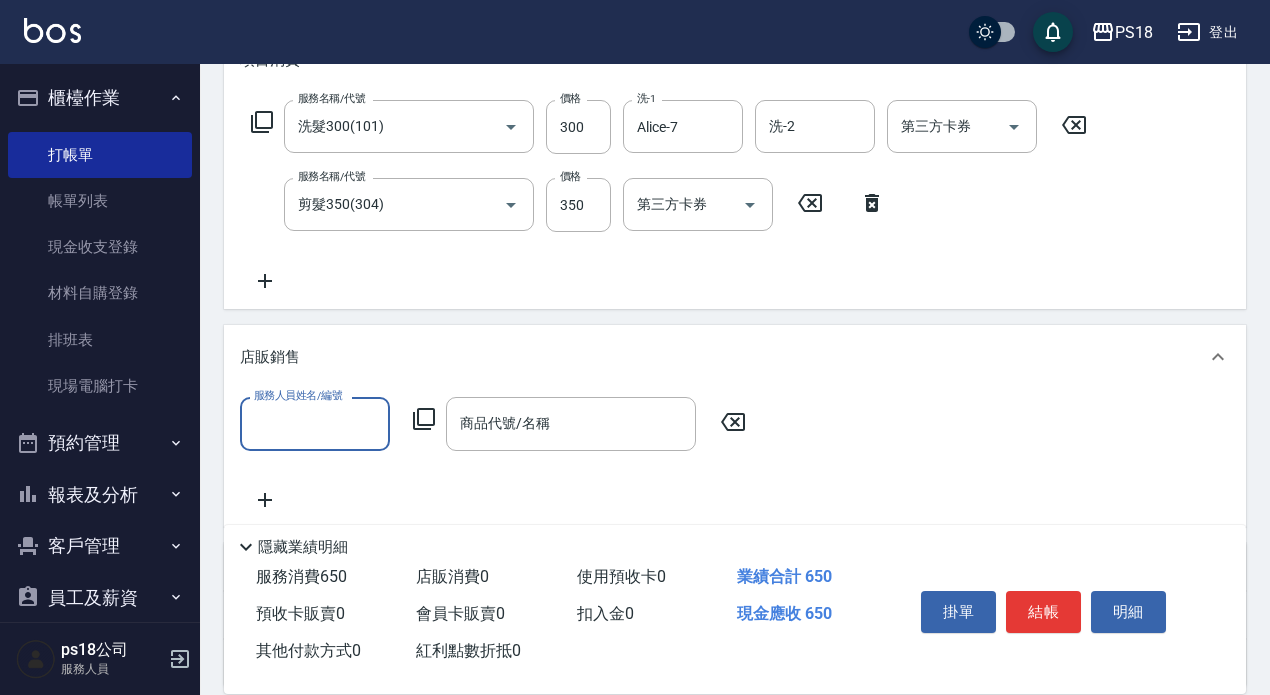 scroll, scrollTop: 0, scrollLeft: 0, axis: both 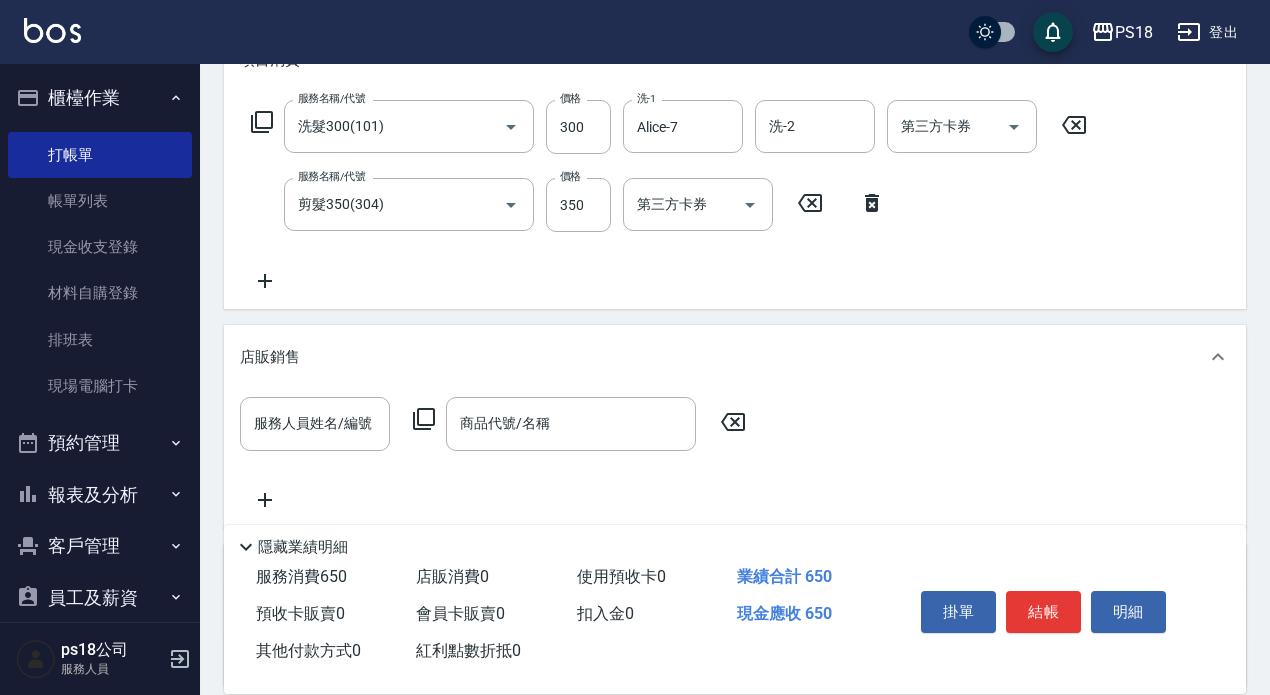 click 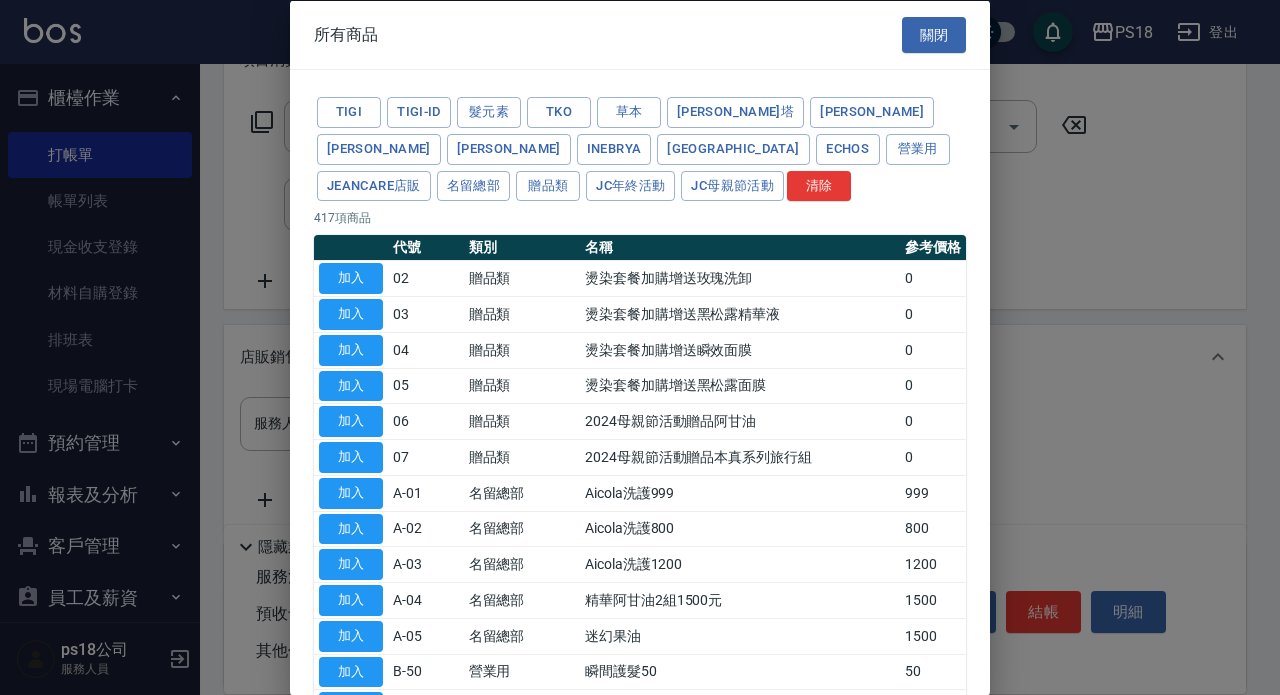 click on "加入" at bounding box center [351, 671] 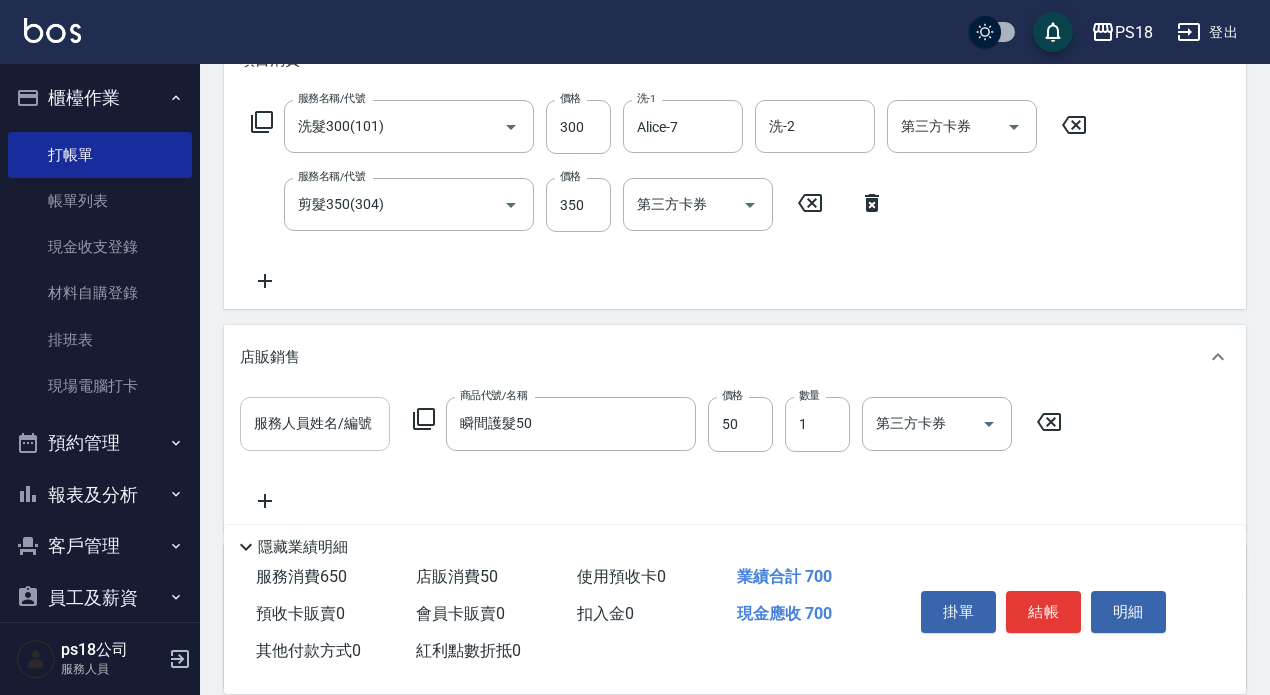click on "服務人員姓名/編號" at bounding box center [315, 423] 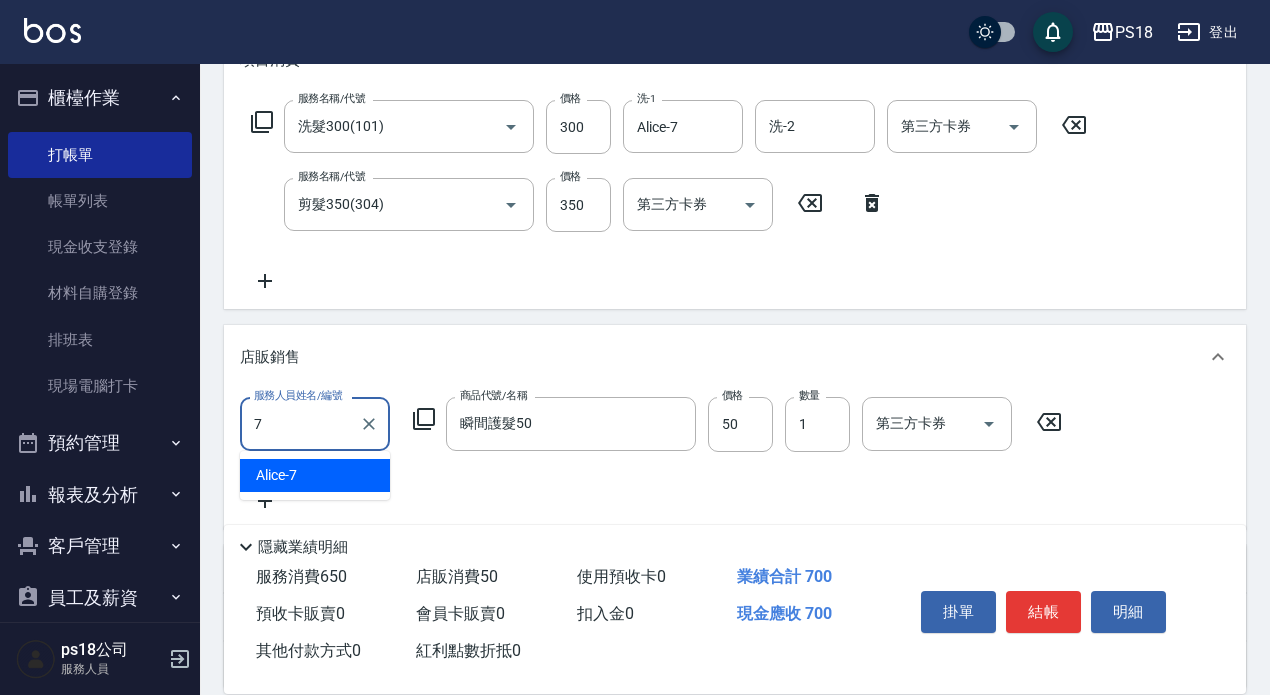 type on "Alice-7" 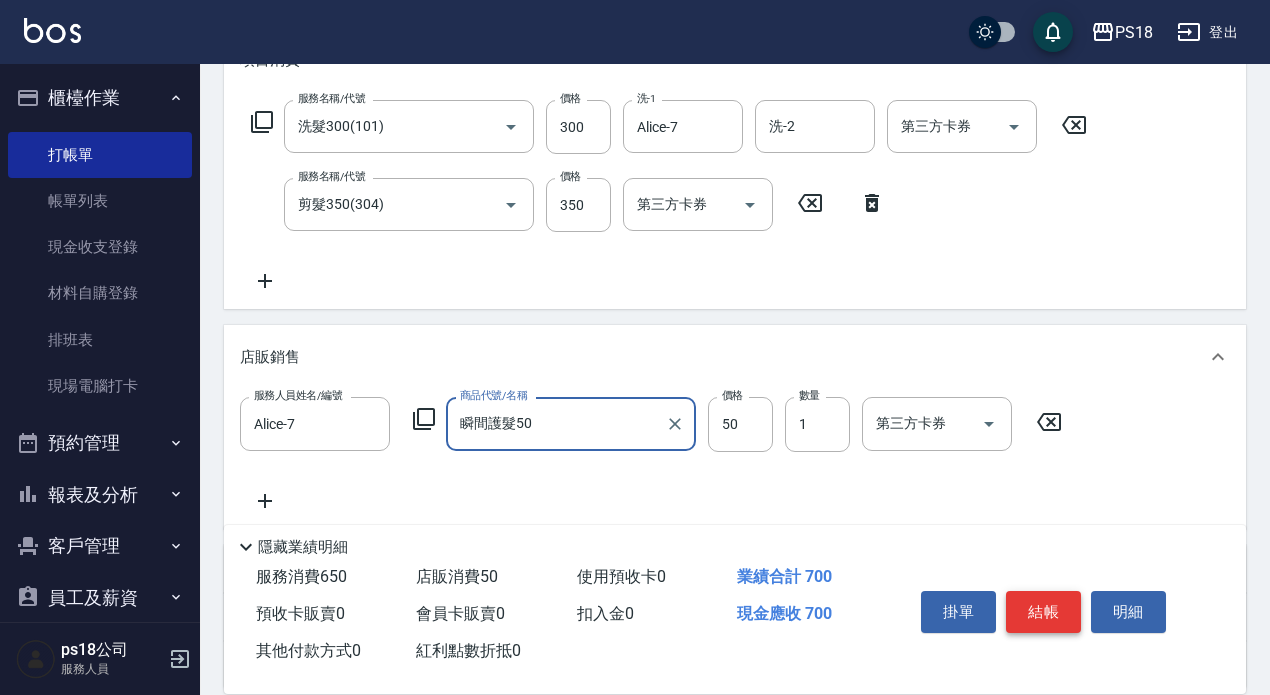 click on "結帳" at bounding box center [1043, 612] 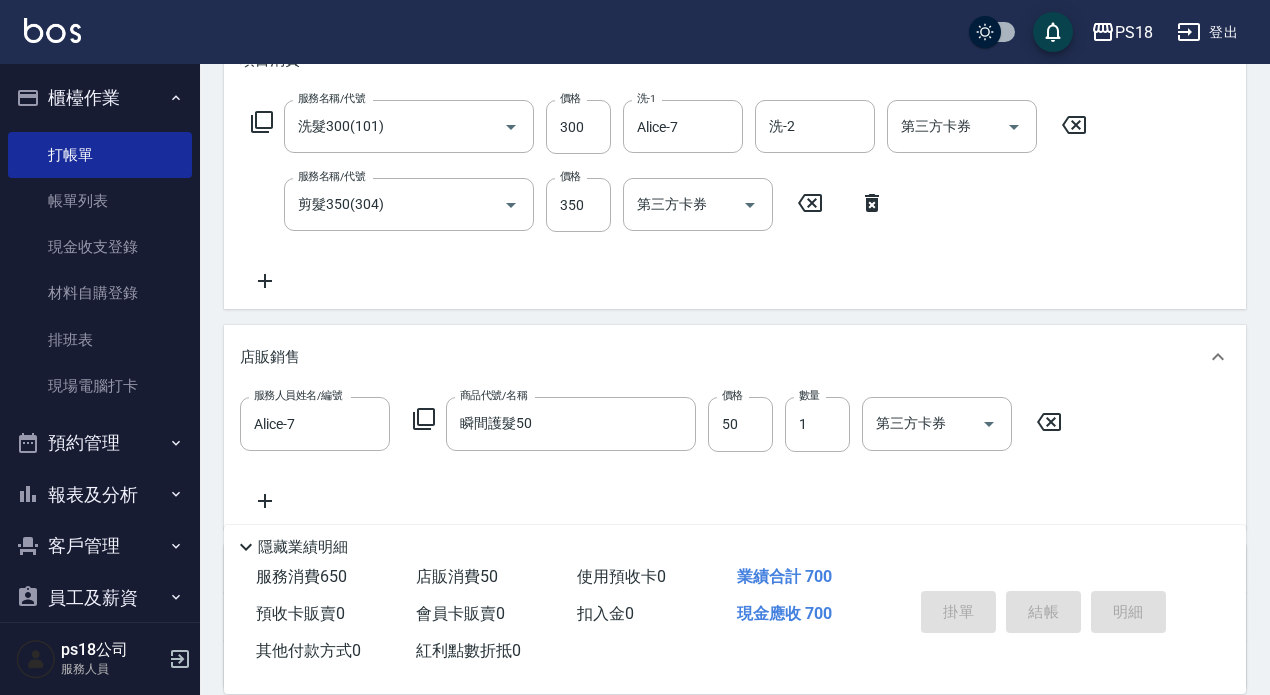 type 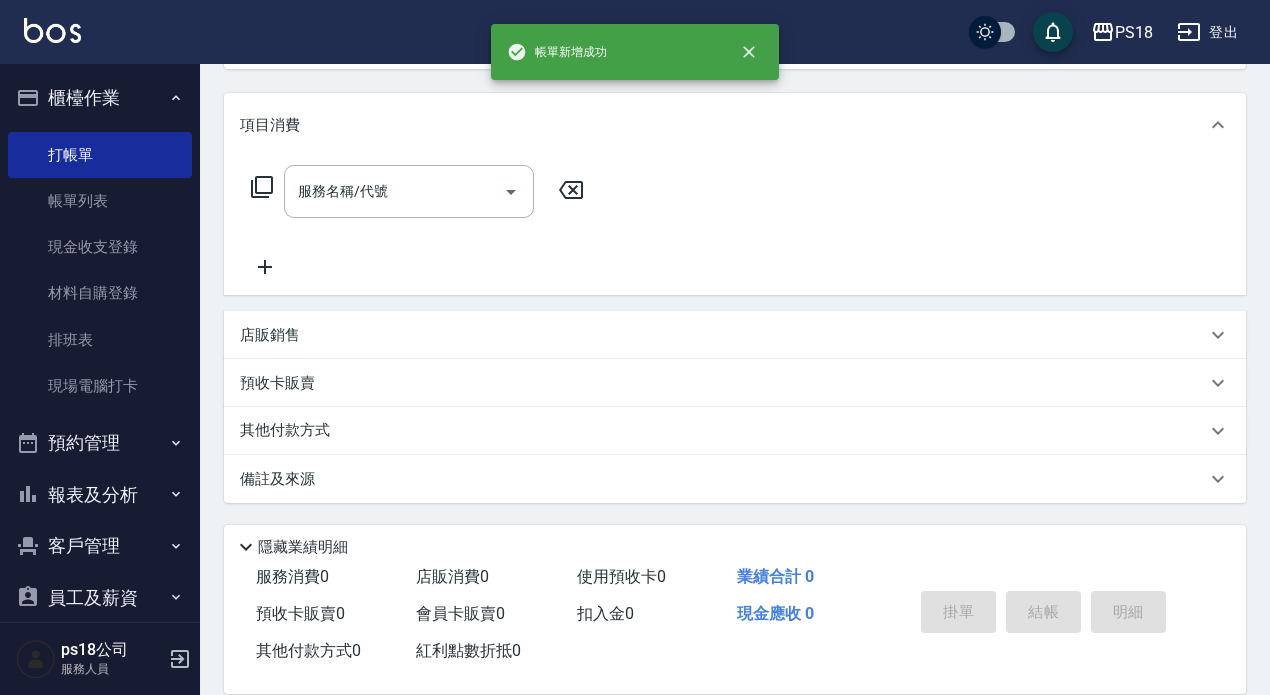 scroll, scrollTop: 0, scrollLeft: 0, axis: both 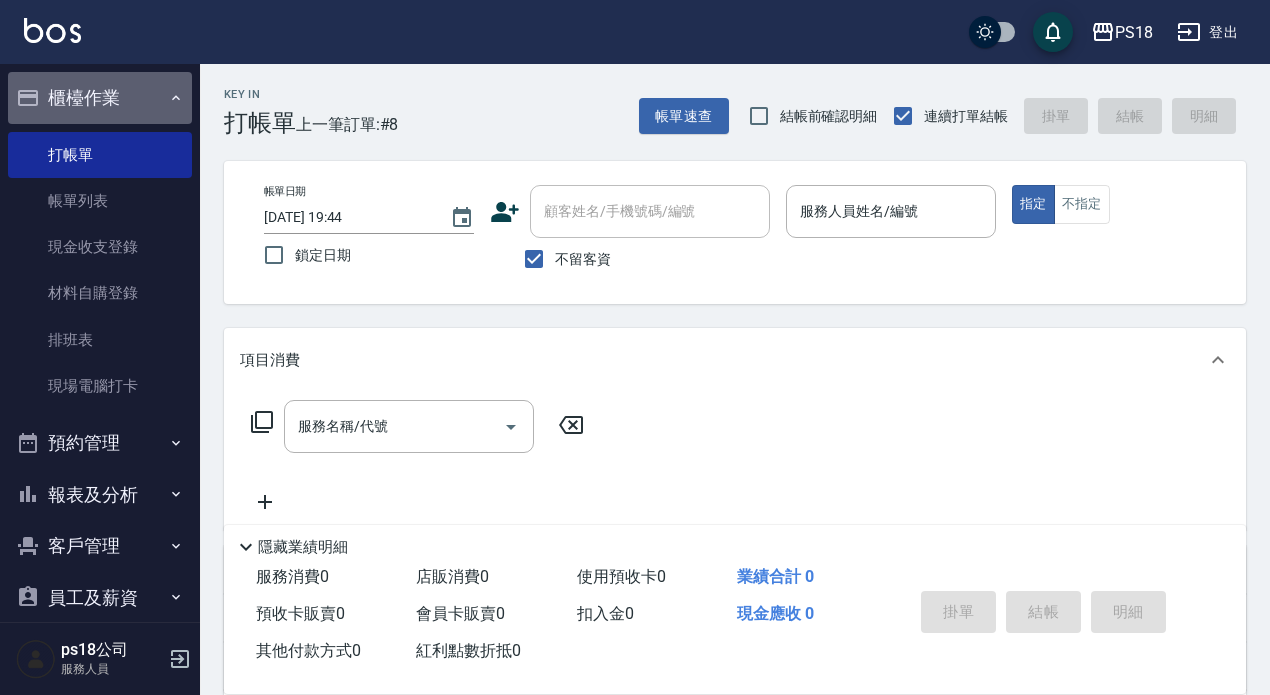 click 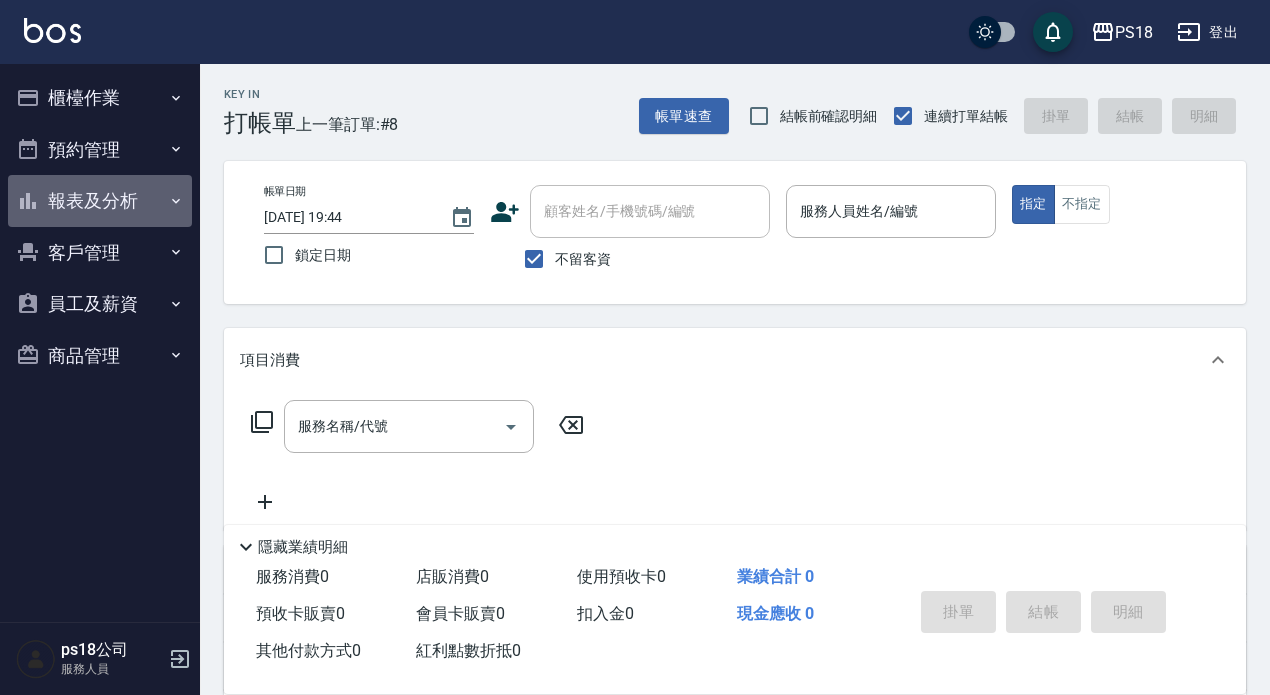 click on "報表及分析" at bounding box center (100, 201) 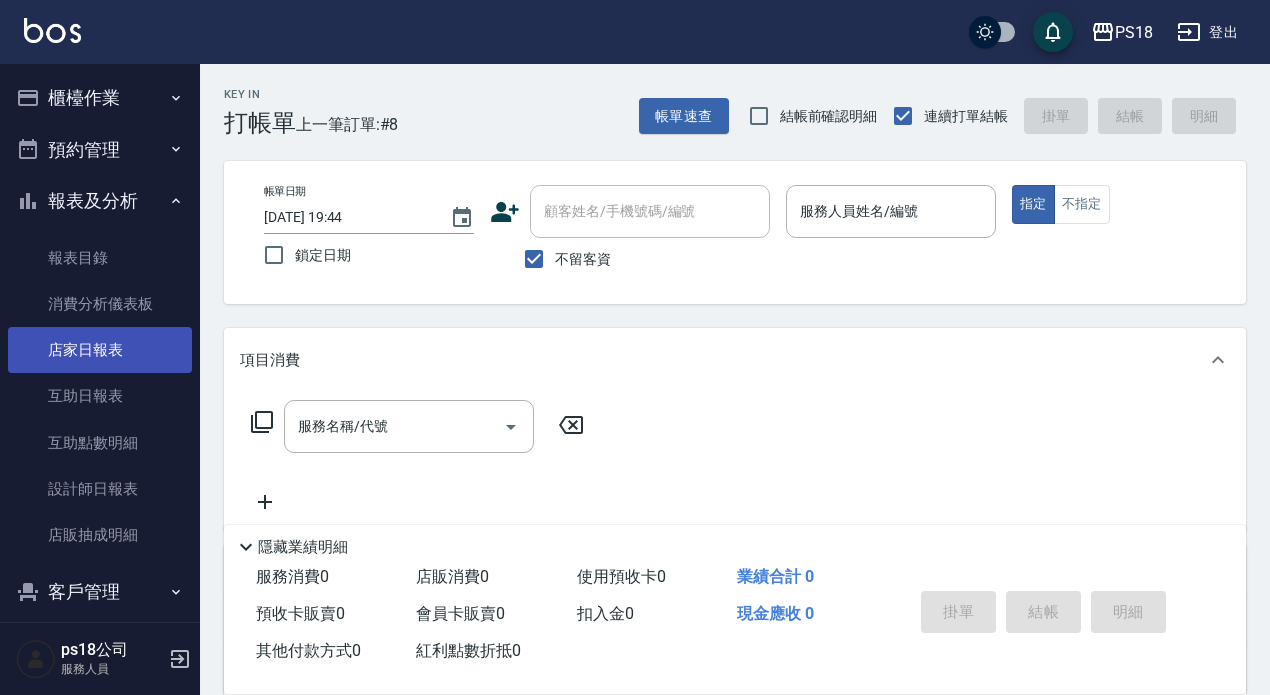 click on "店家日報表" at bounding box center (100, 350) 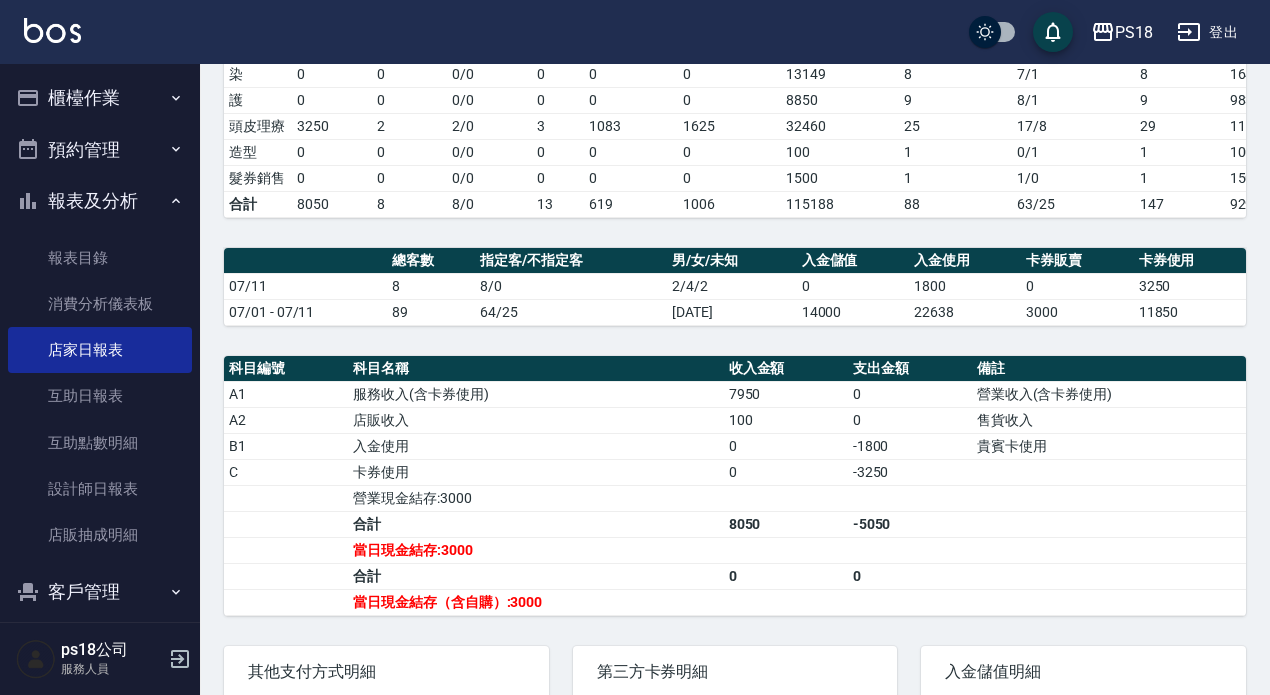 scroll, scrollTop: 400, scrollLeft: 0, axis: vertical 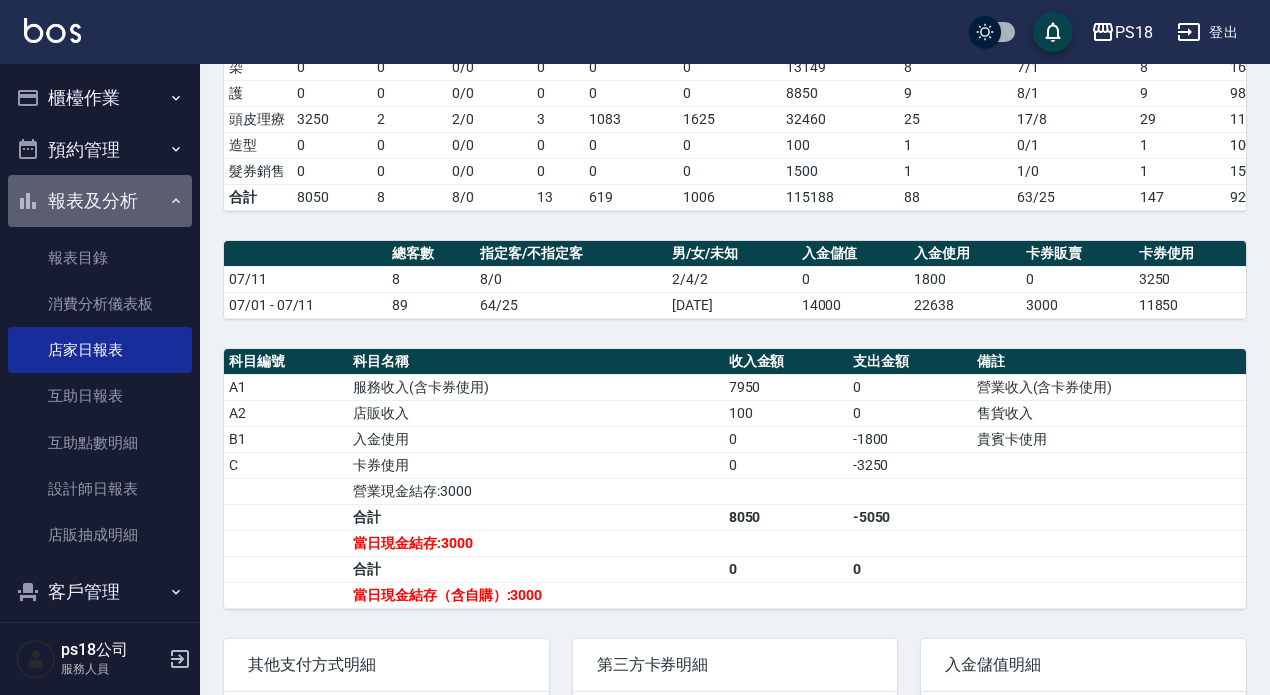 click 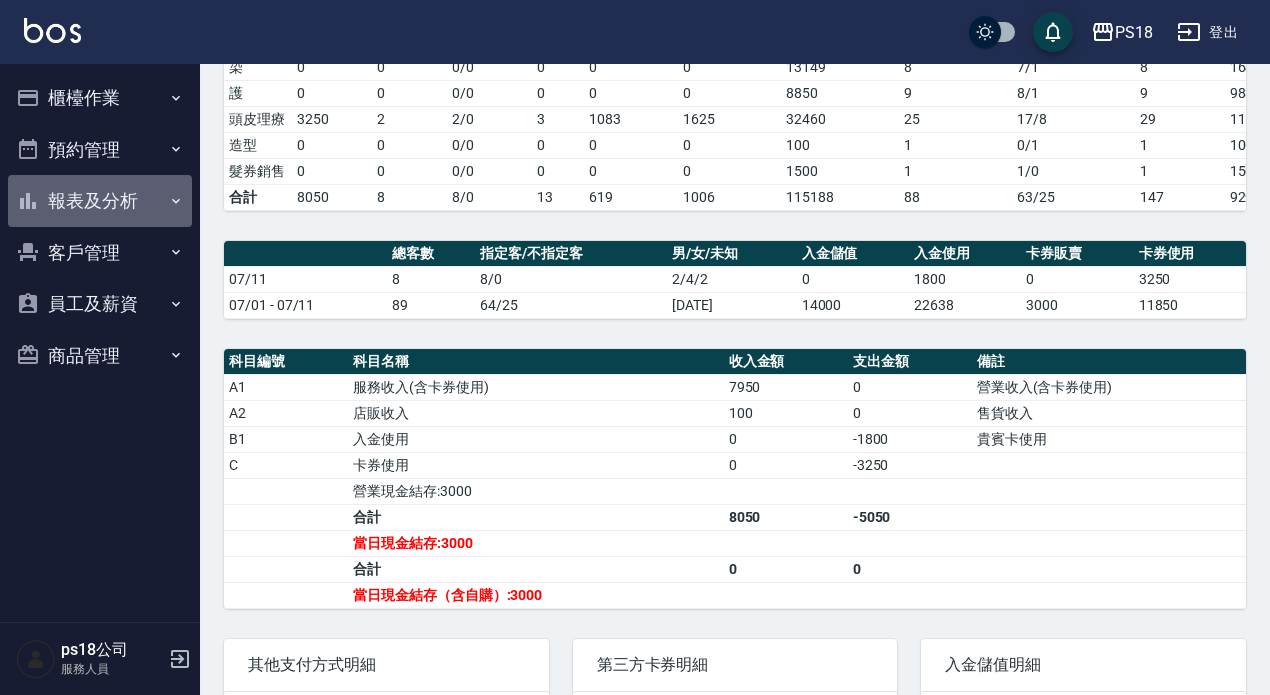 click on "報表及分析" at bounding box center [100, 201] 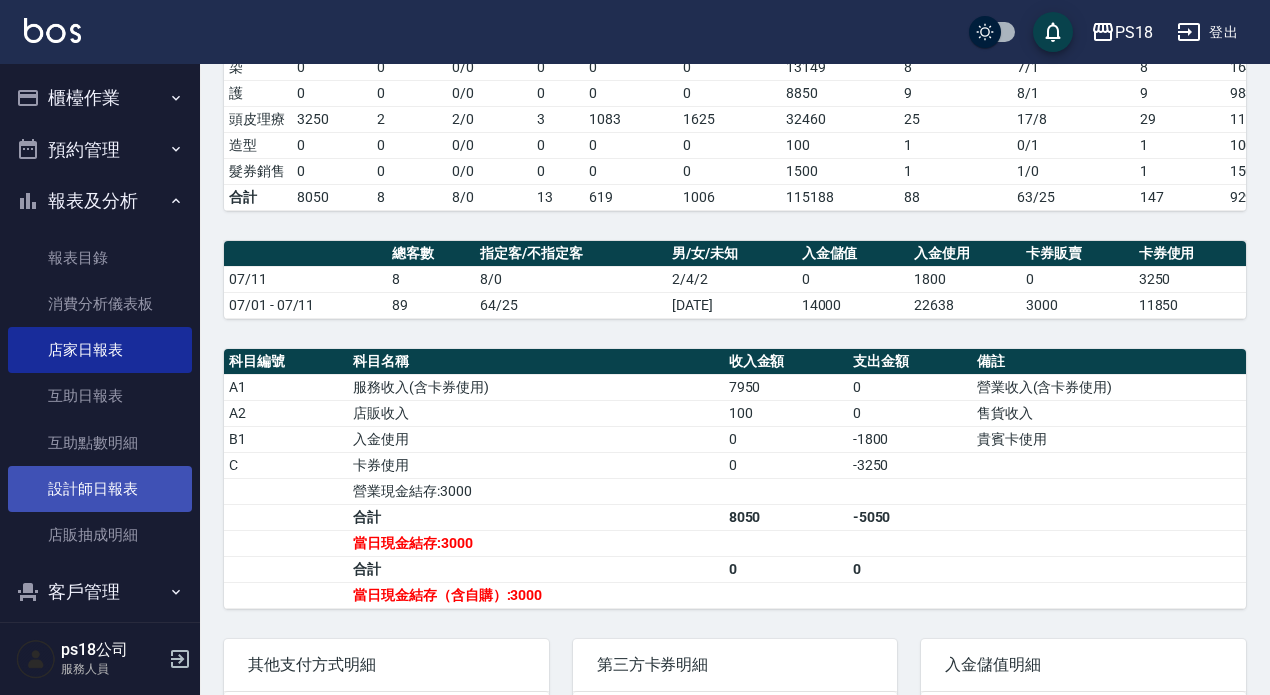 click on "設計師日報表" at bounding box center (100, 489) 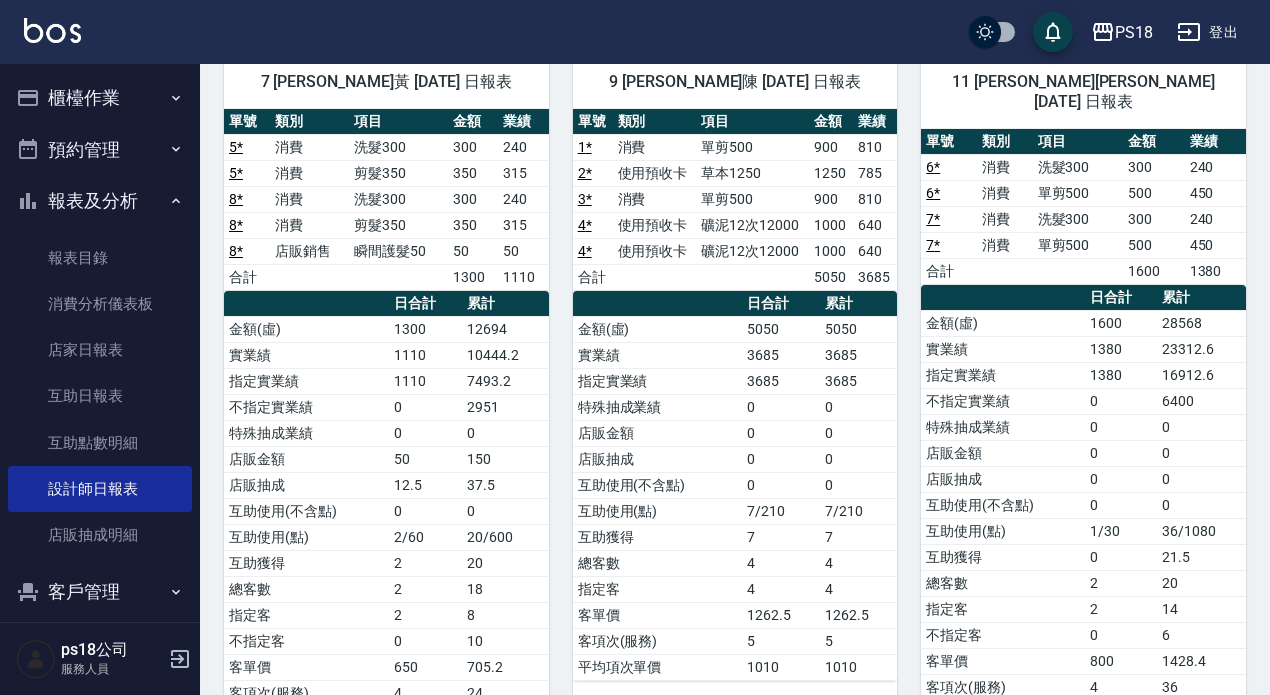 scroll, scrollTop: 200, scrollLeft: 0, axis: vertical 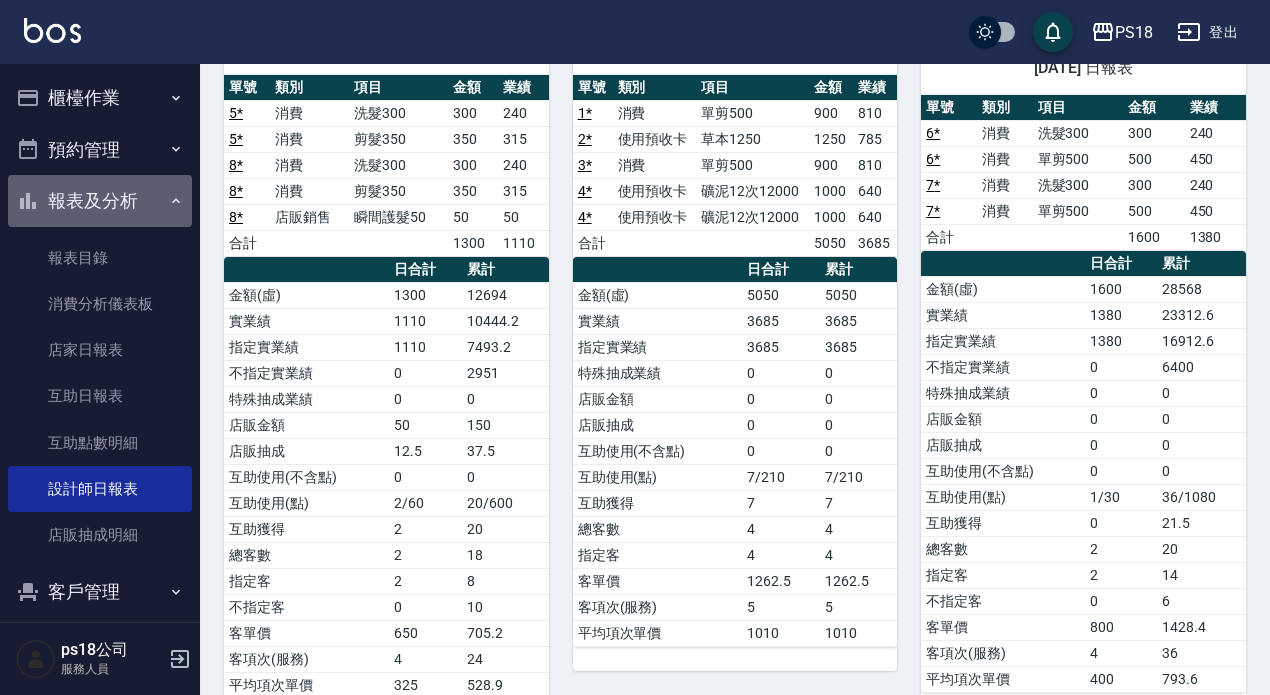 click 